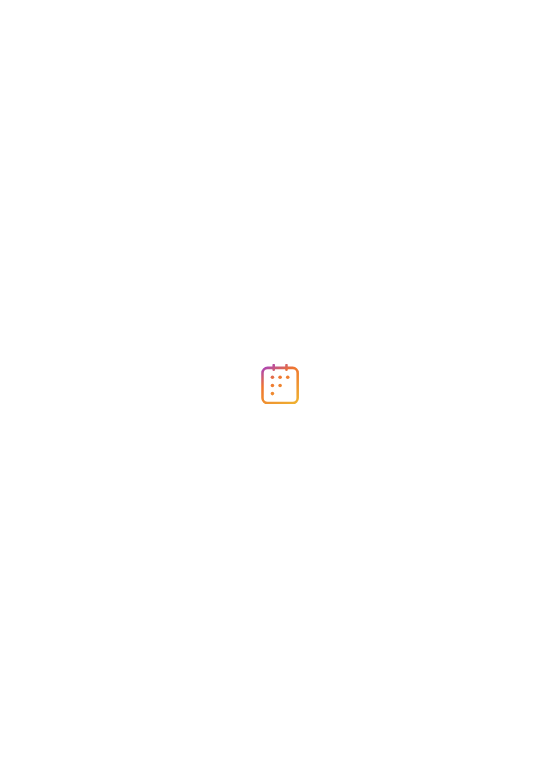scroll, scrollTop: 0, scrollLeft: 0, axis: both 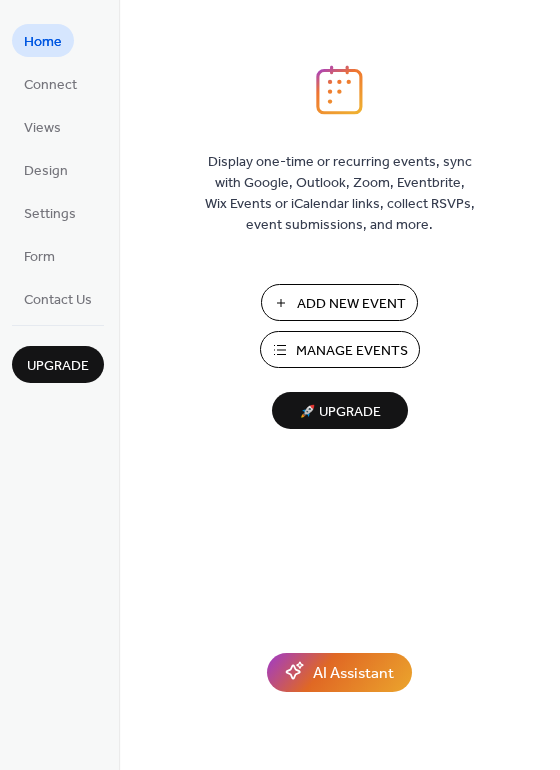 click on "Upgrade" at bounding box center (58, 364) 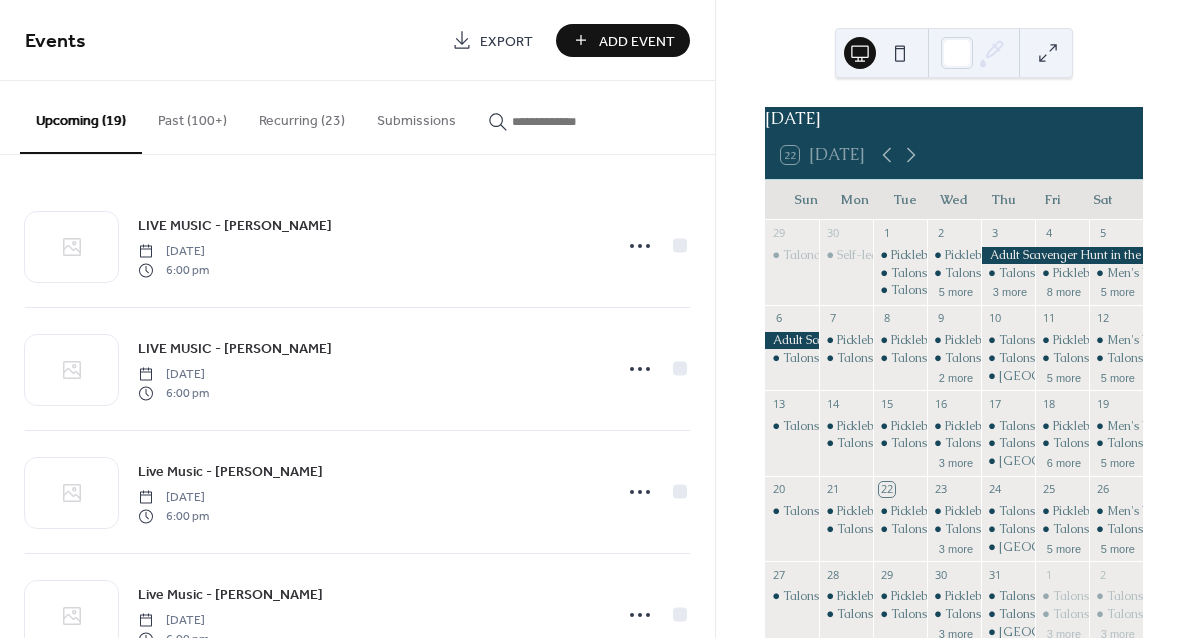 scroll, scrollTop: 0, scrollLeft: 0, axis: both 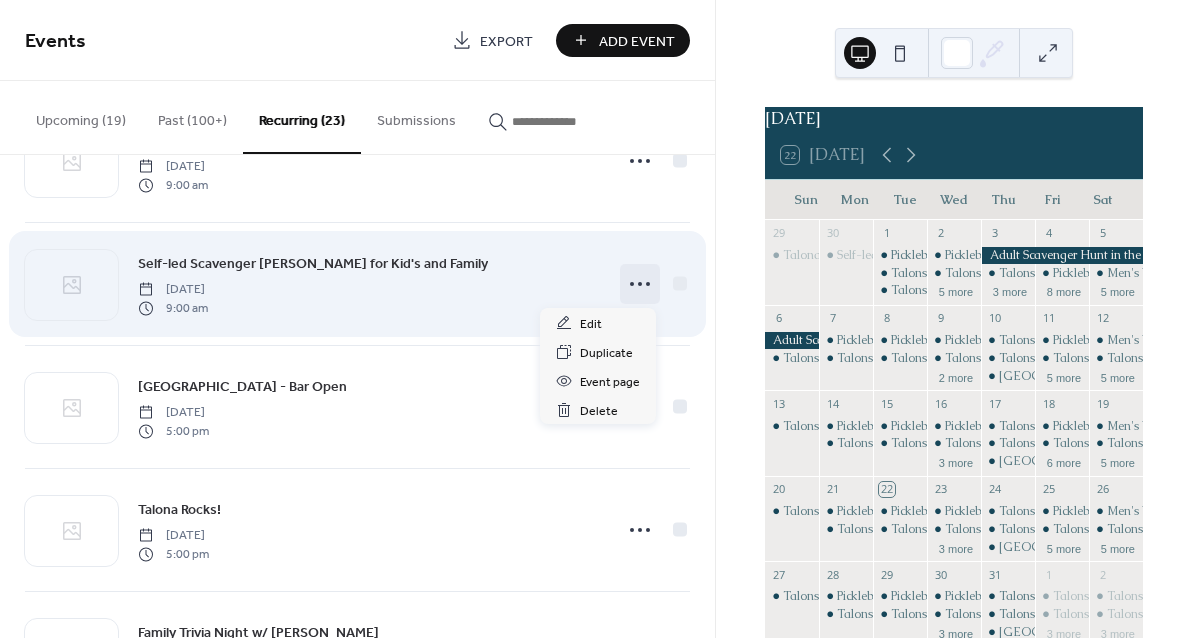 click 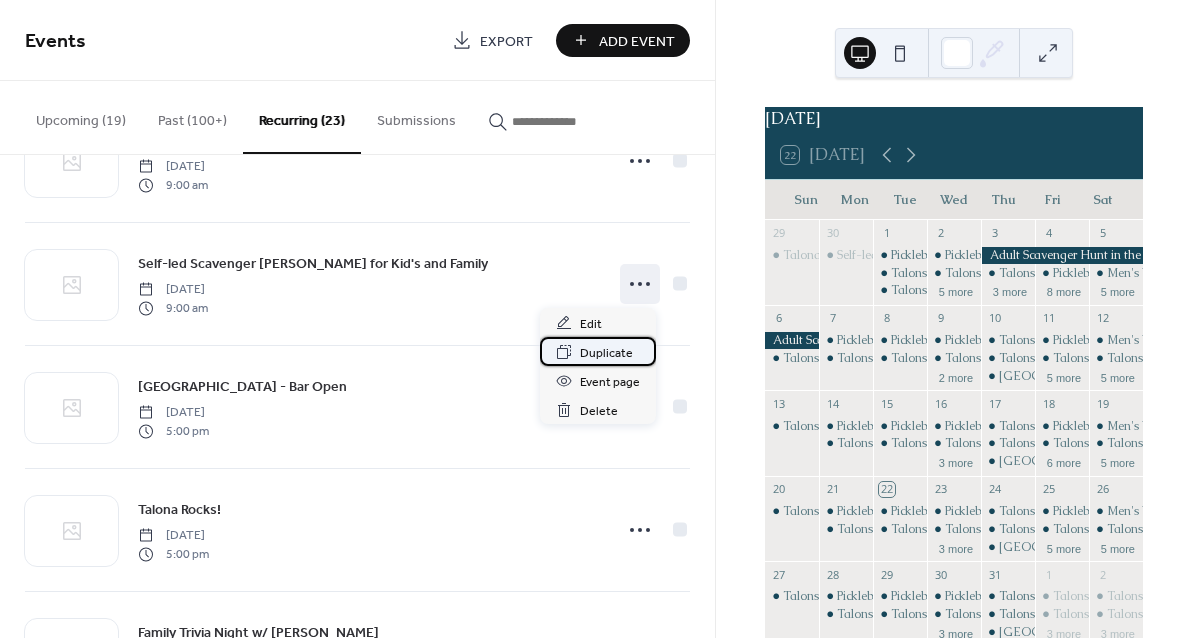 click on "Duplicate" at bounding box center [606, 353] 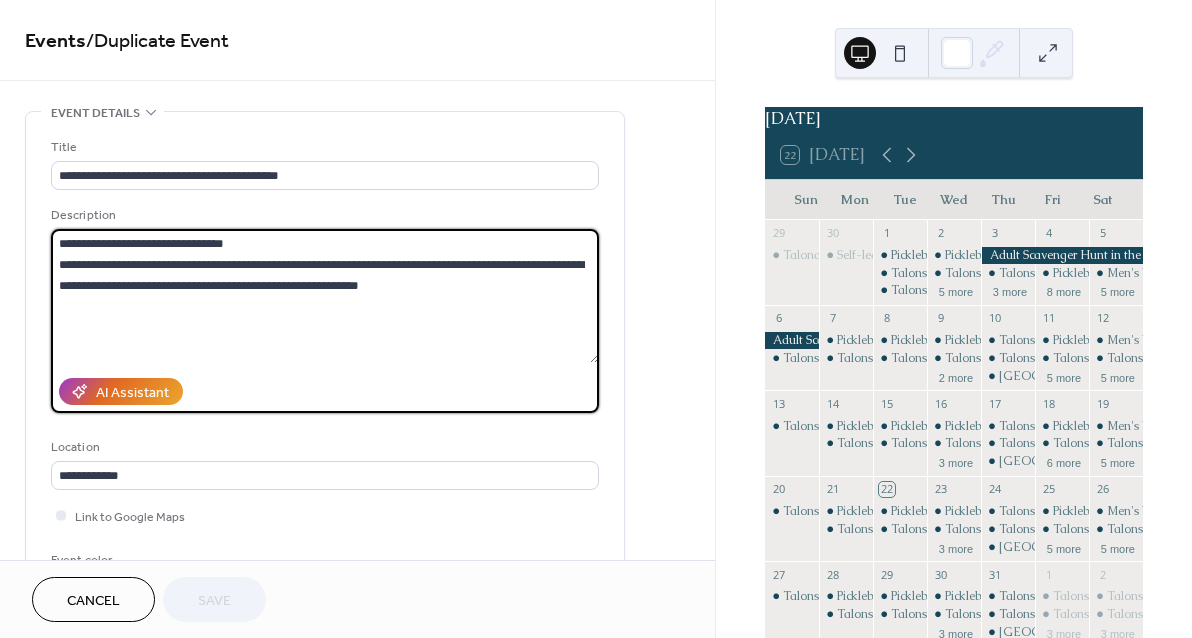drag, startPoint x: 434, startPoint y: 297, endPoint x: 1, endPoint y: 223, distance: 439.2778 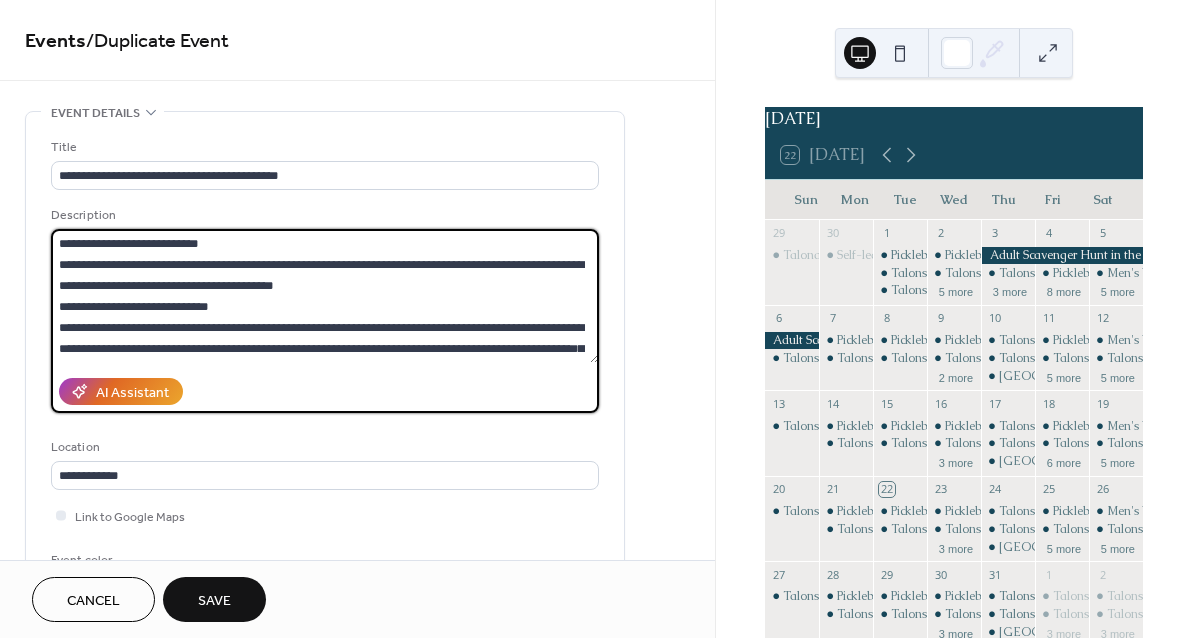 scroll, scrollTop: 0, scrollLeft: 0, axis: both 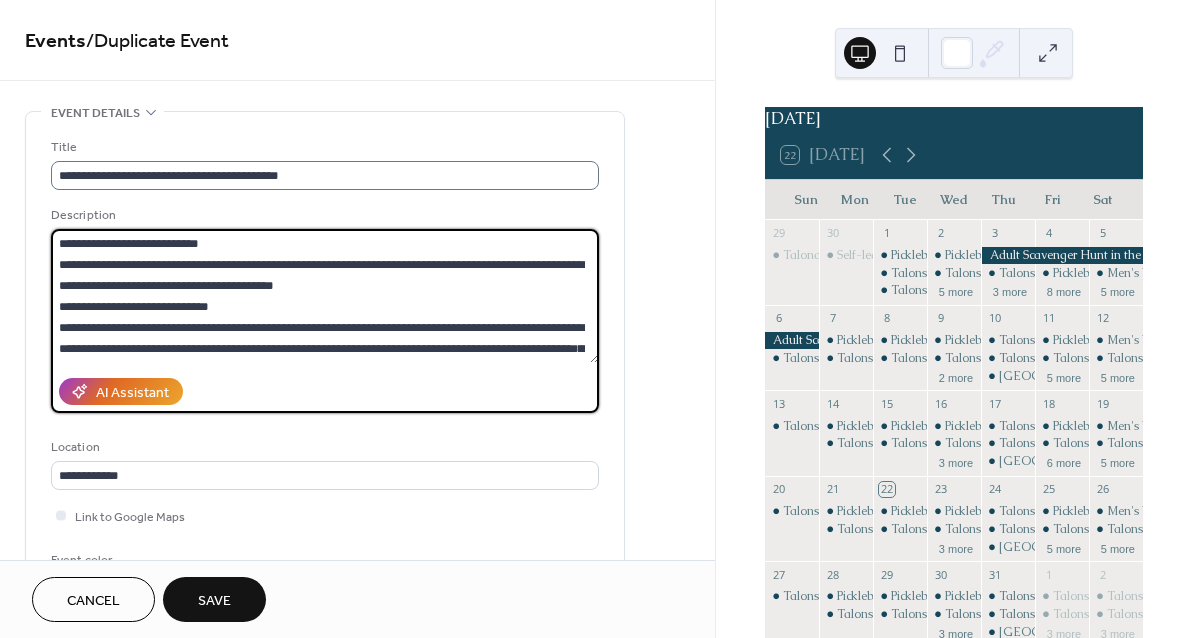 type on "**********" 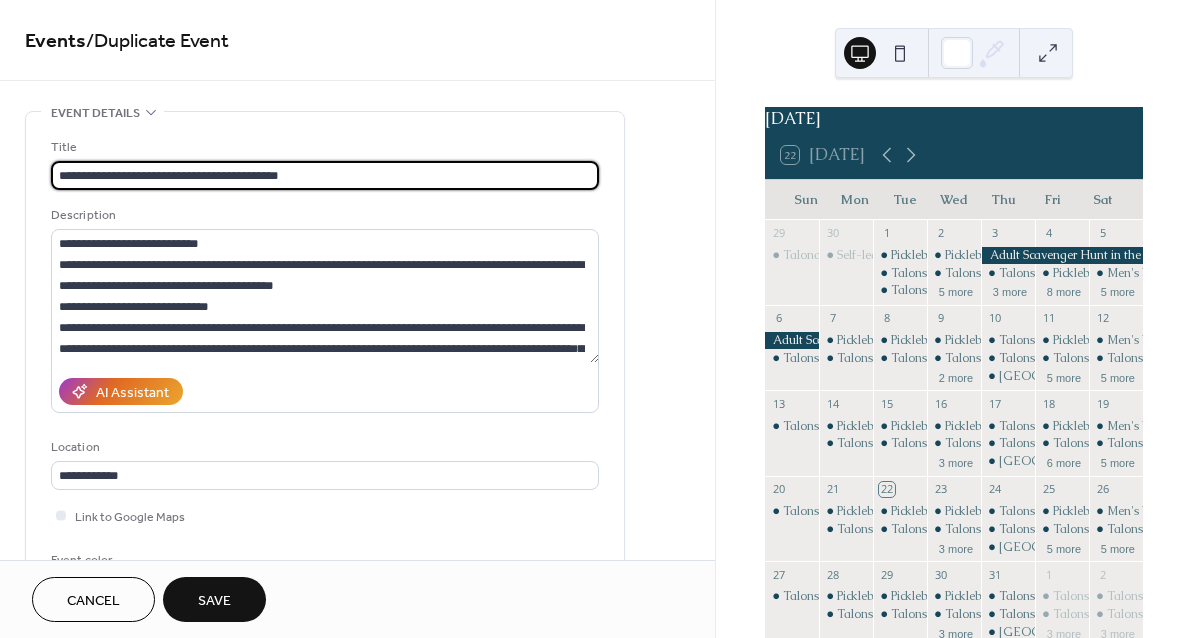 drag, startPoint x: 300, startPoint y: 173, endPoint x: -24, endPoint y: 166, distance: 324.07562 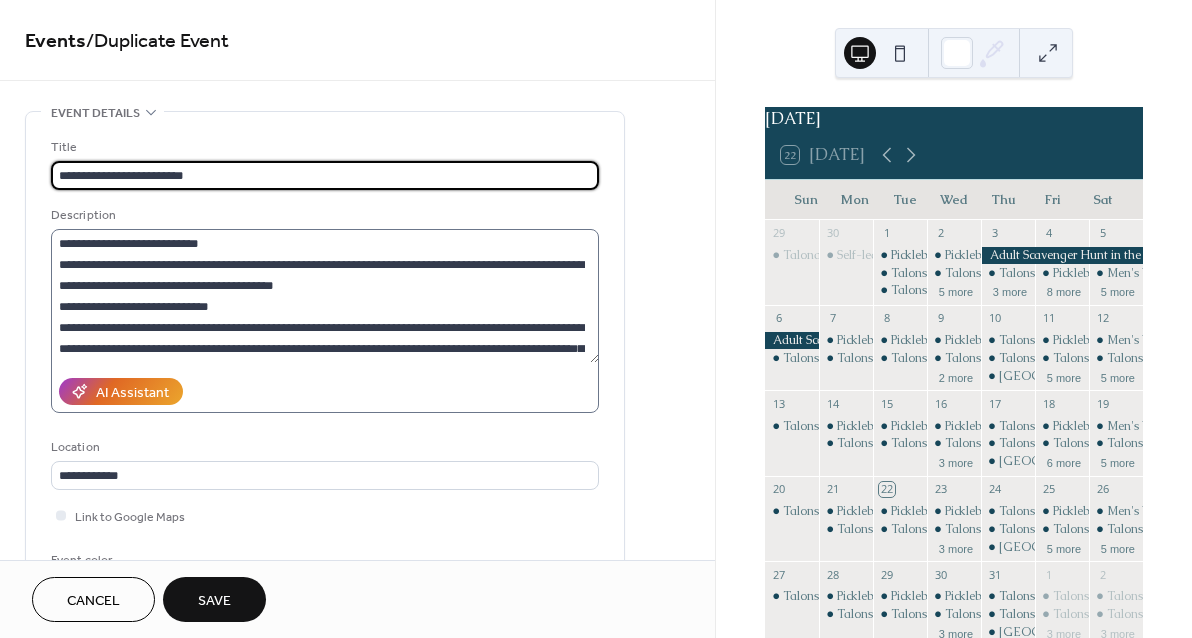 scroll, scrollTop: 84, scrollLeft: 0, axis: vertical 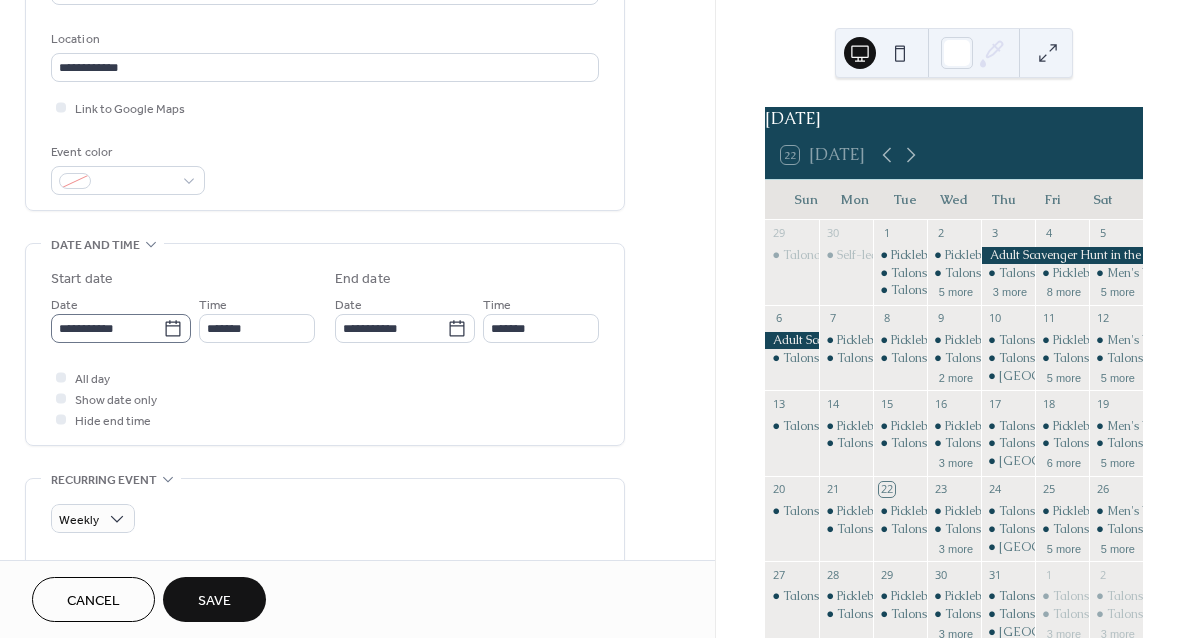 type on "**********" 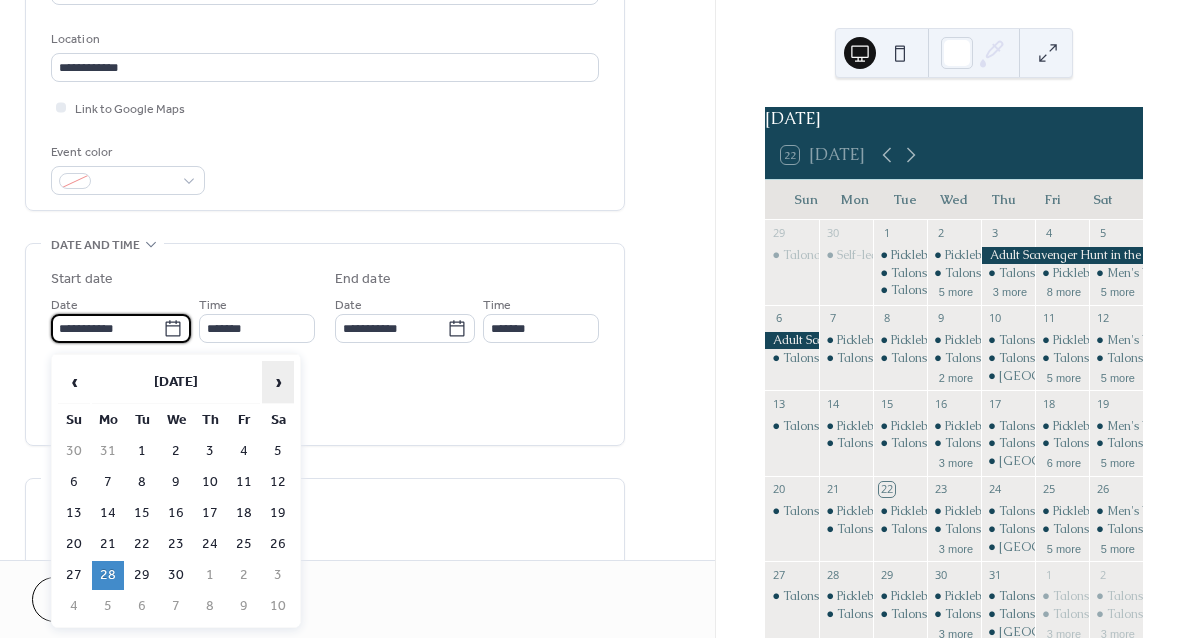 click on "›" at bounding box center [278, 382] 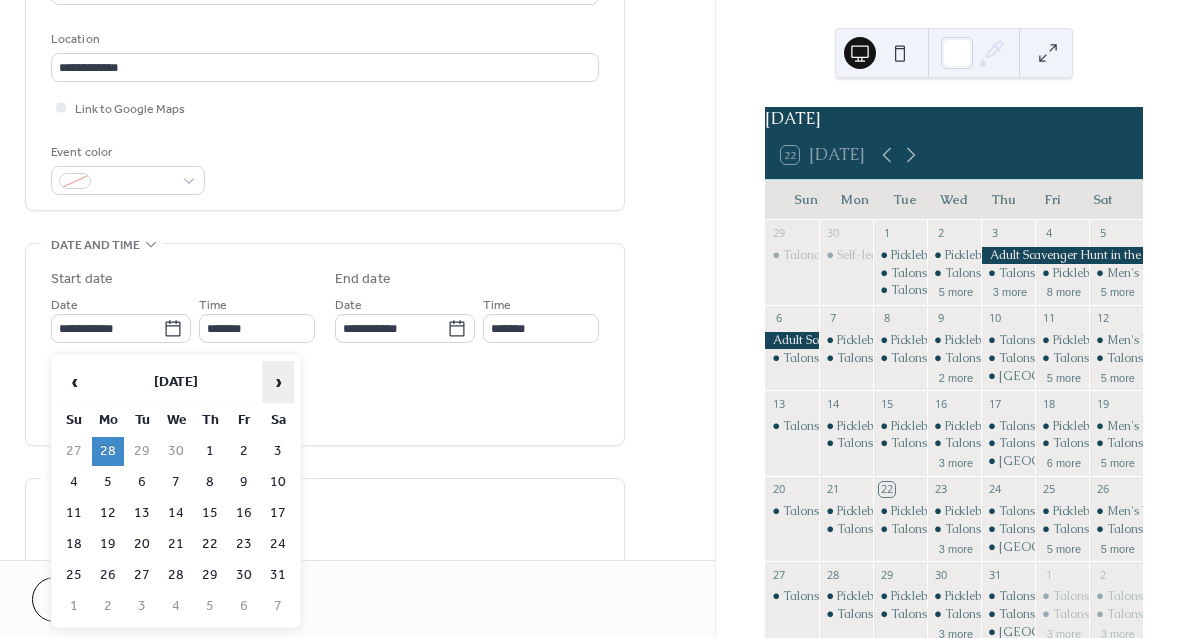 click on "›" at bounding box center [278, 382] 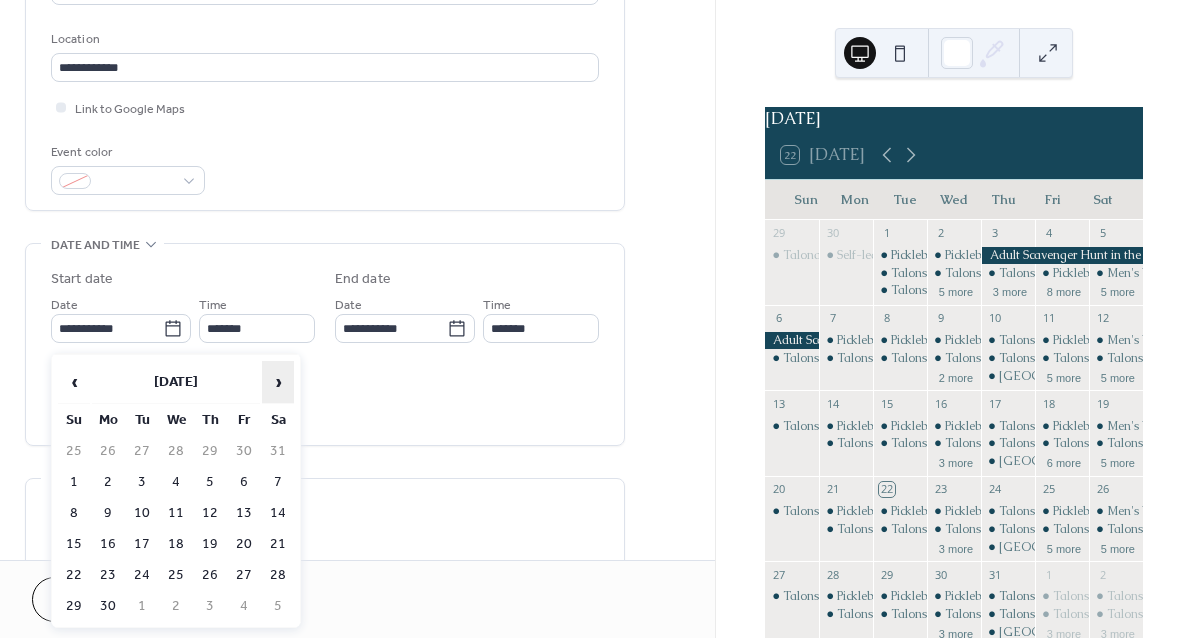 click on "›" at bounding box center [278, 382] 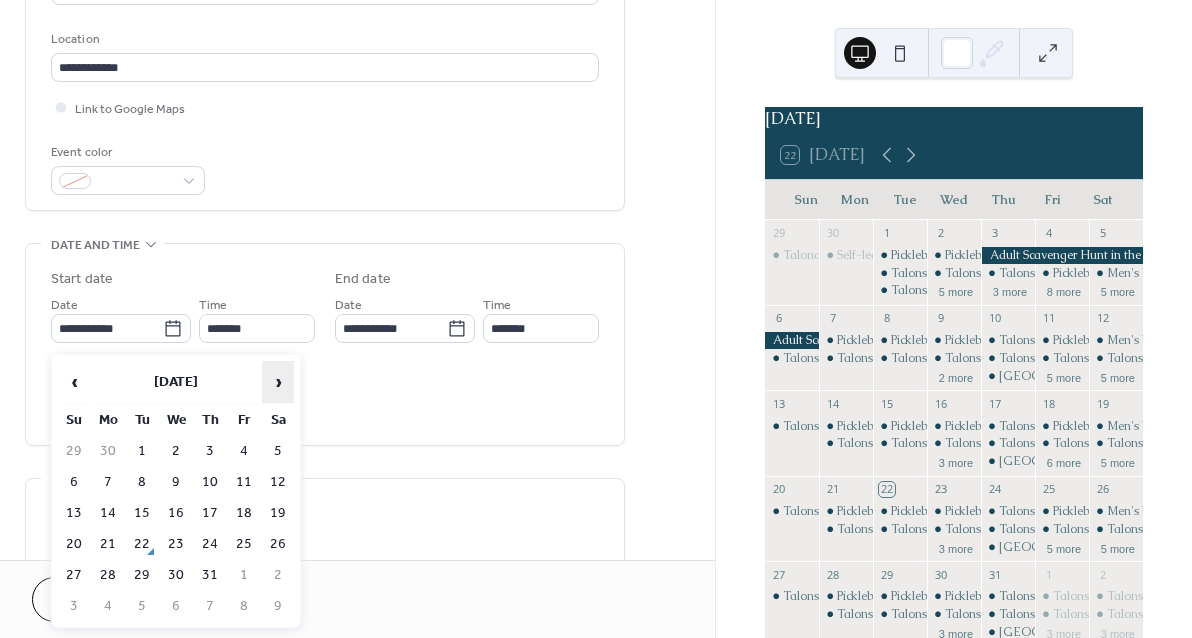 click on "›" at bounding box center [278, 382] 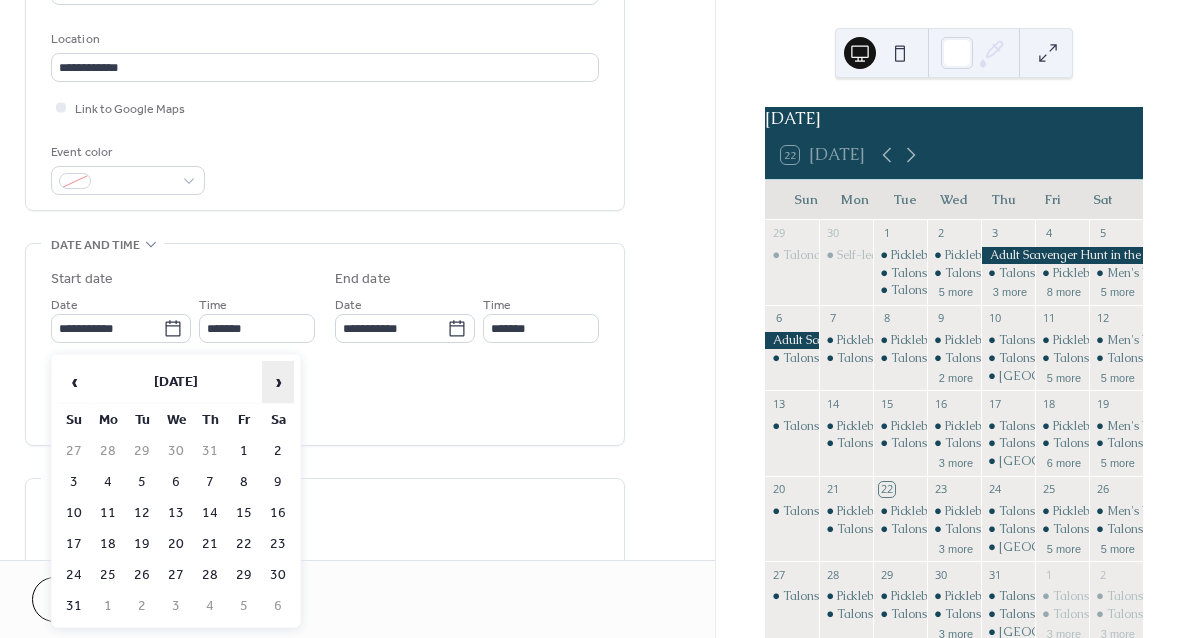 click on "›" at bounding box center [278, 382] 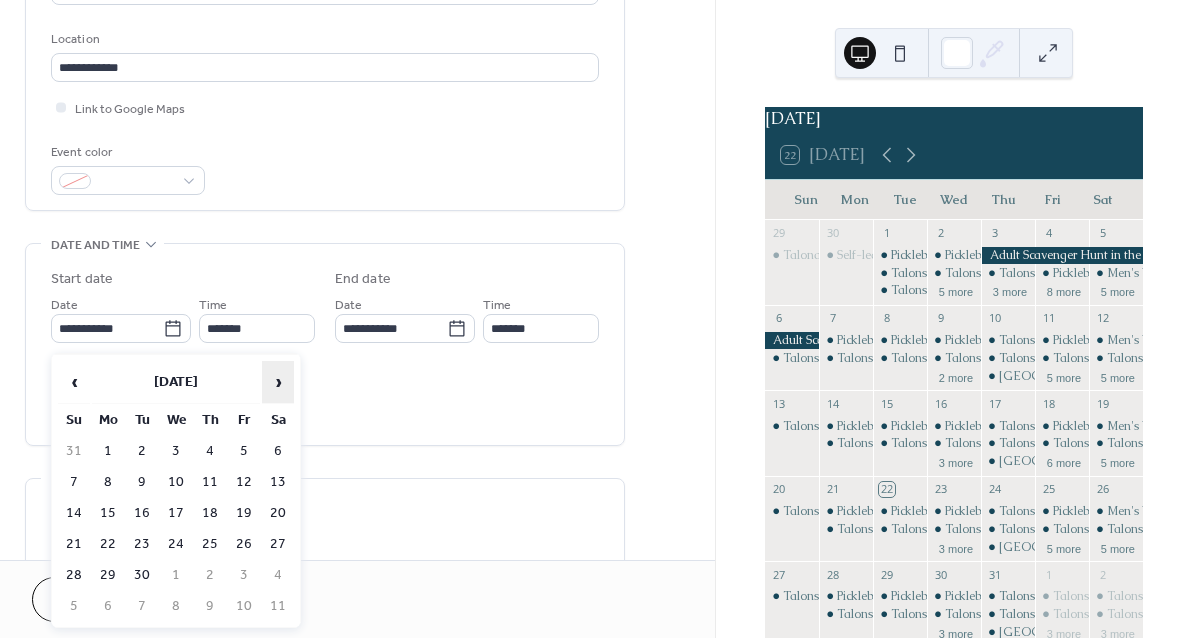 click on "›" at bounding box center (278, 382) 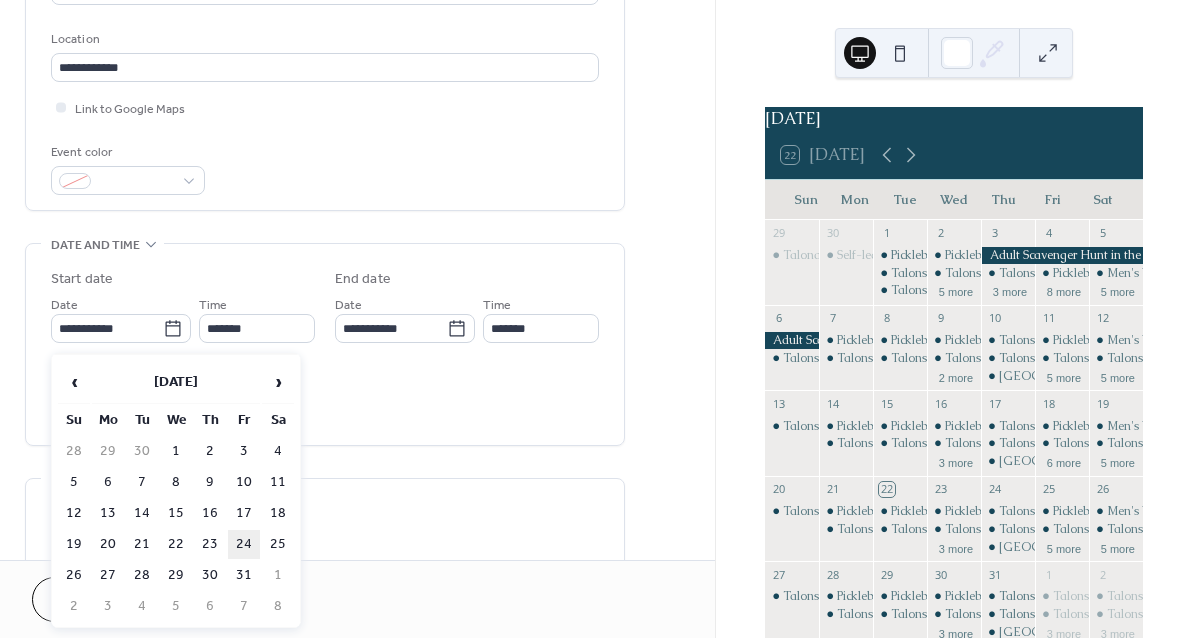 click on "24" at bounding box center (244, 544) 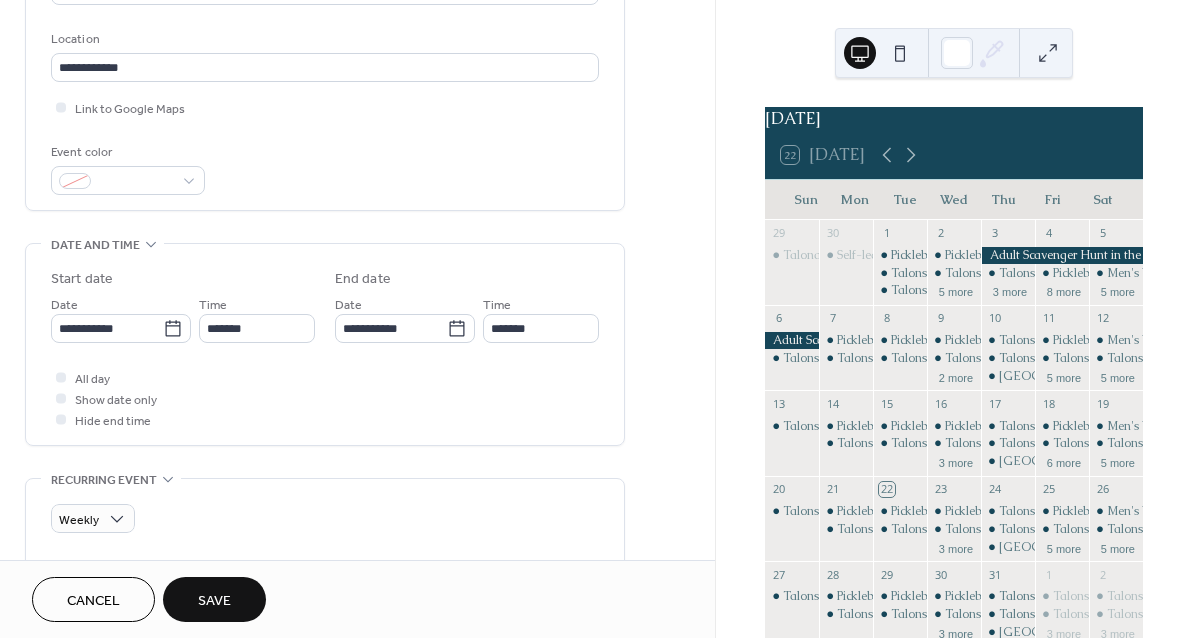 type on "**********" 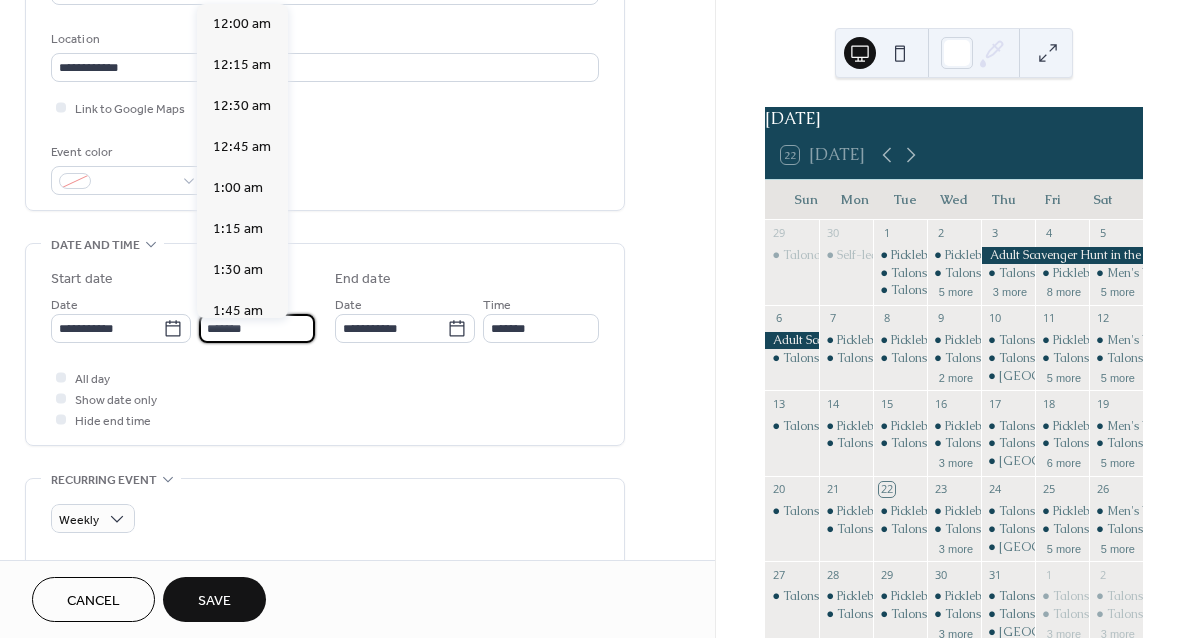 click on "*******" at bounding box center (257, 328) 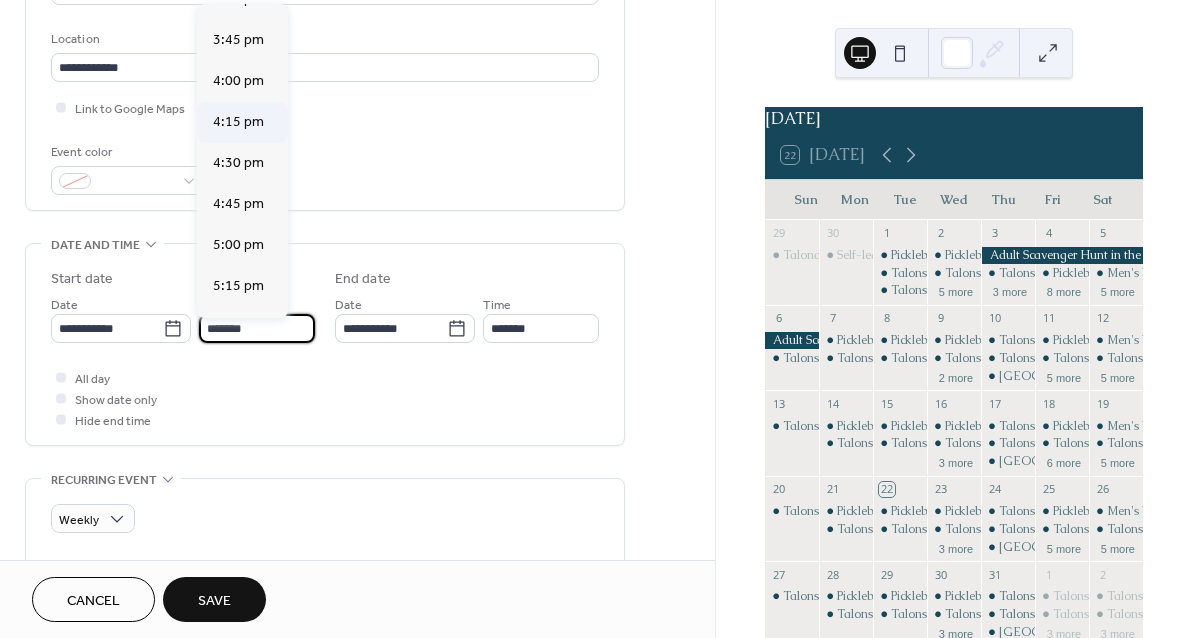scroll, scrollTop: 2570, scrollLeft: 0, axis: vertical 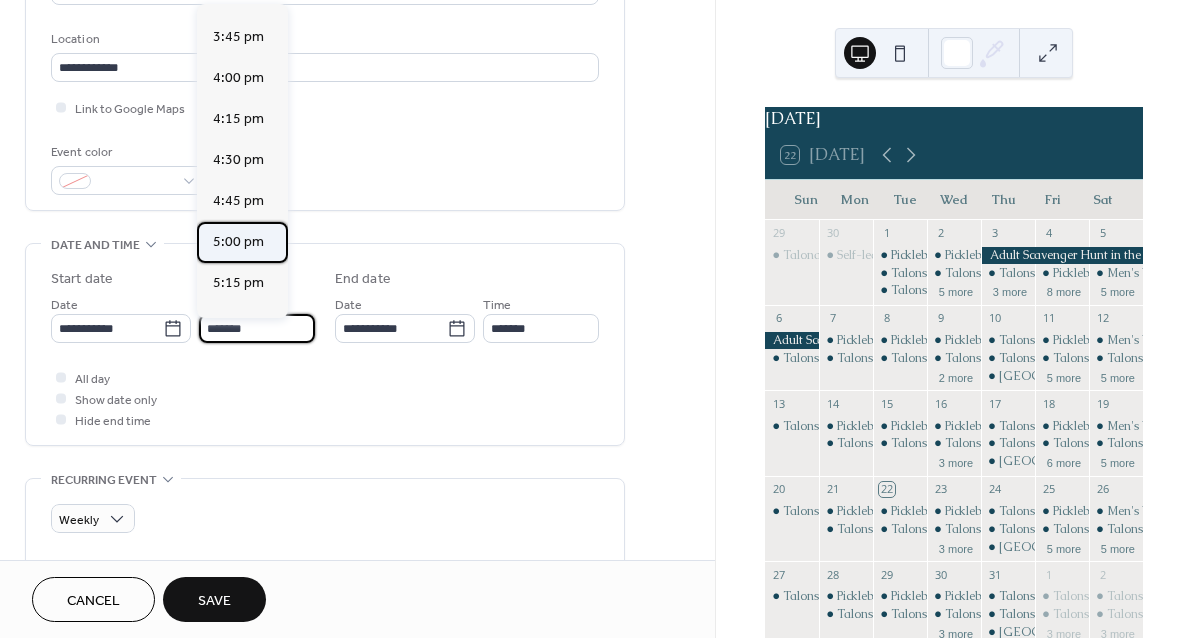 click on "5:00 pm" at bounding box center [238, 242] 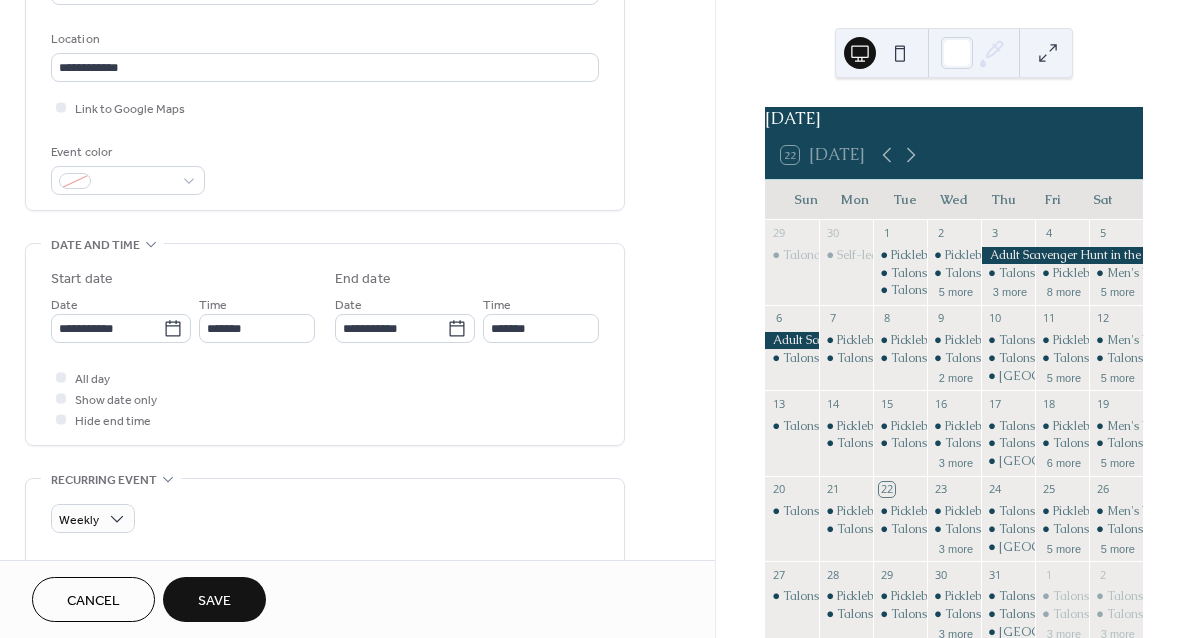 click on "**********" at bounding box center [467, 318] 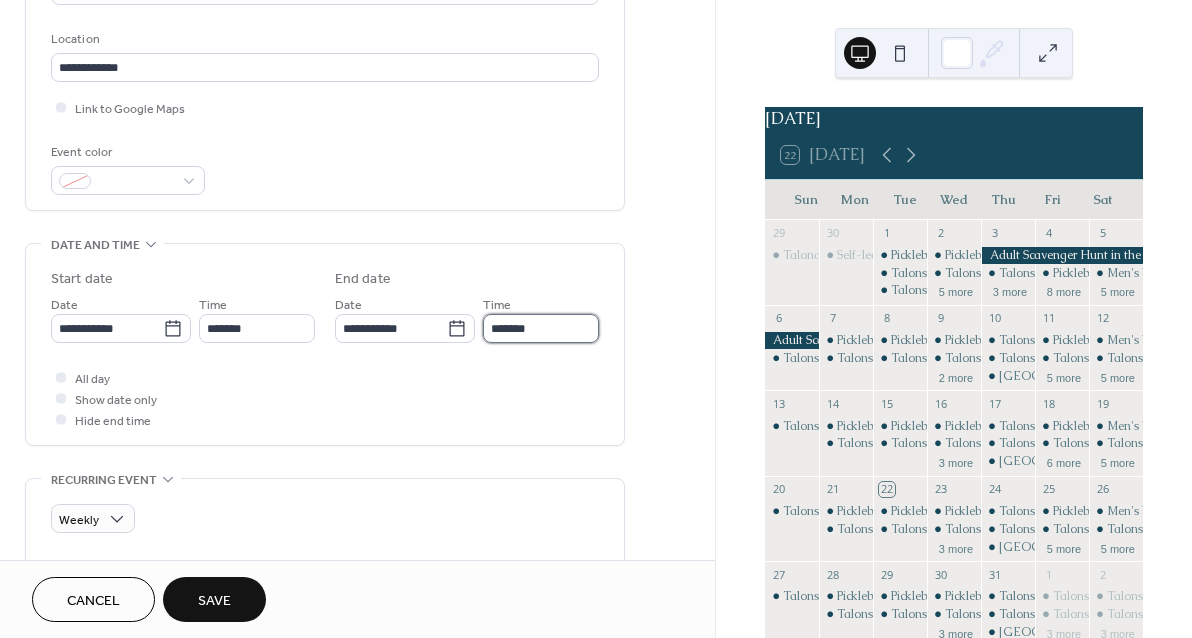 click on "*******" at bounding box center (541, 328) 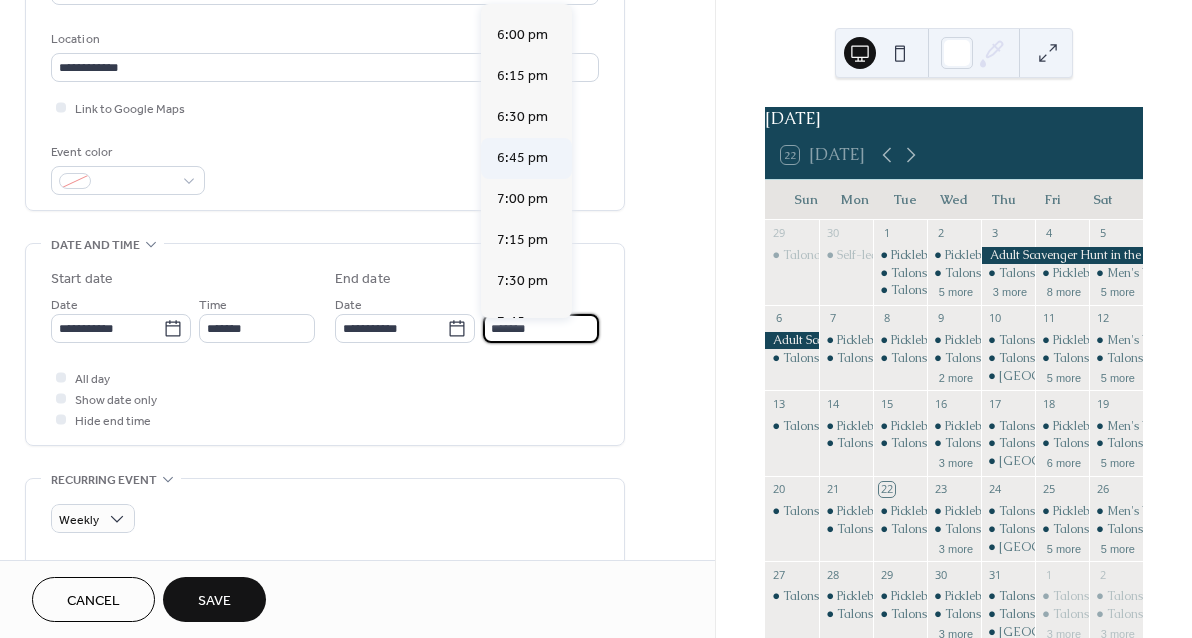 scroll, scrollTop: 3054, scrollLeft: 0, axis: vertical 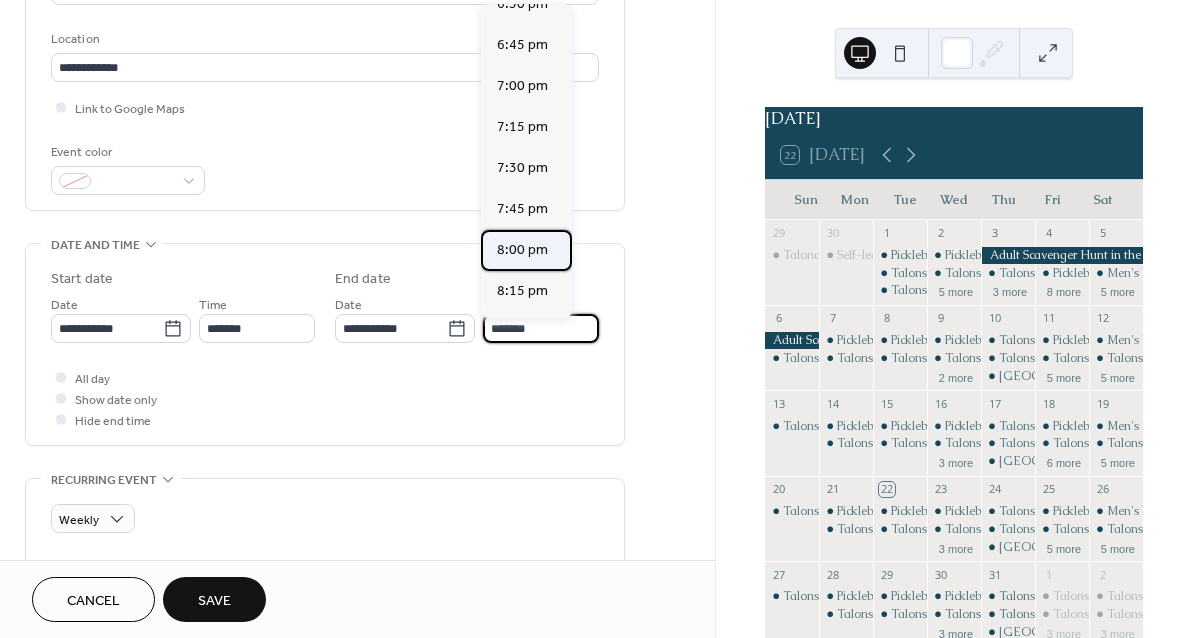 click on "8:00 pm" at bounding box center (522, 250) 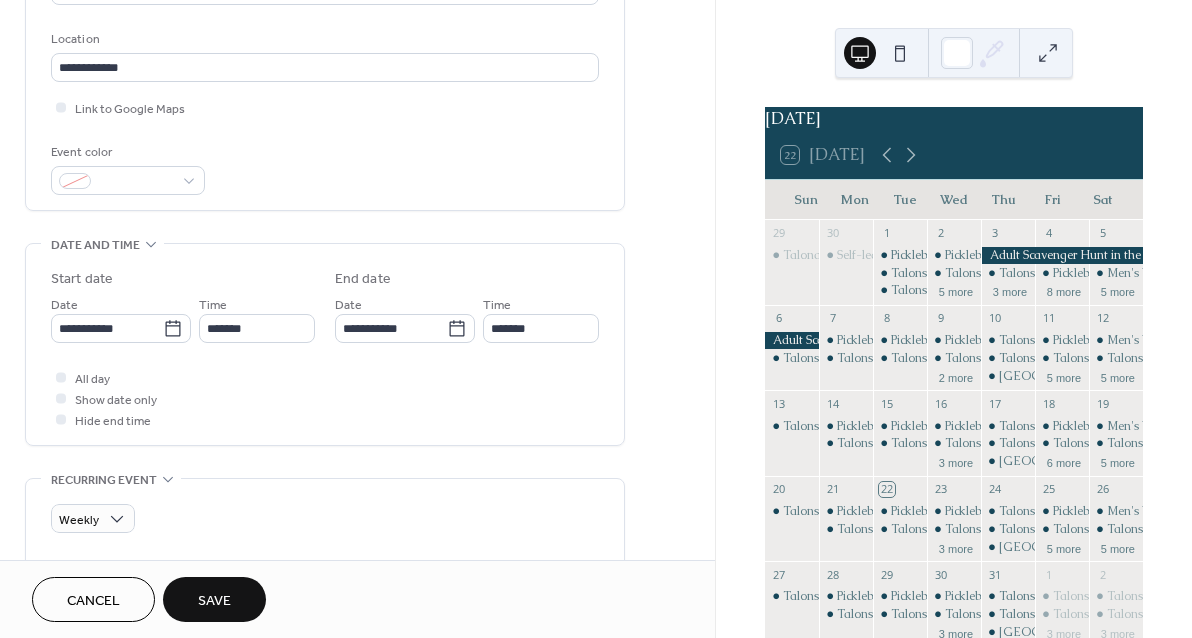 type on "*******" 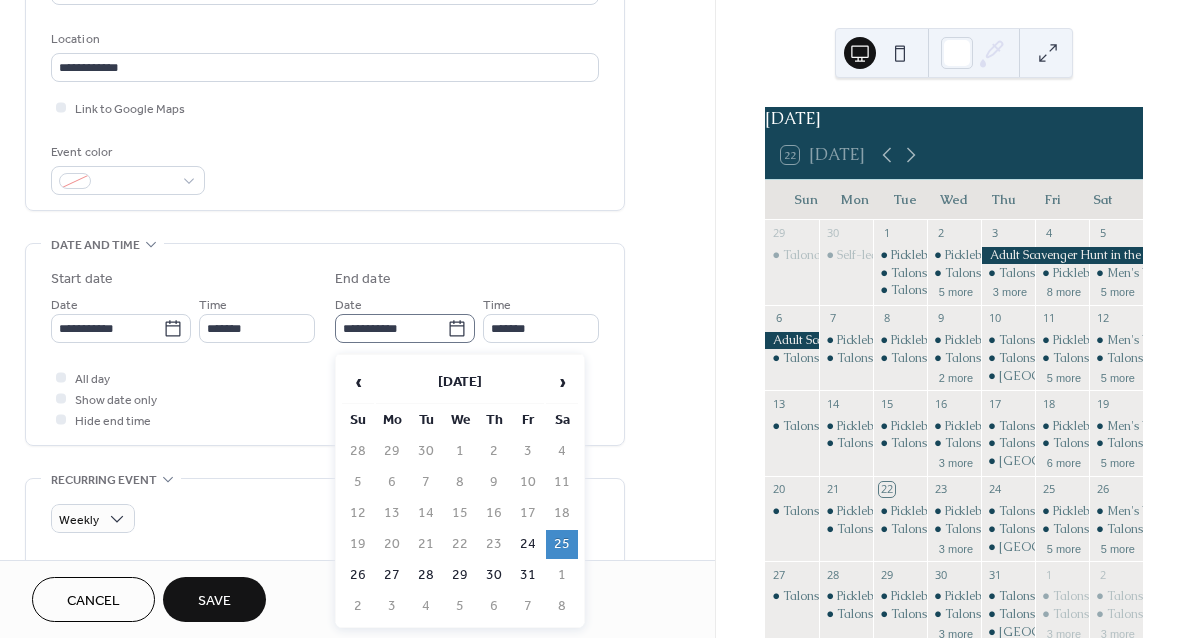 click 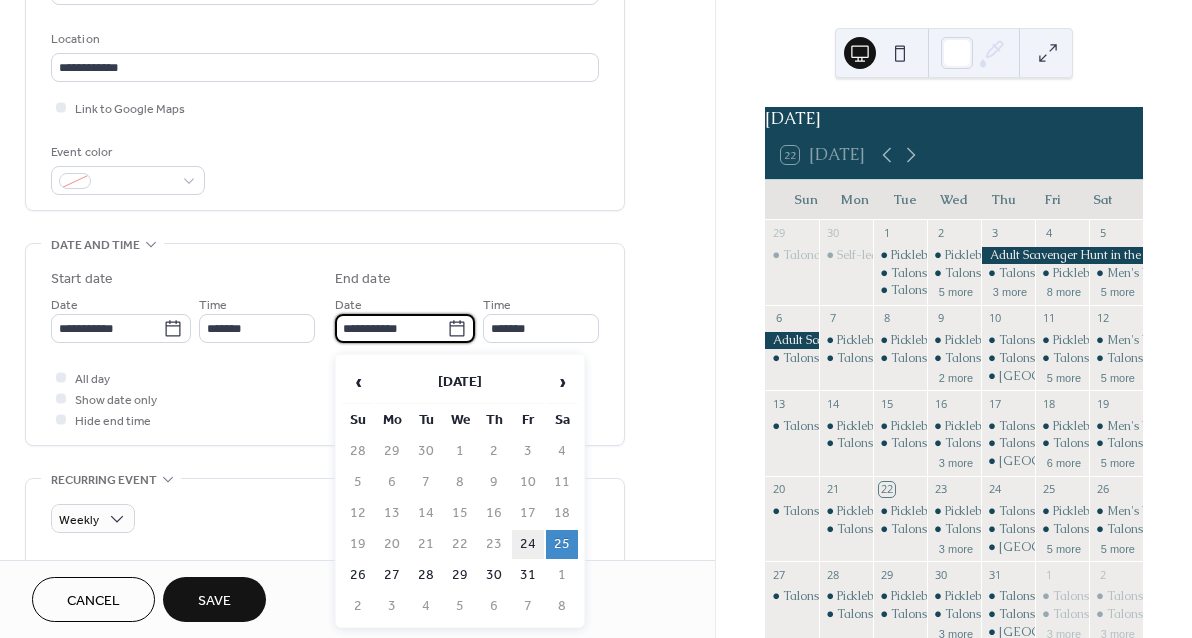 click on "24" at bounding box center (528, 544) 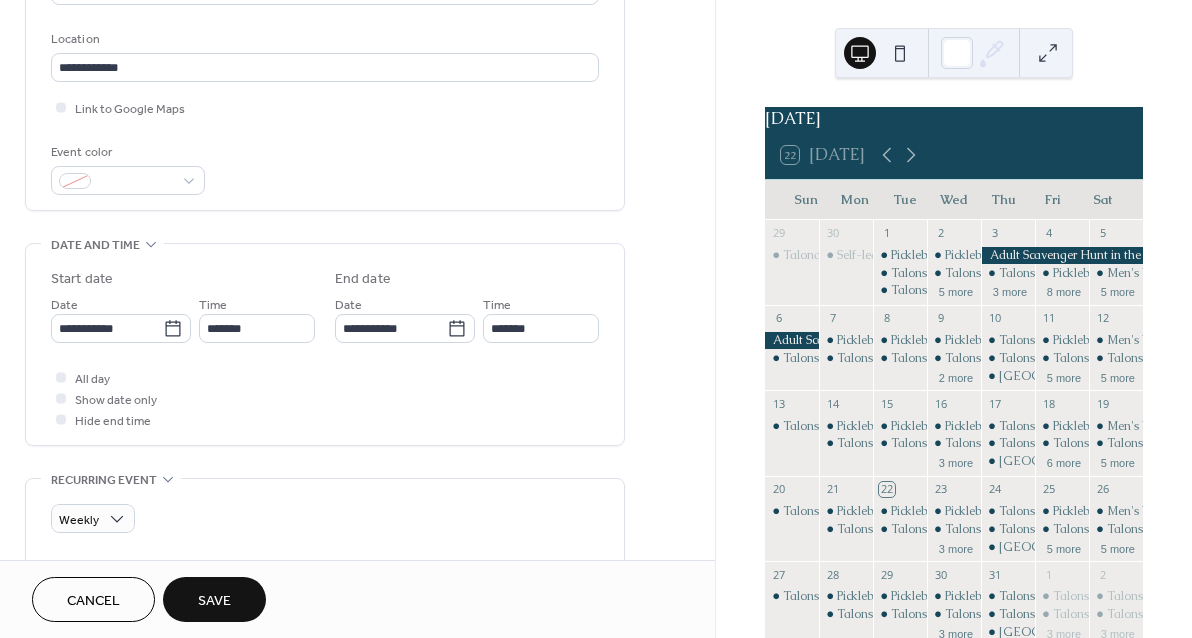 type on "**********" 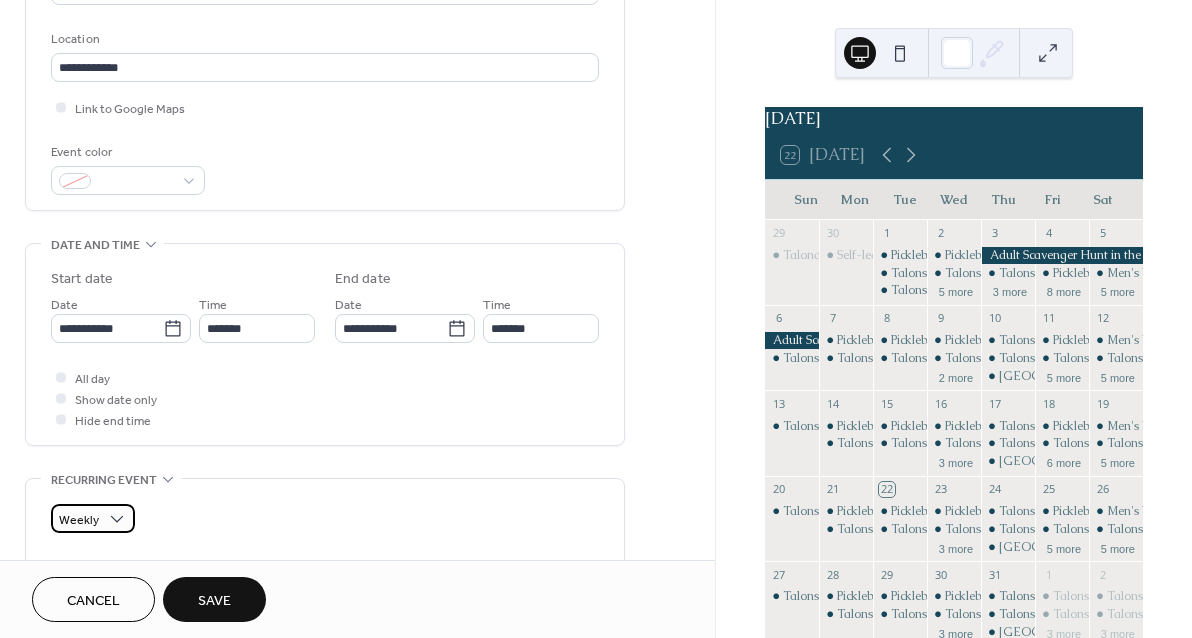 click on "Weekly" at bounding box center (79, 520) 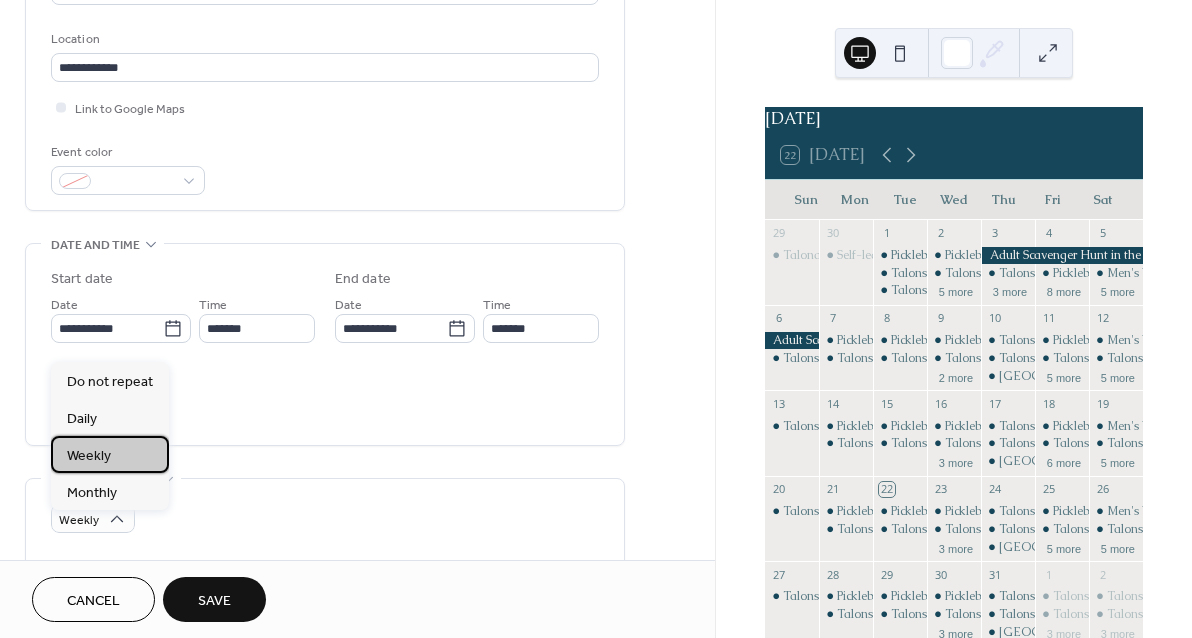 click on "Weekly" at bounding box center [89, 456] 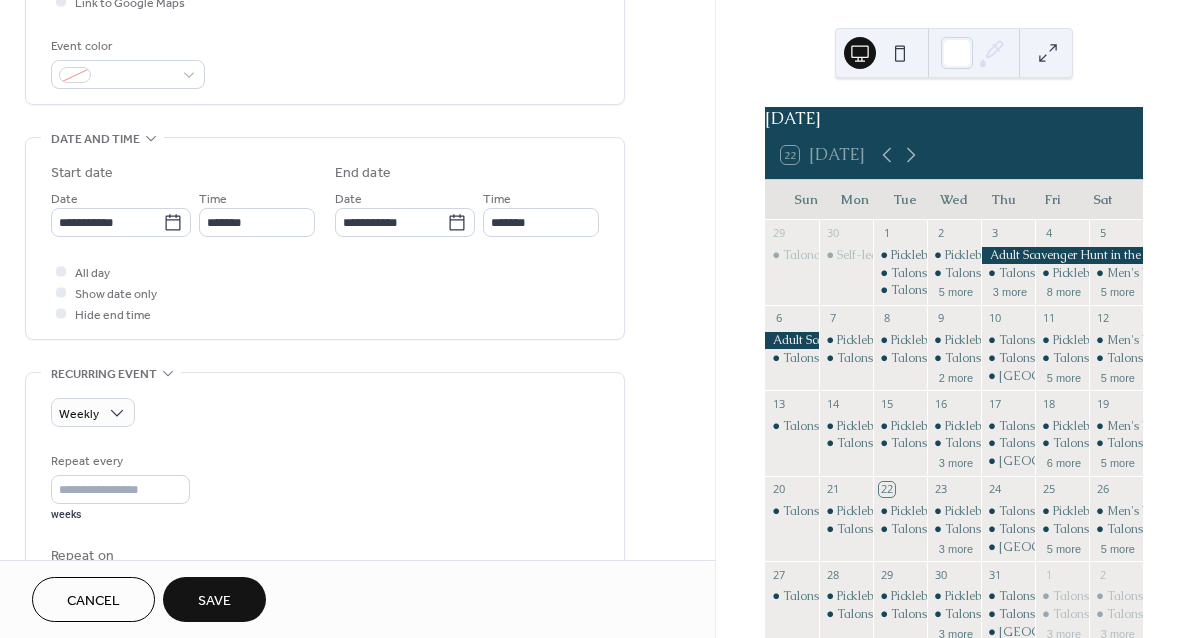 scroll, scrollTop: 595, scrollLeft: 0, axis: vertical 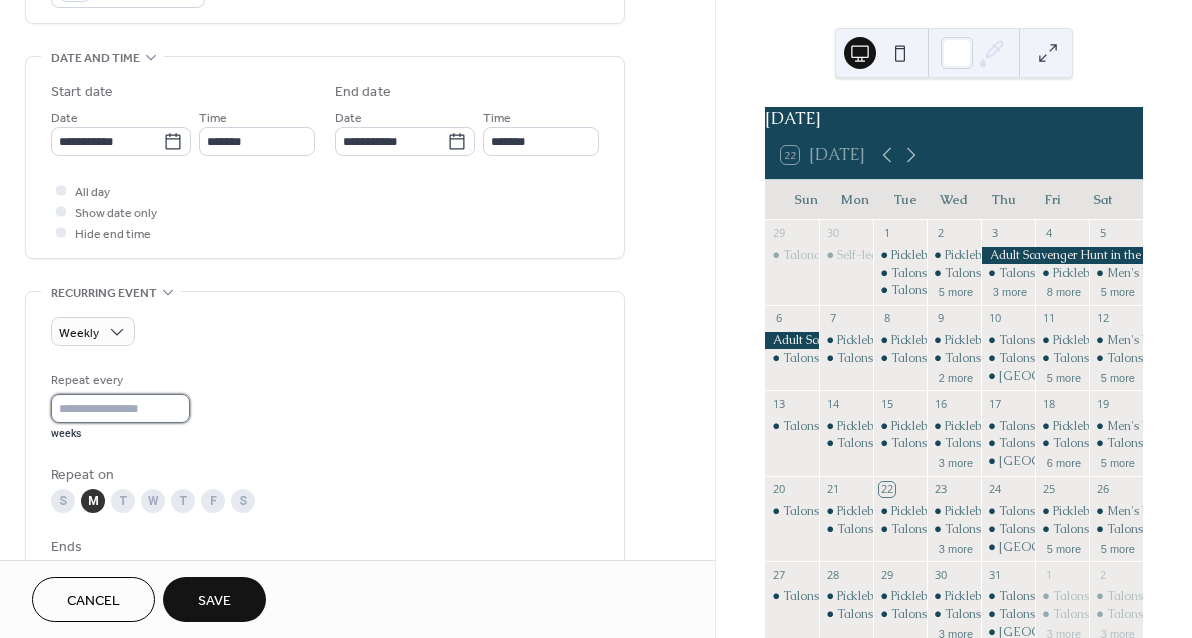 click on "*" at bounding box center [120, 408] 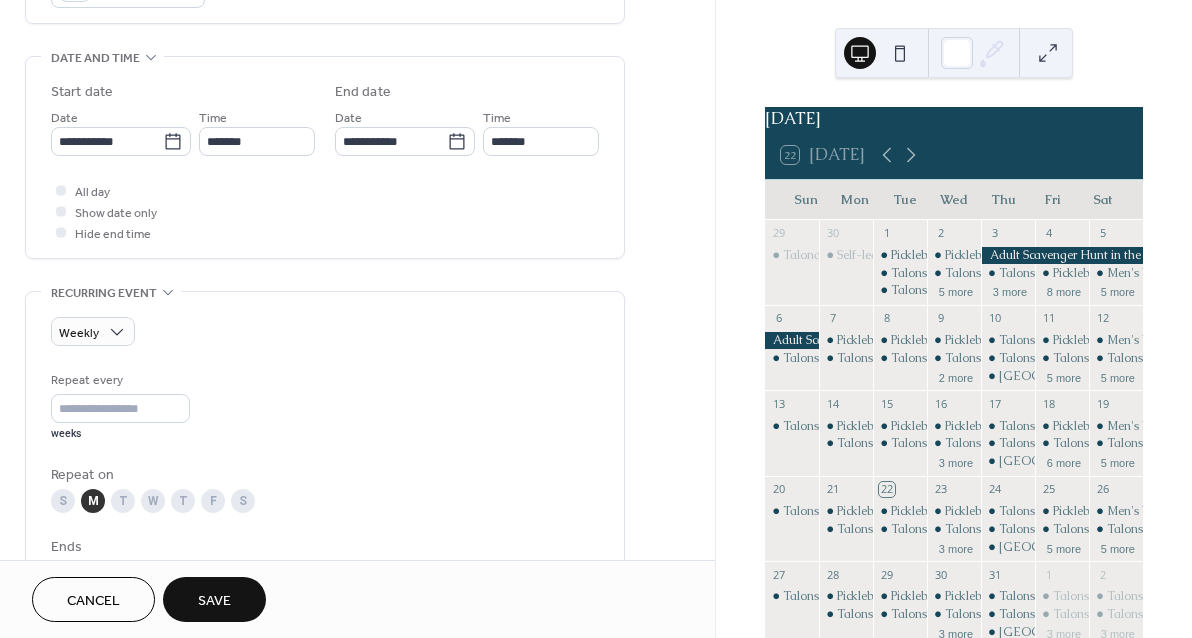 click on "F" at bounding box center (213, 501) 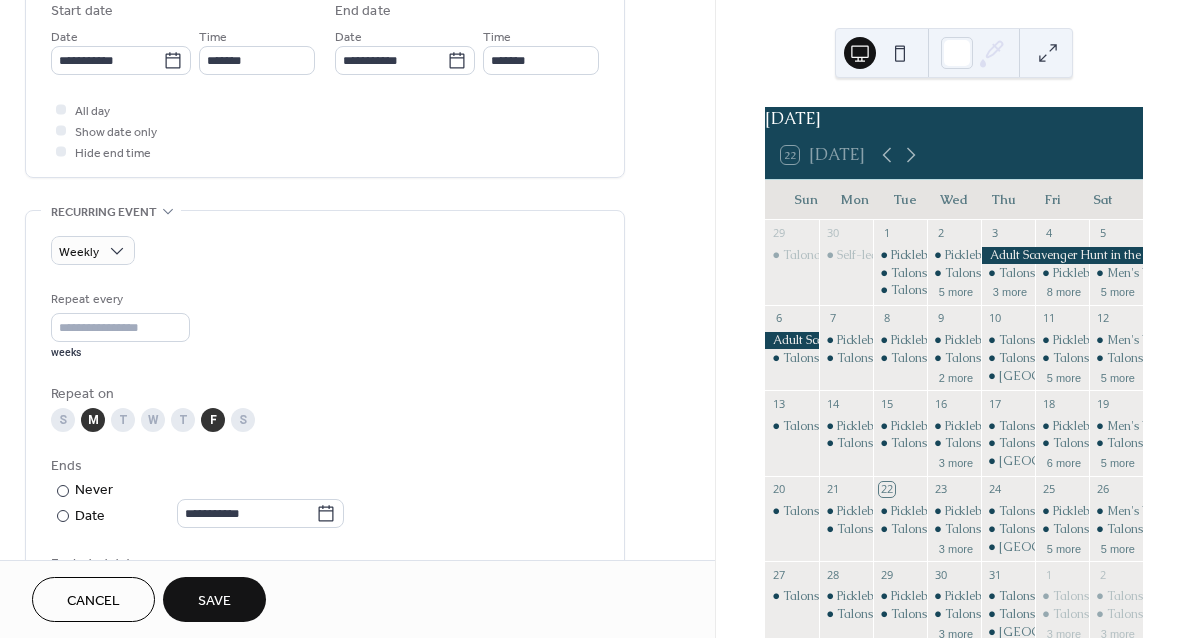 scroll, scrollTop: 744, scrollLeft: 0, axis: vertical 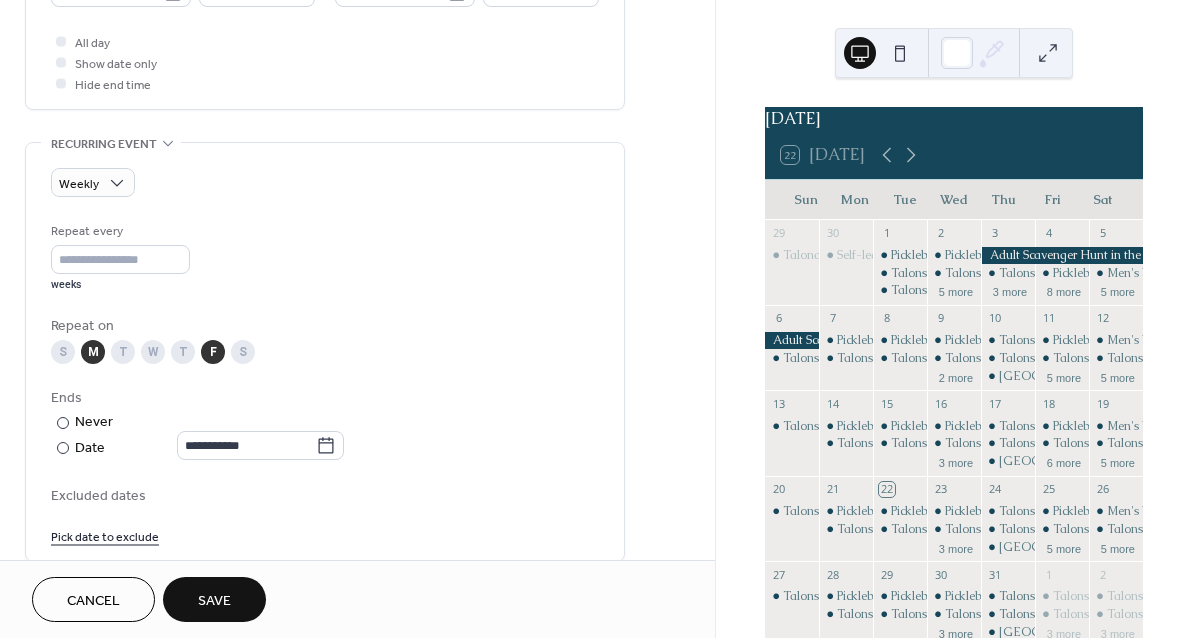 click on "M" at bounding box center (93, 352) 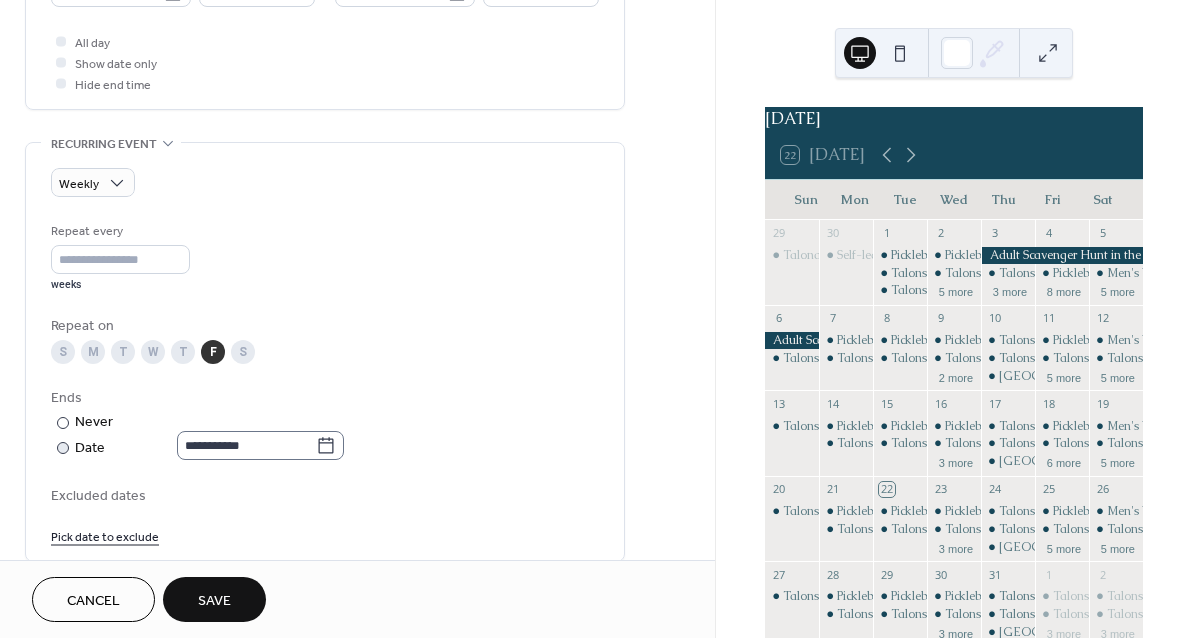 click 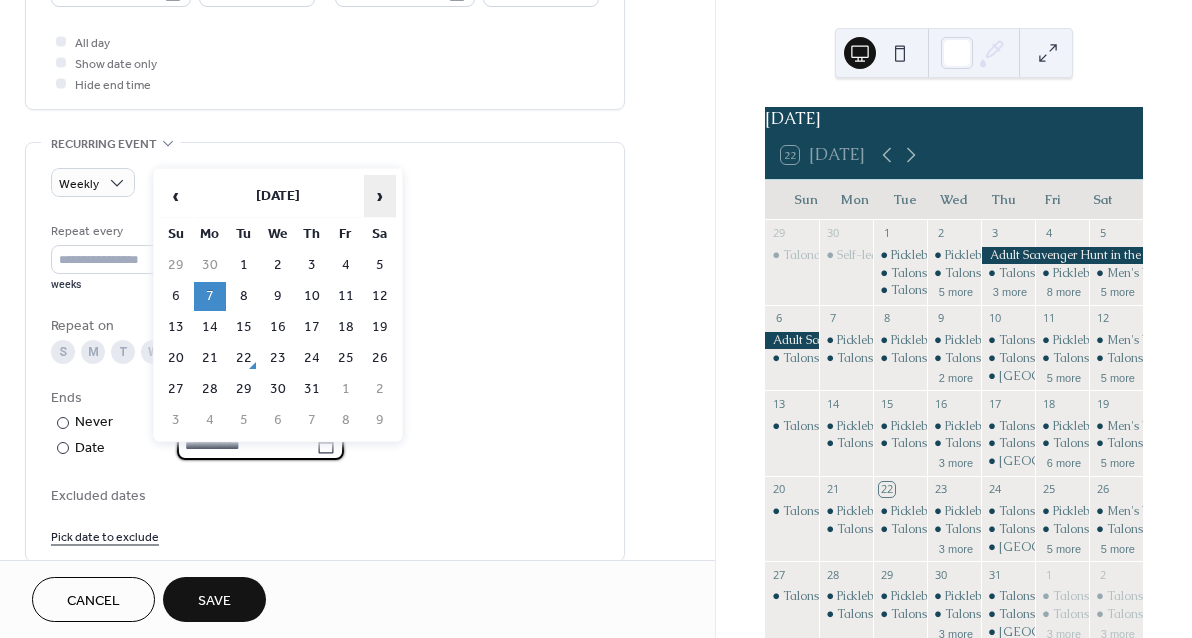 click on "›" at bounding box center (380, 196) 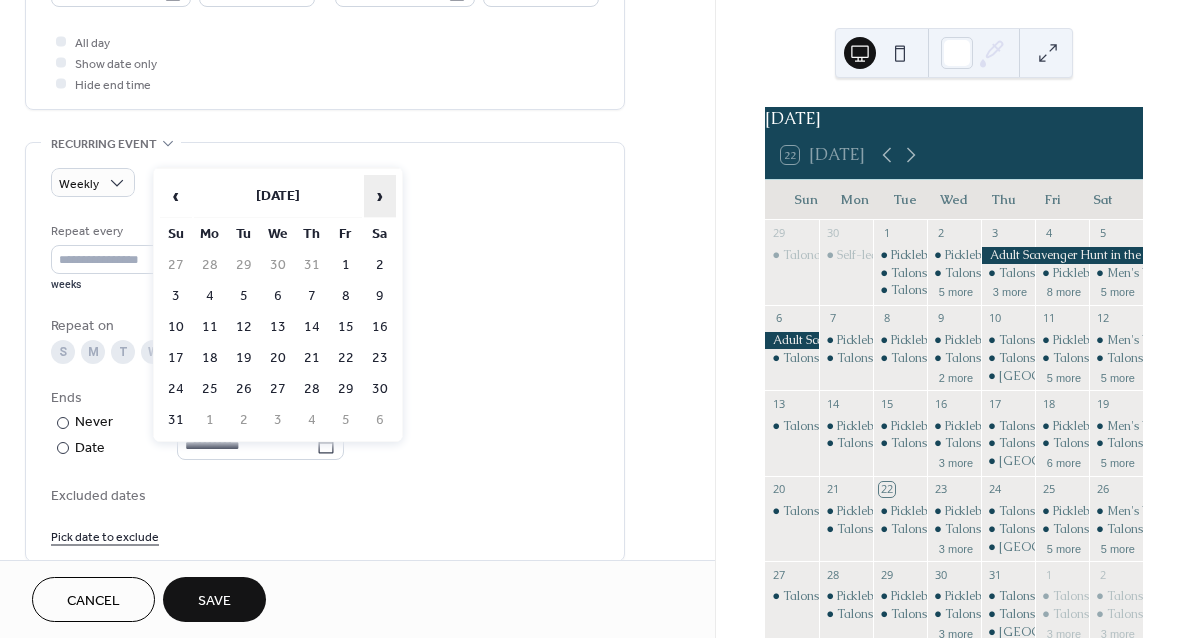 click on "›" at bounding box center [380, 196] 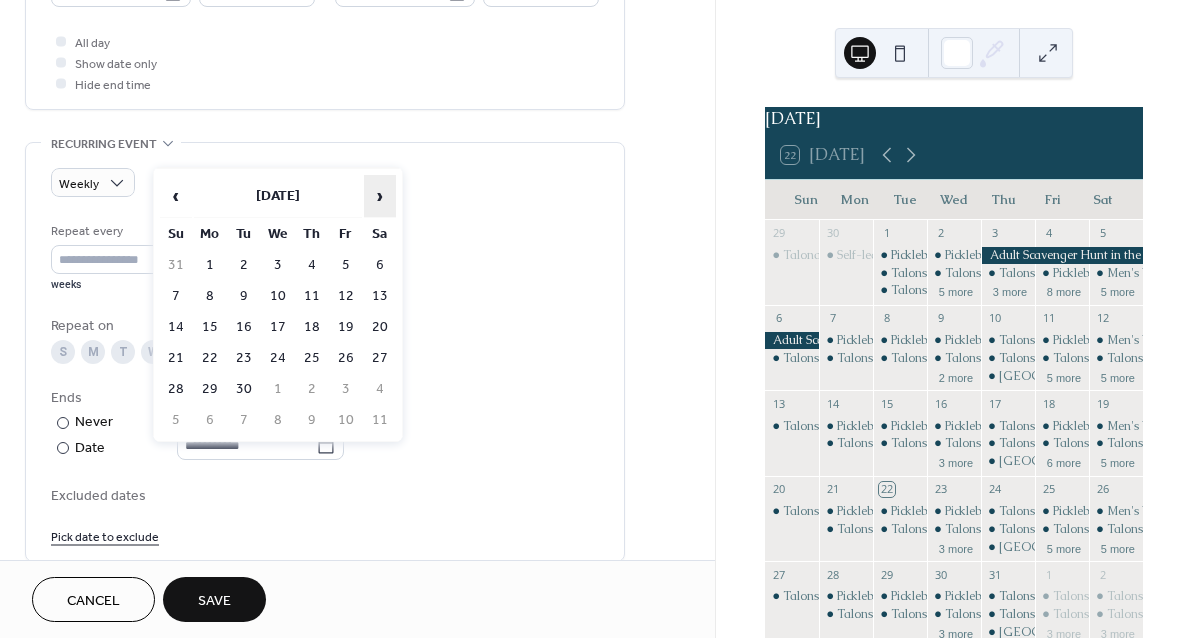 click on "›" at bounding box center [380, 196] 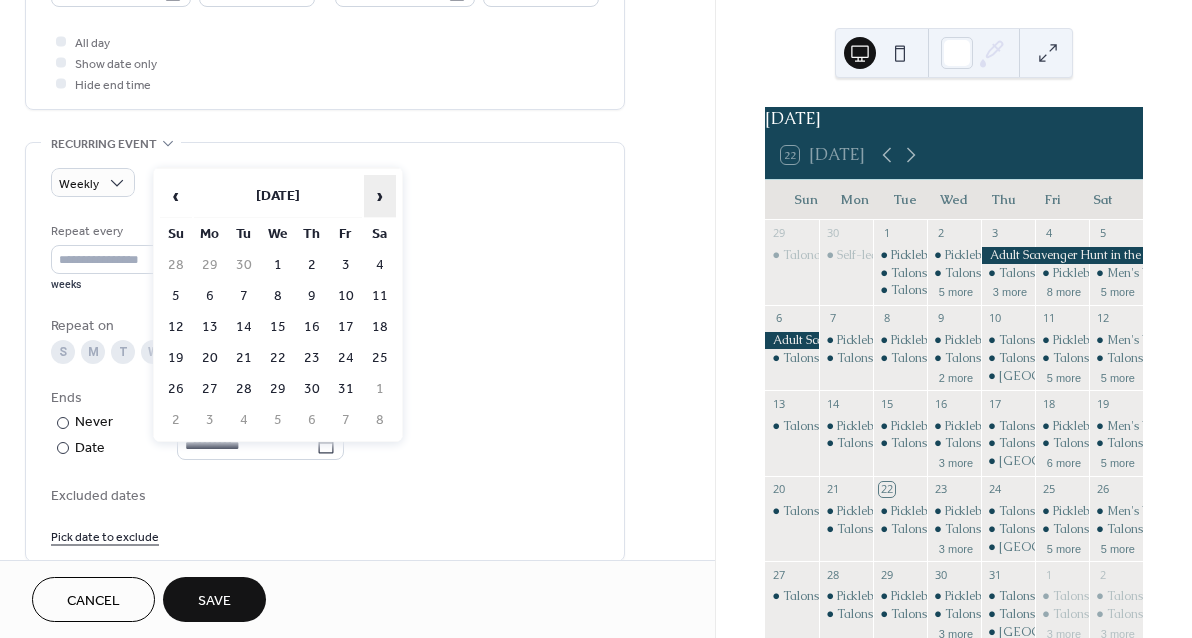 click on "›" at bounding box center (380, 196) 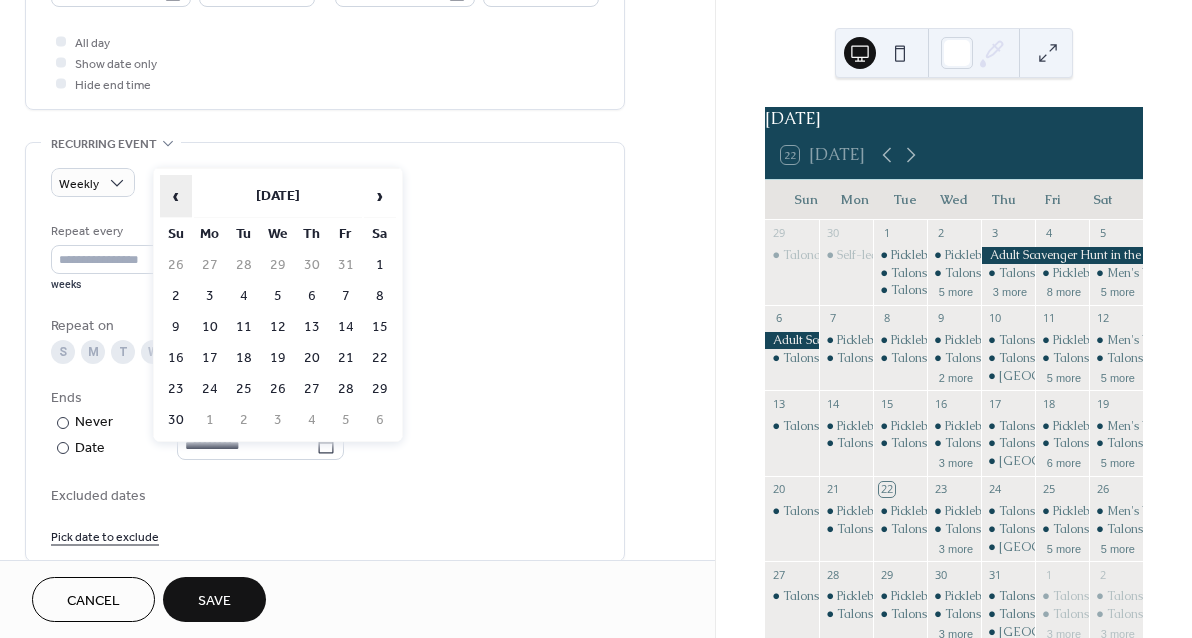 click on "‹" at bounding box center (176, 196) 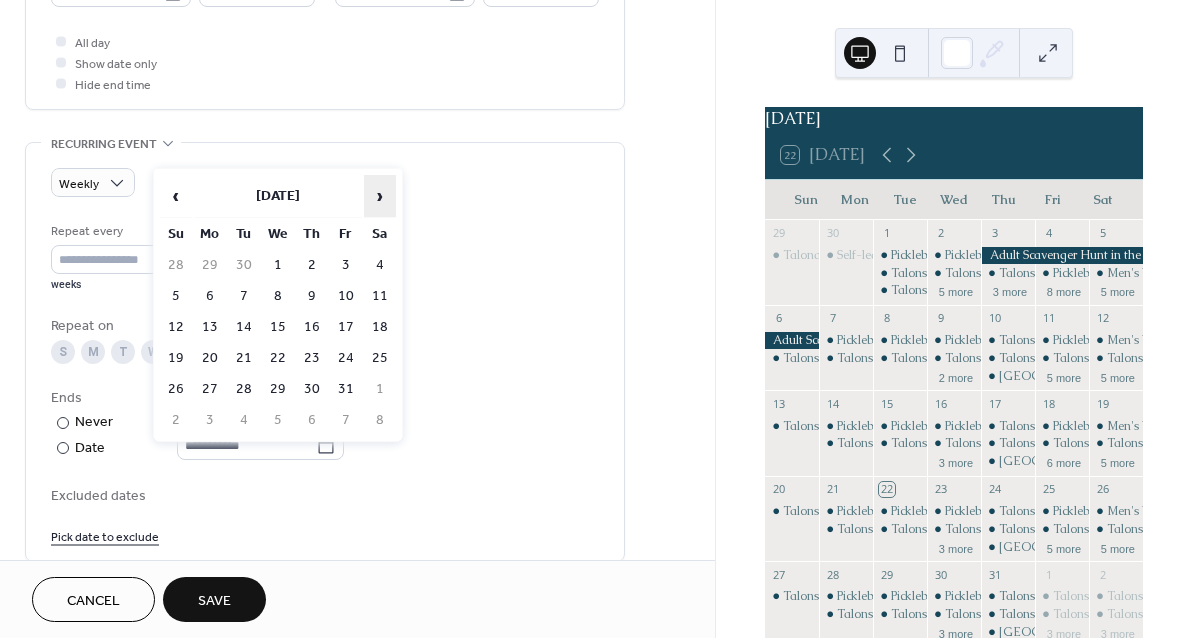 click on "›" at bounding box center [380, 196] 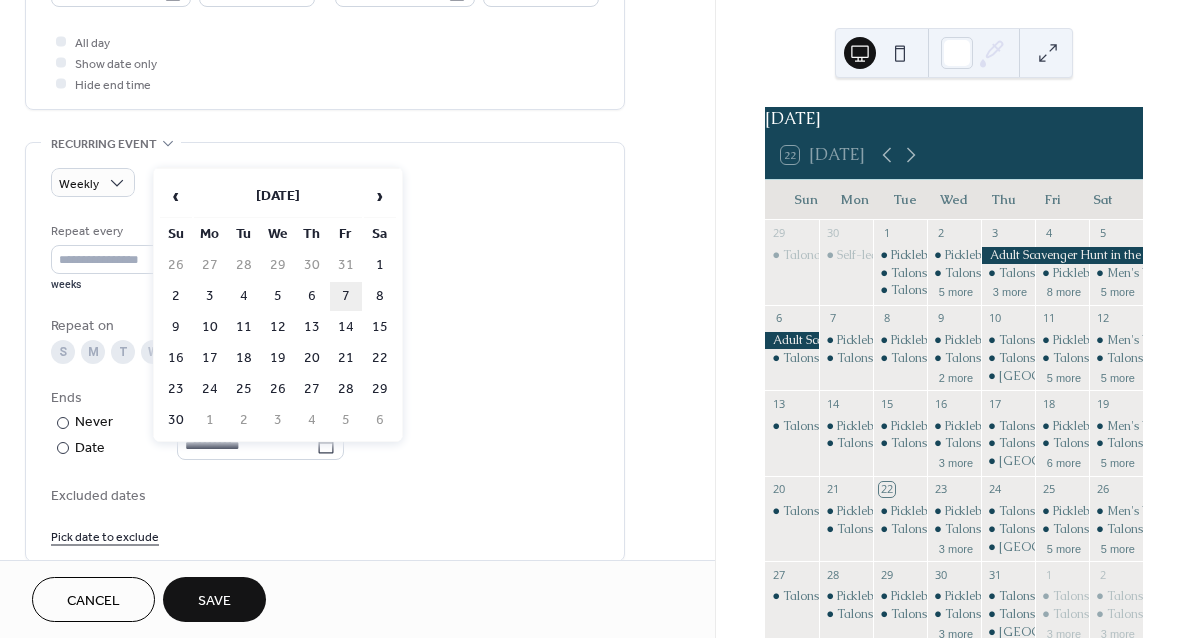 click on "7" at bounding box center (346, 296) 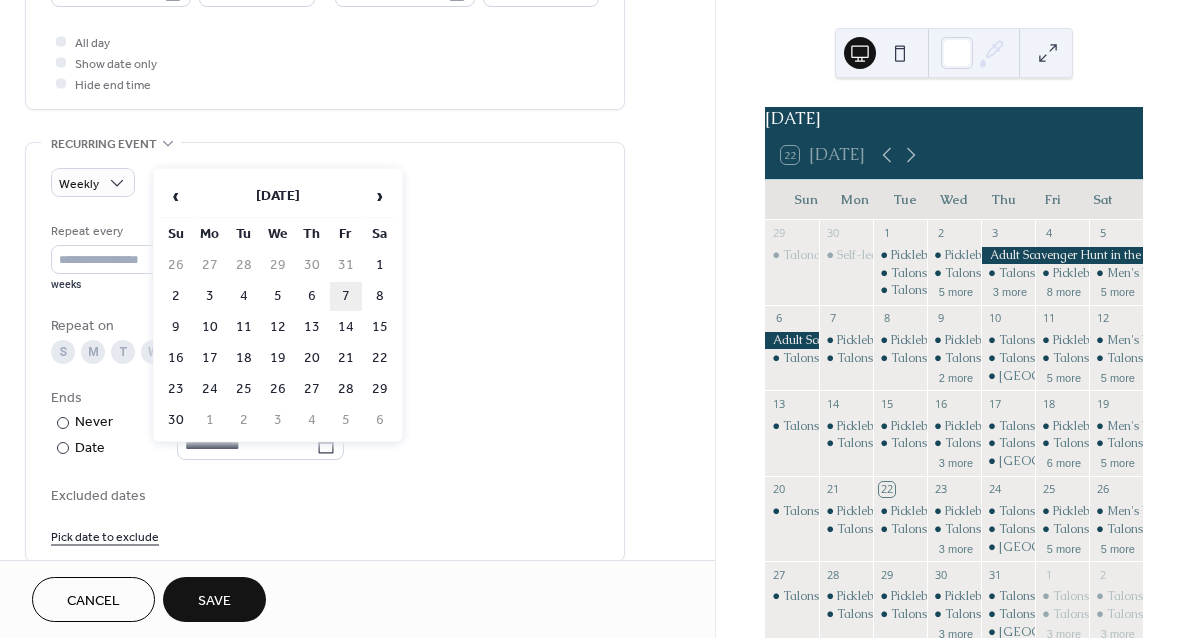 type on "**********" 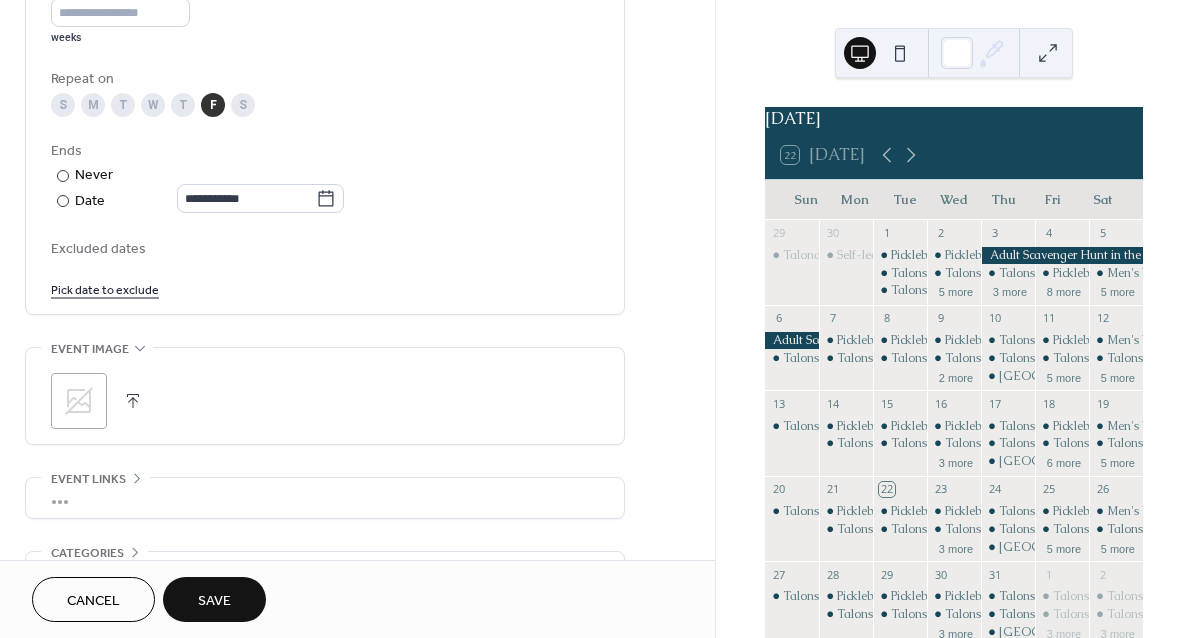 scroll, scrollTop: 1067, scrollLeft: 0, axis: vertical 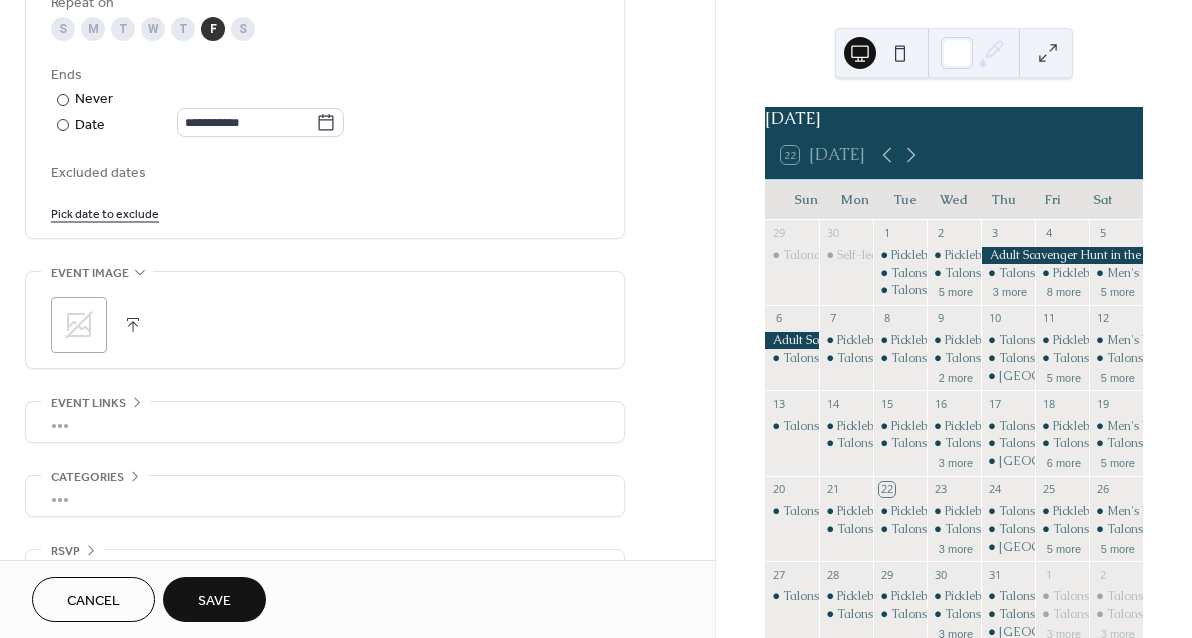 click on "Save" at bounding box center (214, 601) 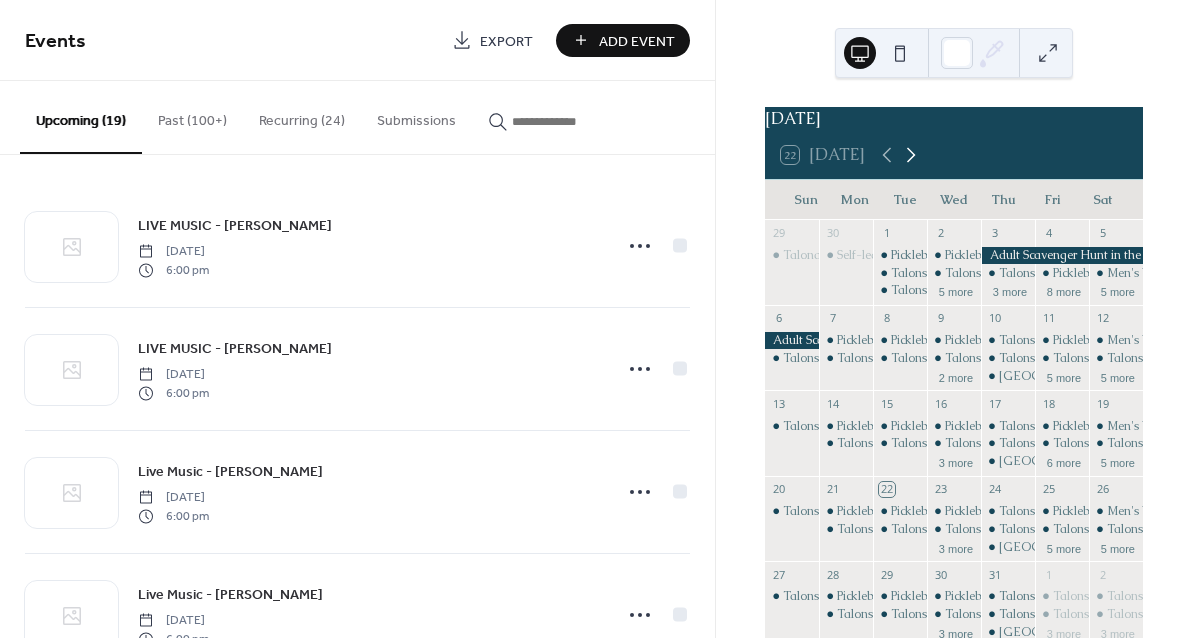 click 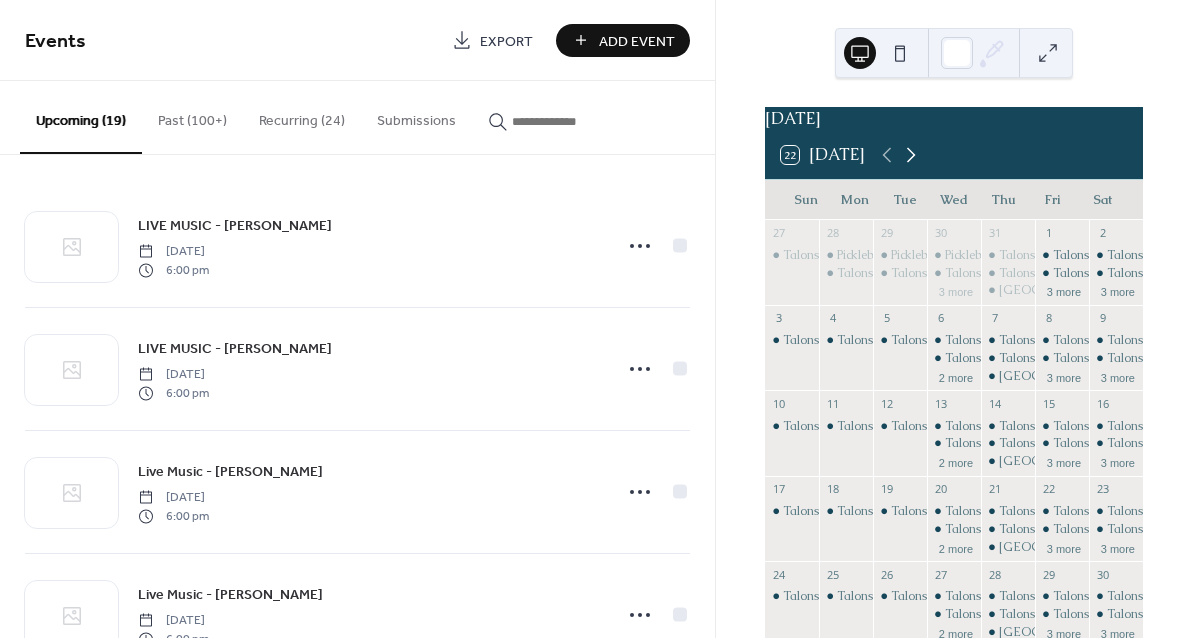 click 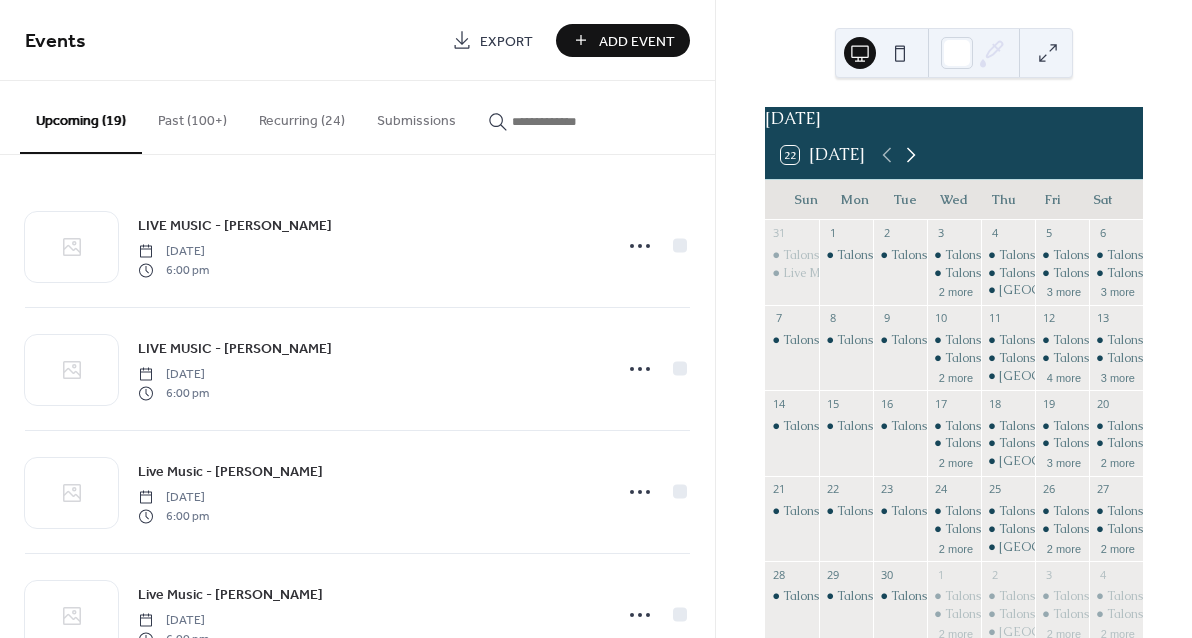 click 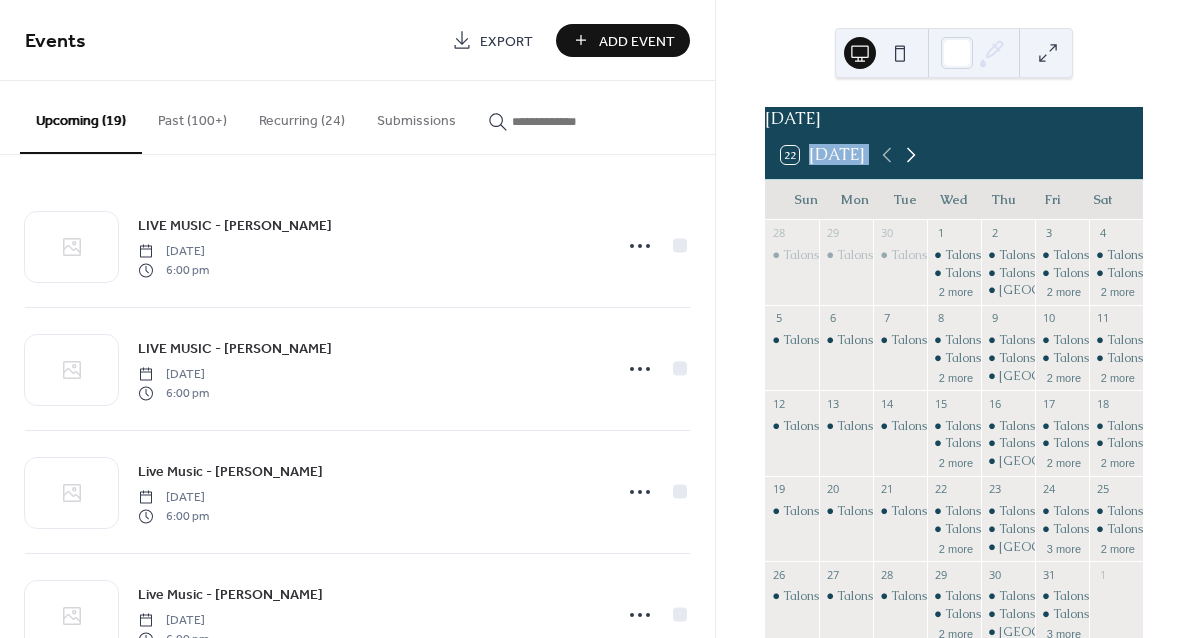 click 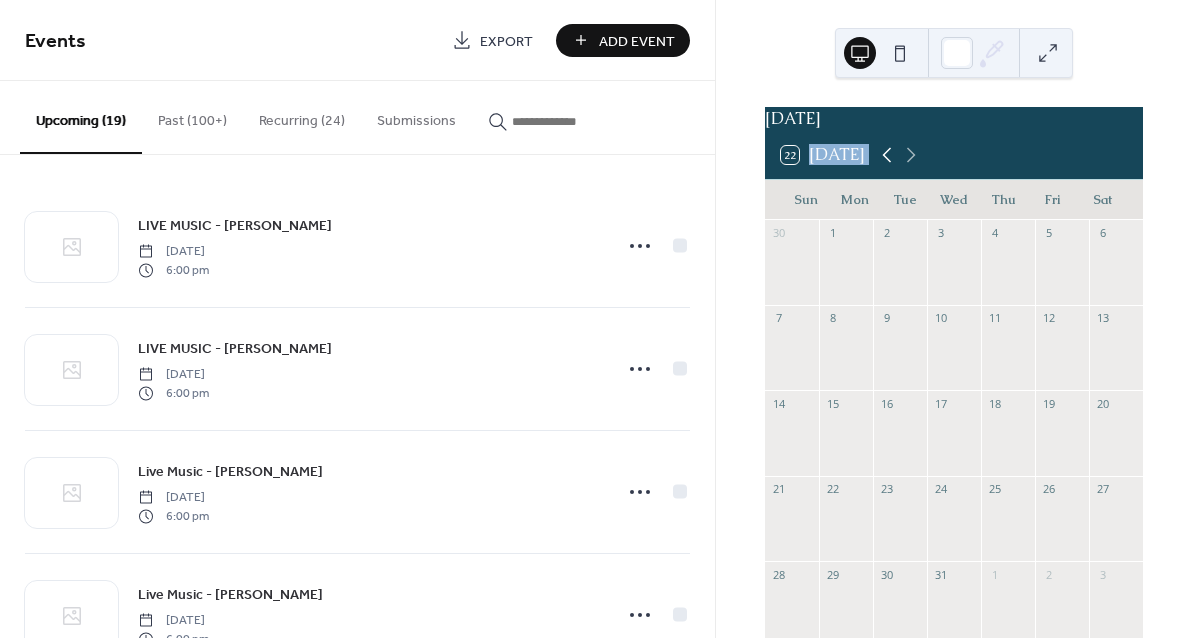 click 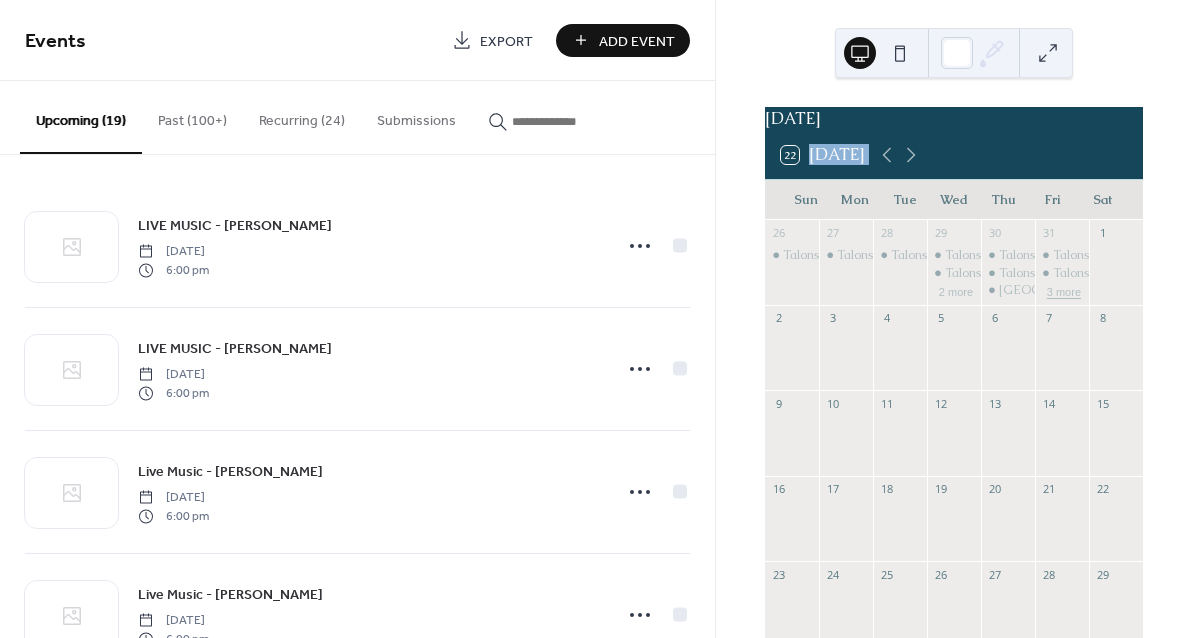 click on "3 more" at bounding box center [1064, 290] 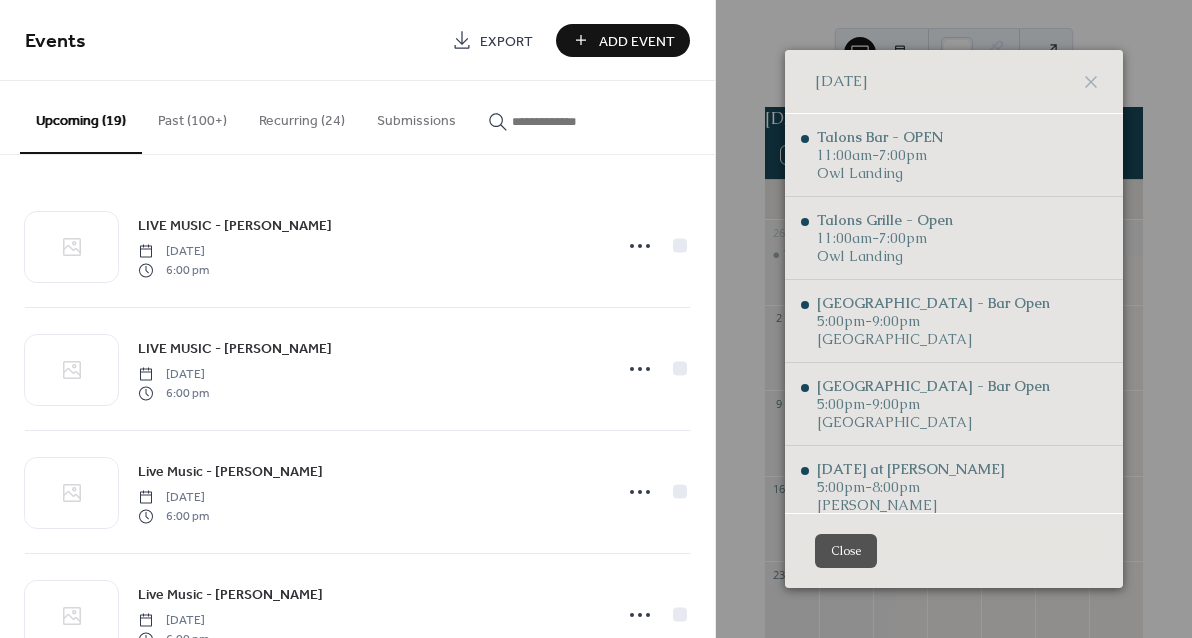 click on "Close" at bounding box center (846, 551) 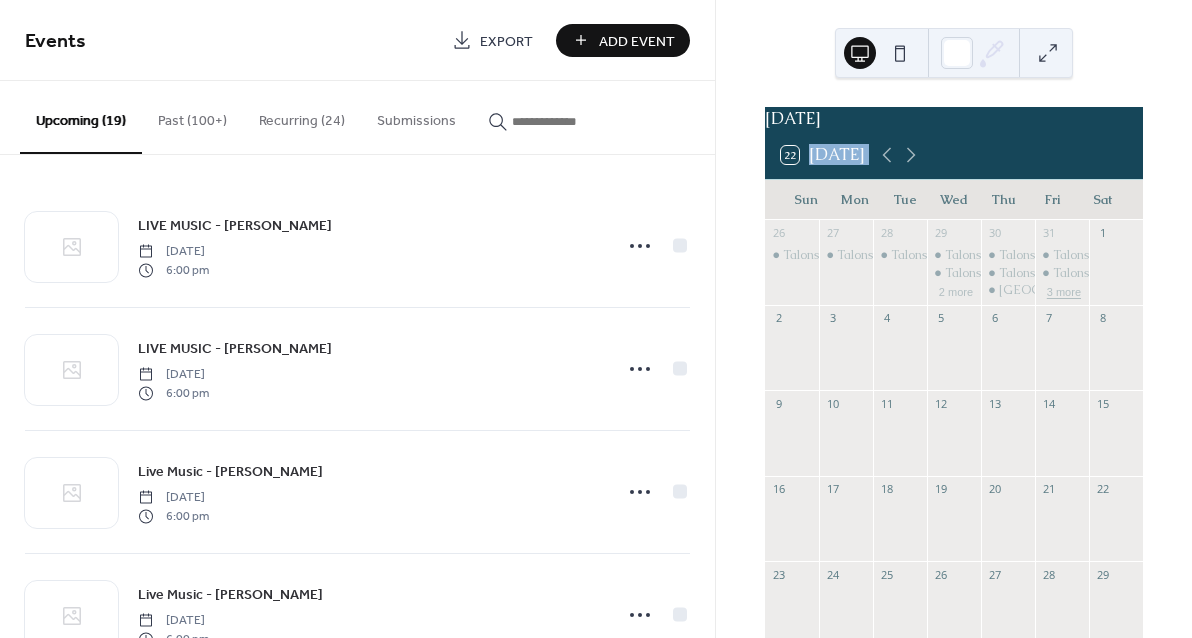 click on "3 more" at bounding box center [1064, 290] 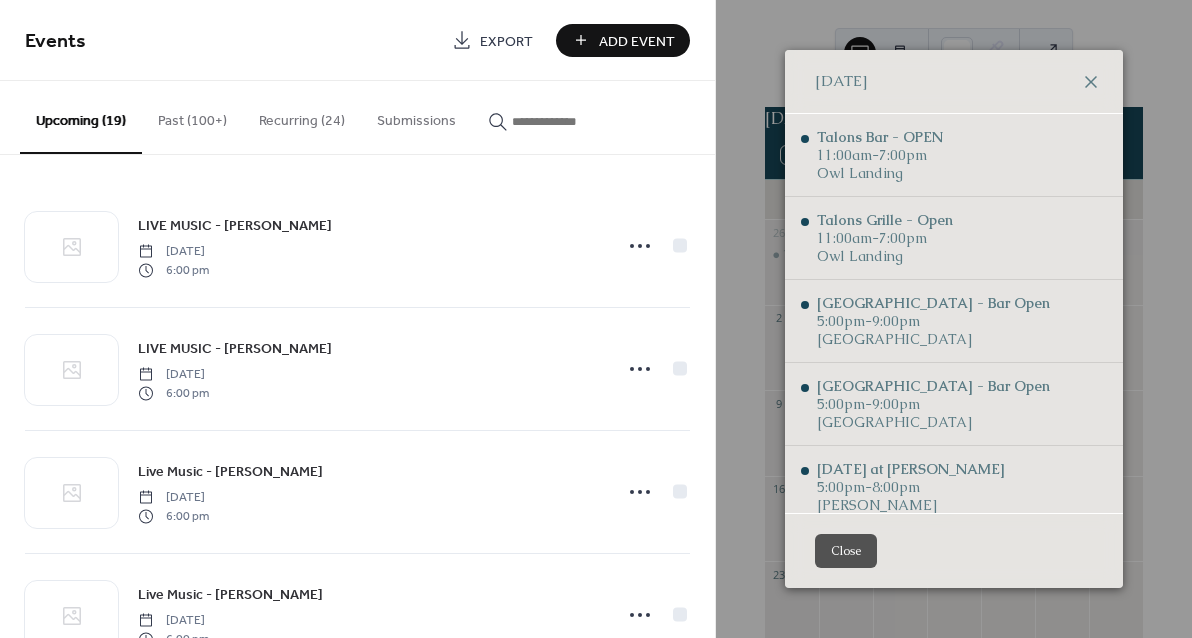 click 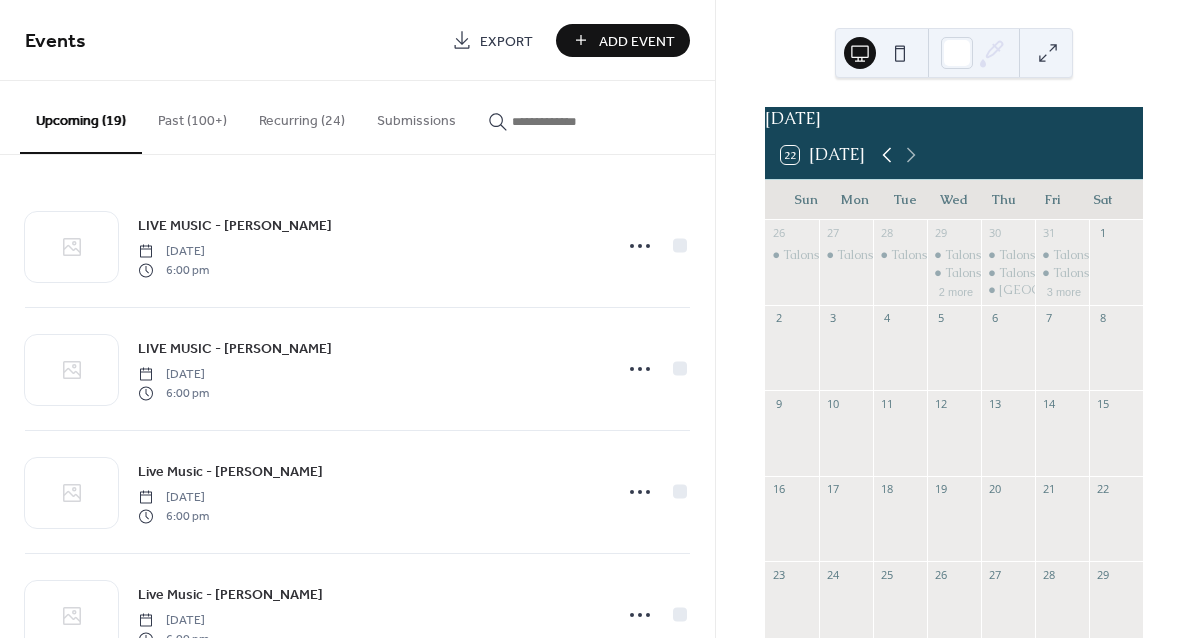click 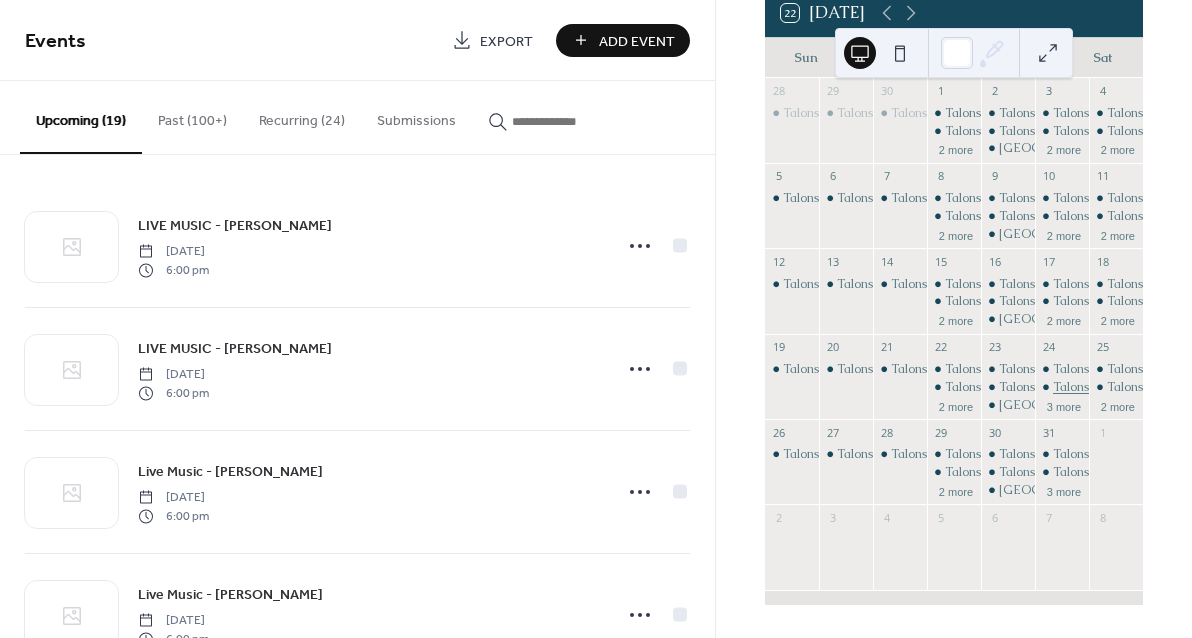 scroll, scrollTop: 153, scrollLeft: 0, axis: vertical 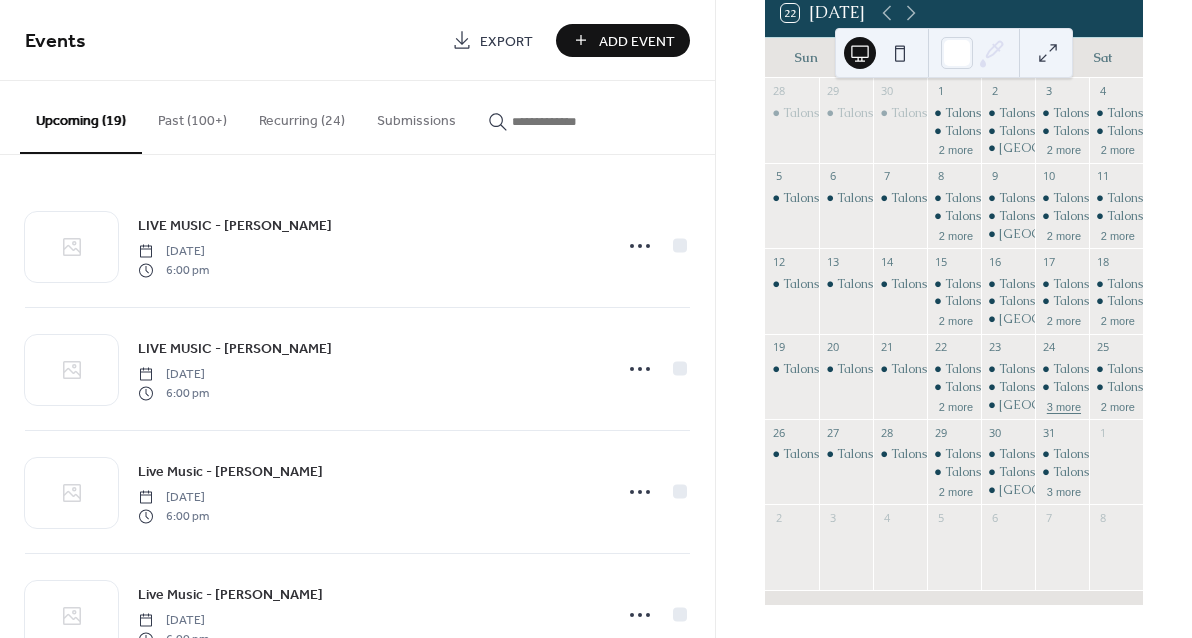 click on "3 more" at bounding box center [1064, 405] 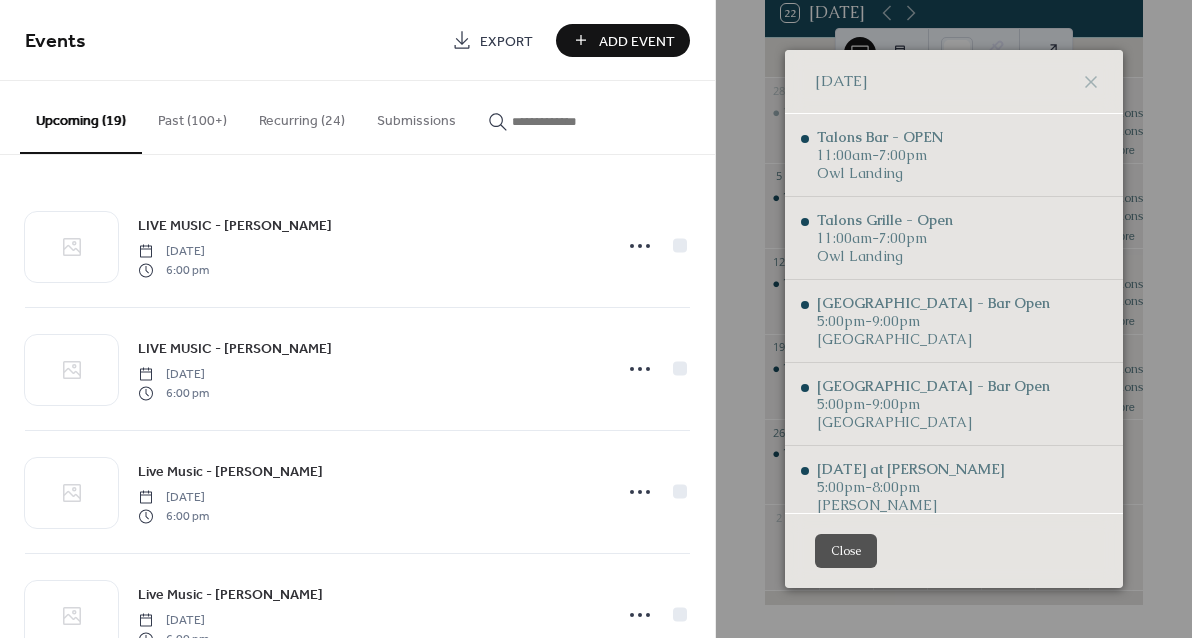 click on "Recurring (24)" at bounding box center [302, 116] 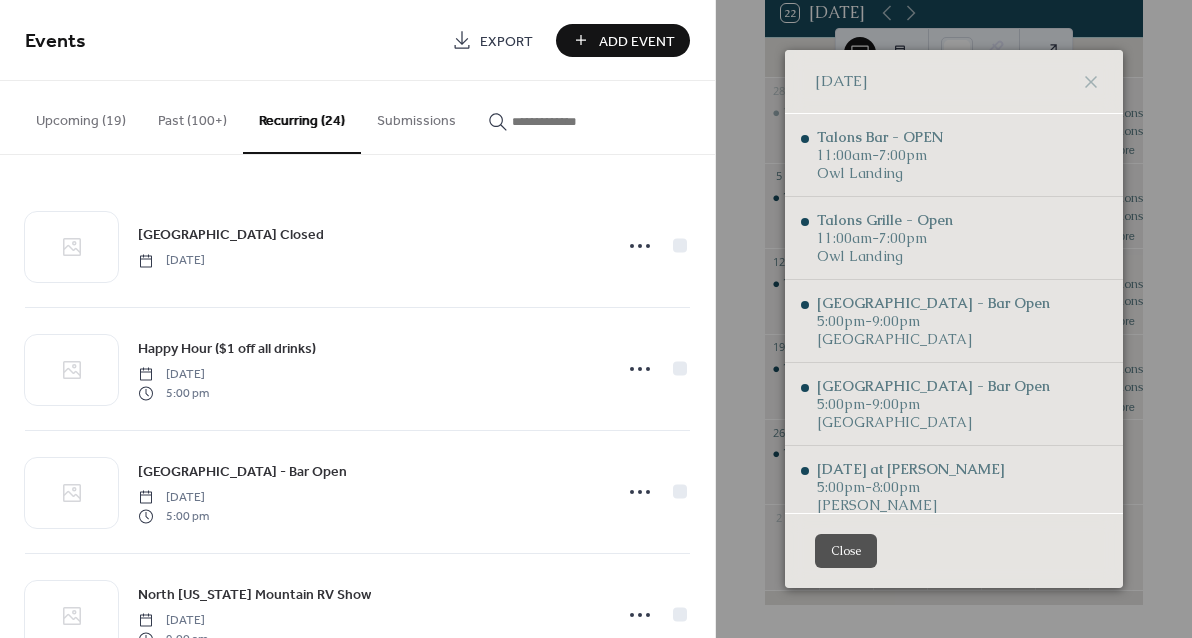click on "Upcoming (19)" at bounding box center [81, 116] 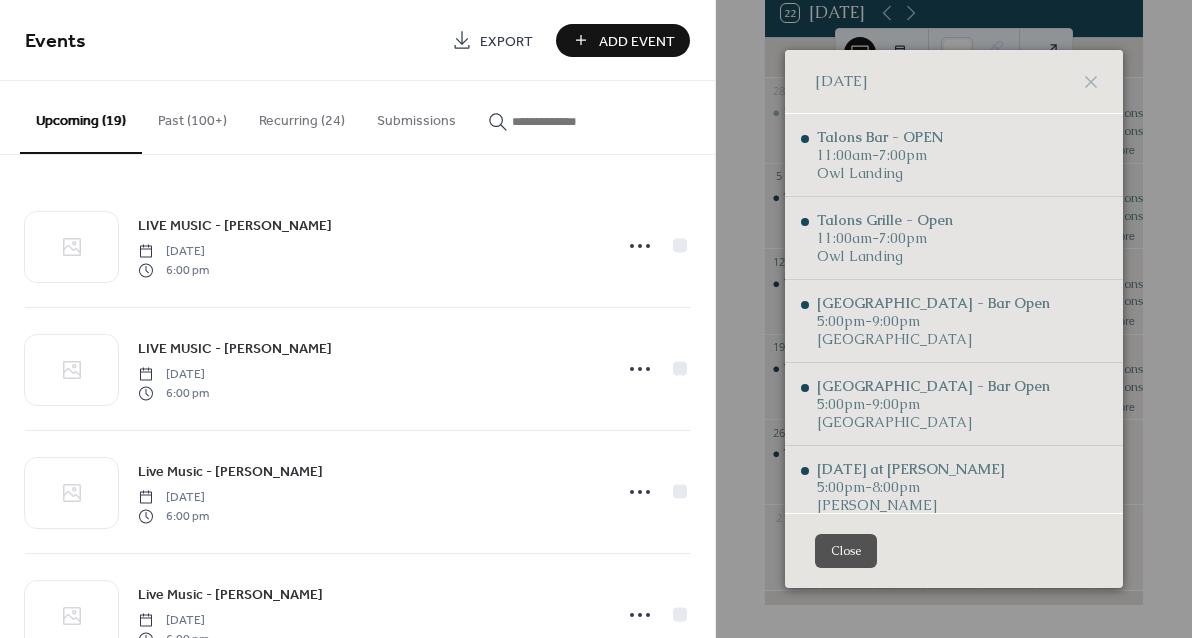click on "Add Event" at bounding box center [637, 41] 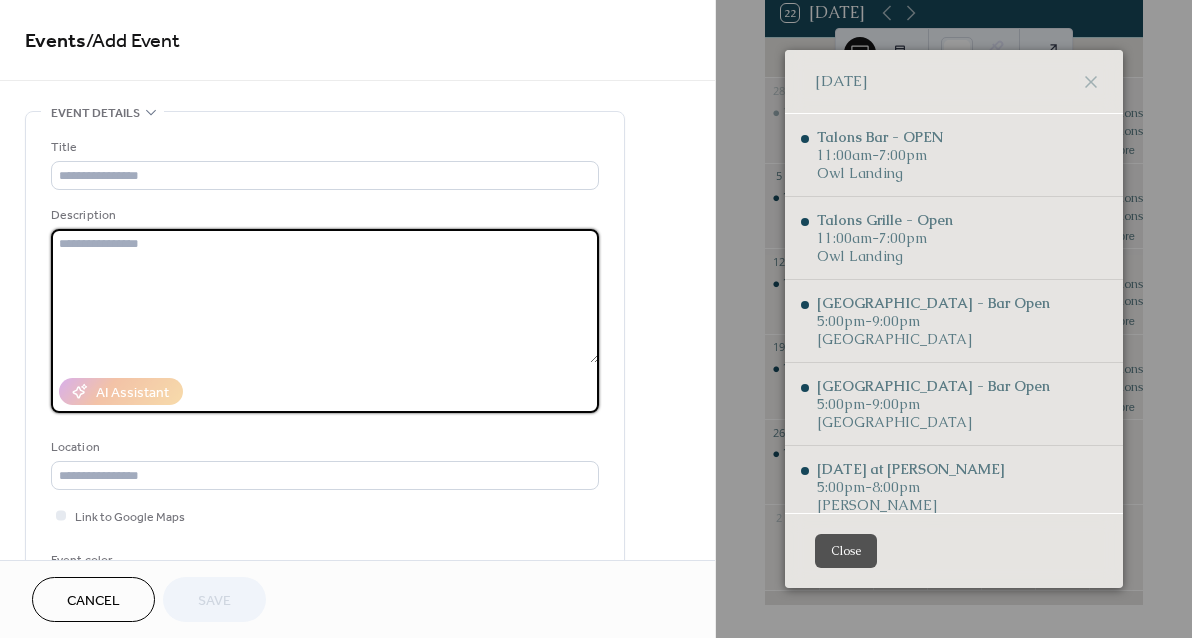 click at bounding box center (325, 296) 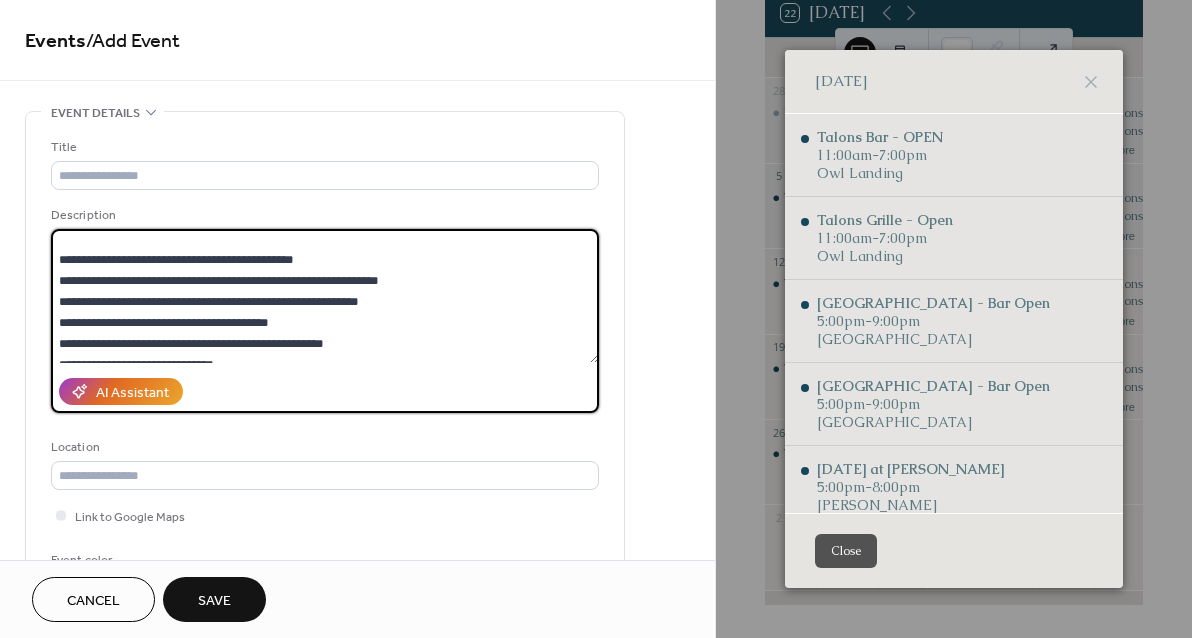 scroll, scrollTop: 284, scrollLeft: 0, axis: vertical 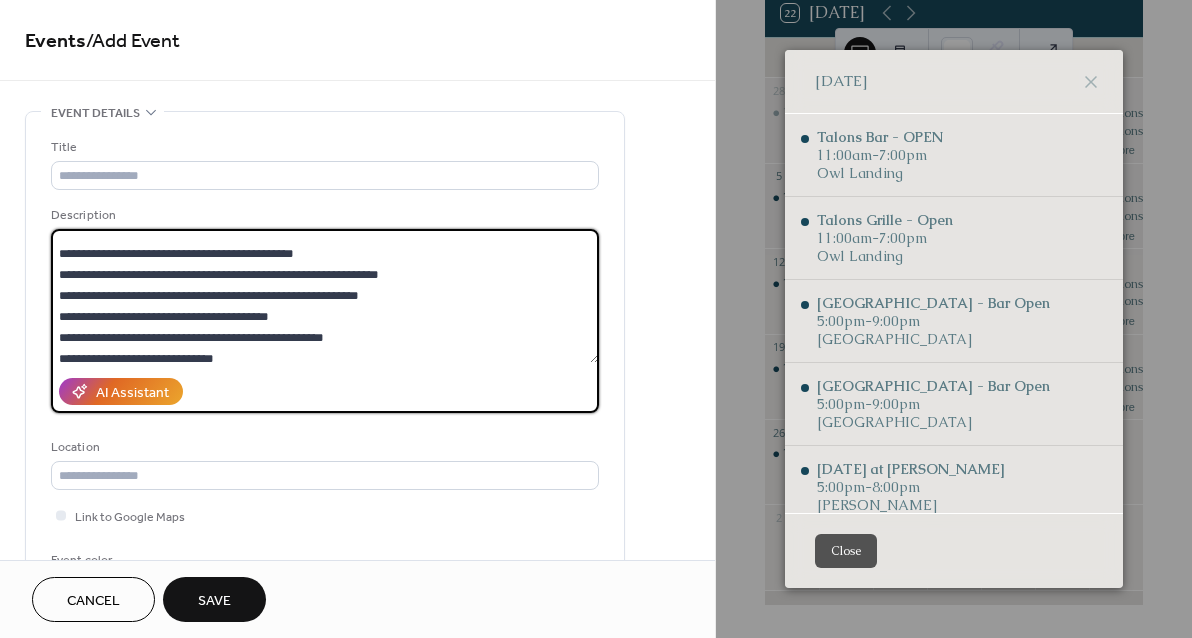 drag, startPoint x: 354, startPoint y: 339, endPoint x: 39, endPoint y: 250, distance: 327.33163 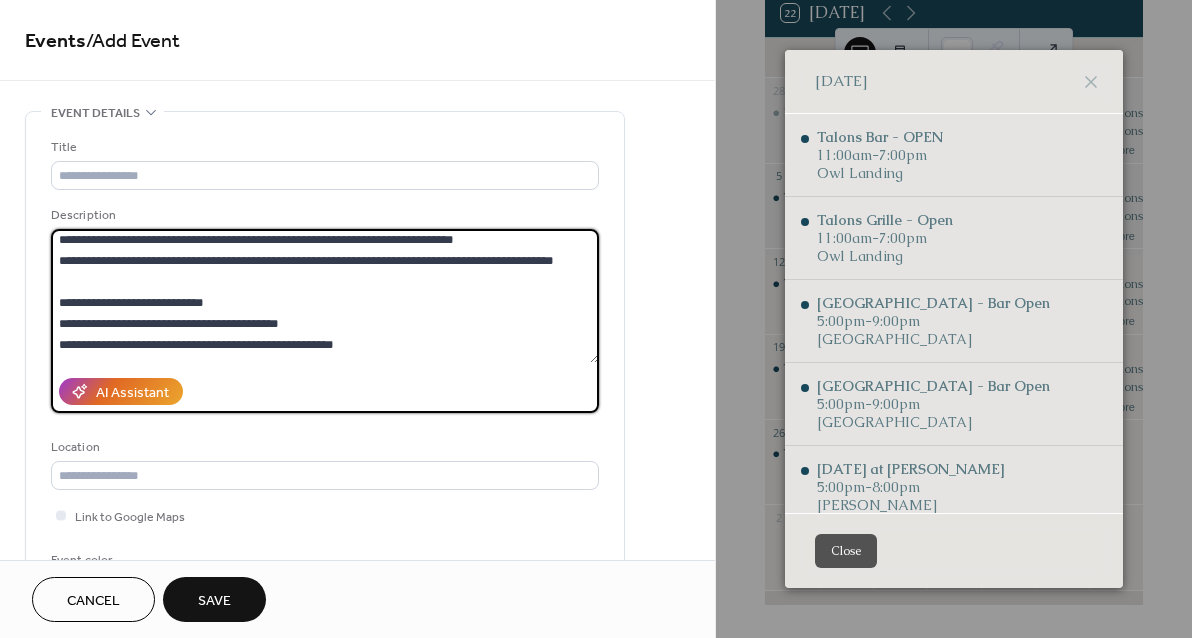 scroll, scrollTop: 3, scrollLeft: 0, axis: vertical 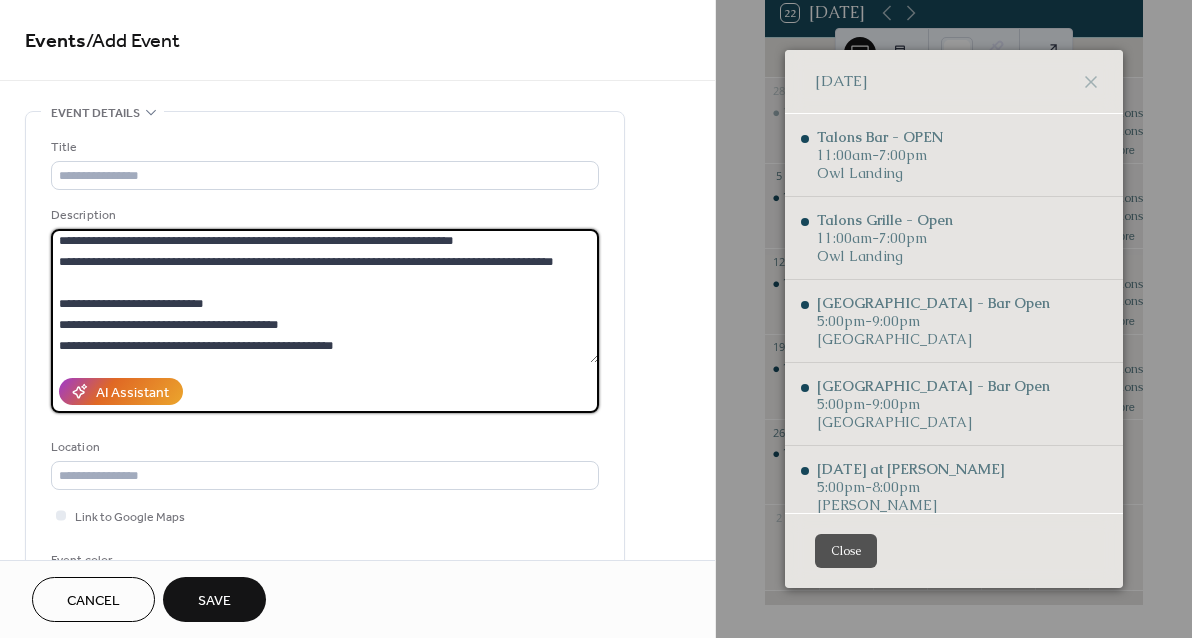 drag, startPoint x: 351, startPoint y: 352, endPoint x: 229, endPoint y: 343, distance: 122.33152 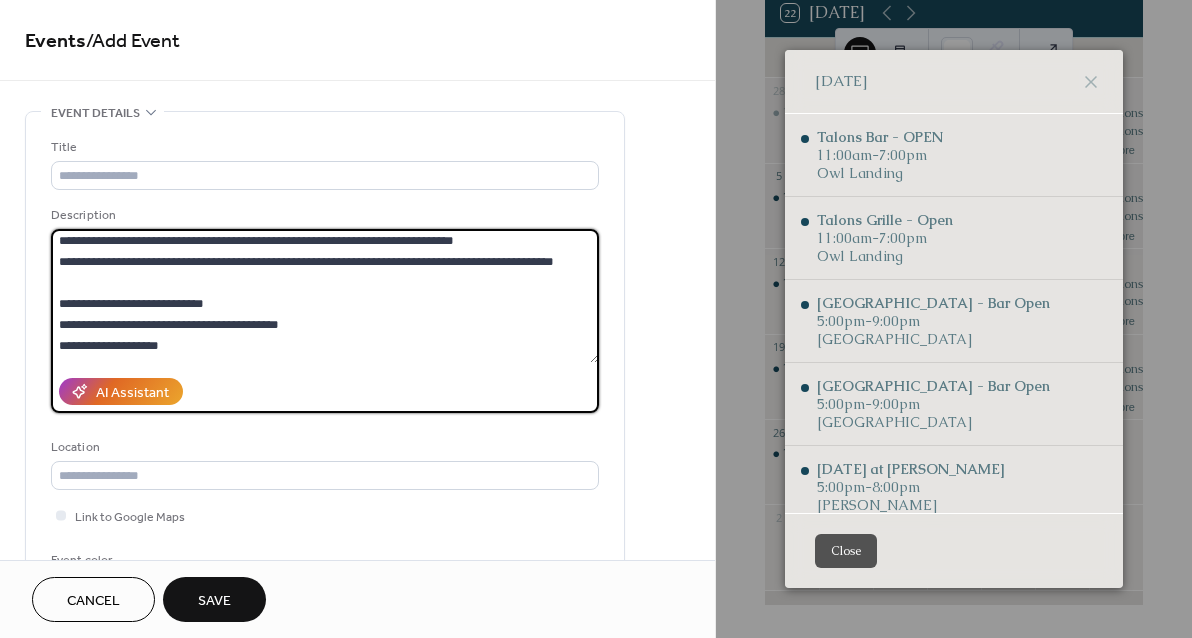 click on "AI Assistant" at bounding box center (325, 391) 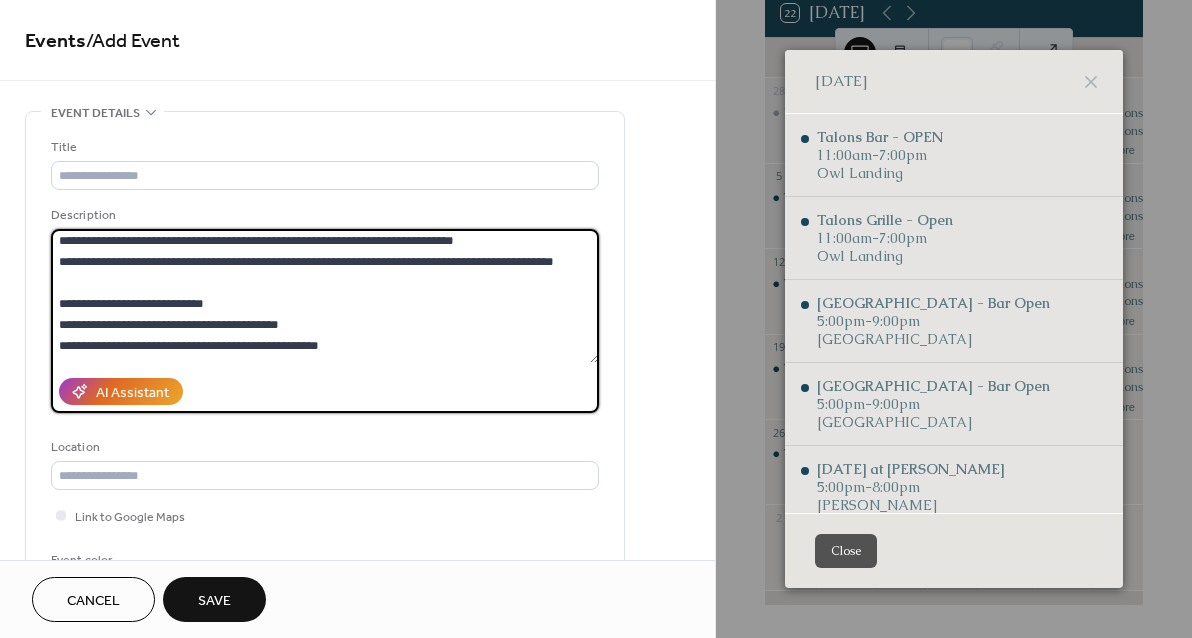 click on "**********" at bounding box center (325, 296) 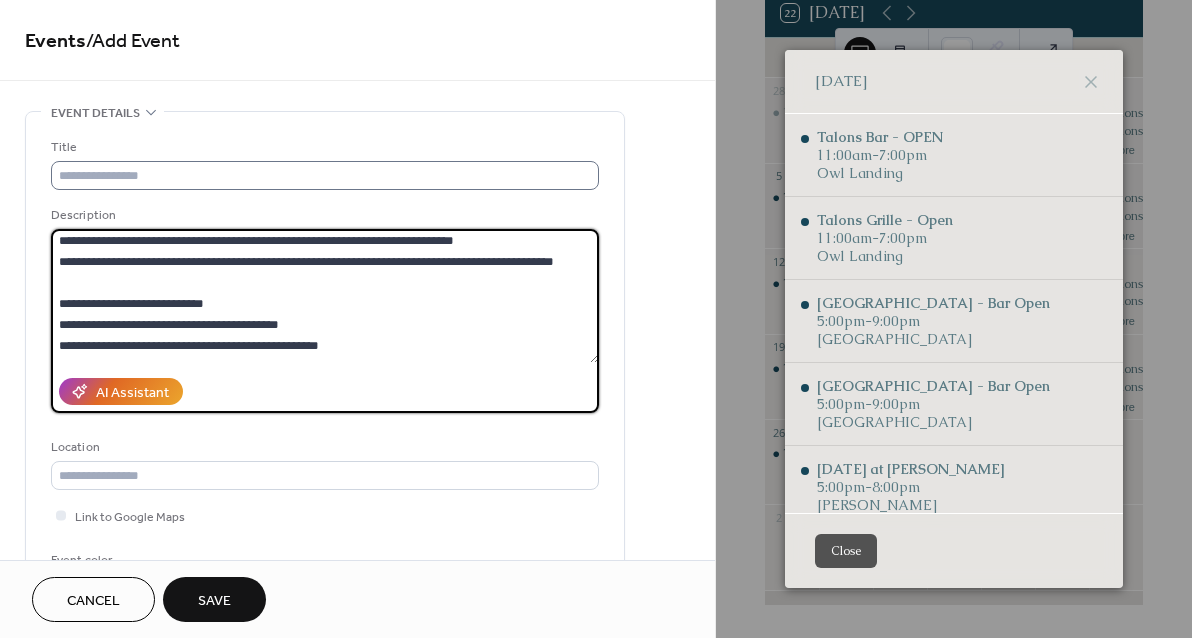 scroll, scrollTop: 0, scrollLeft: 0, axis: both 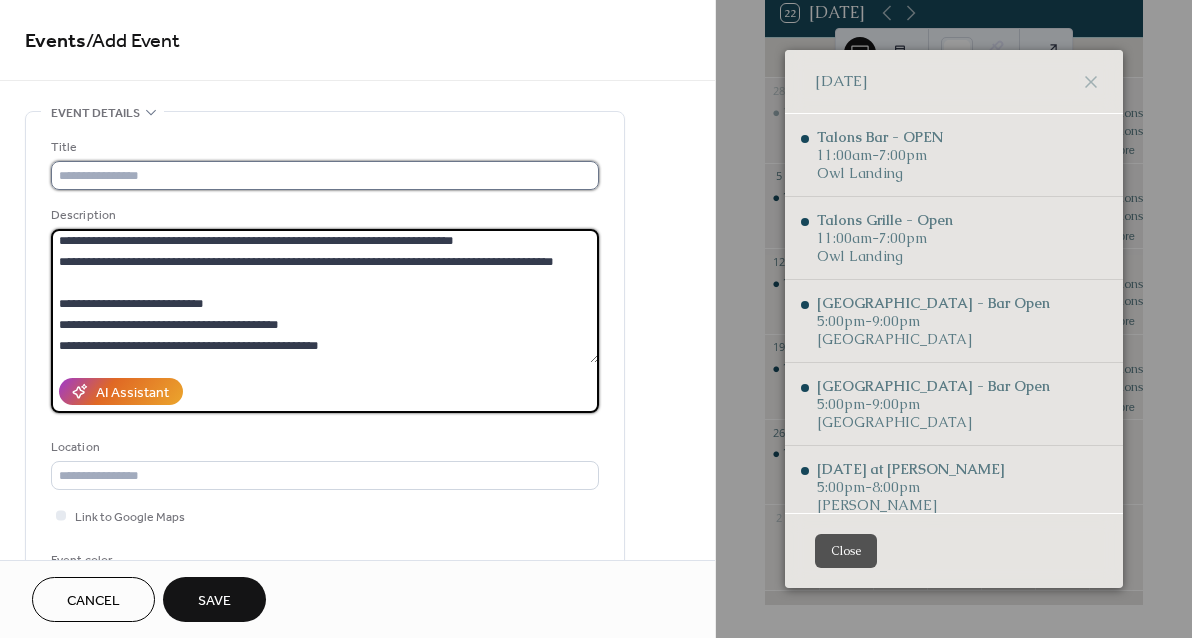 click at bounding box center [325, 175] 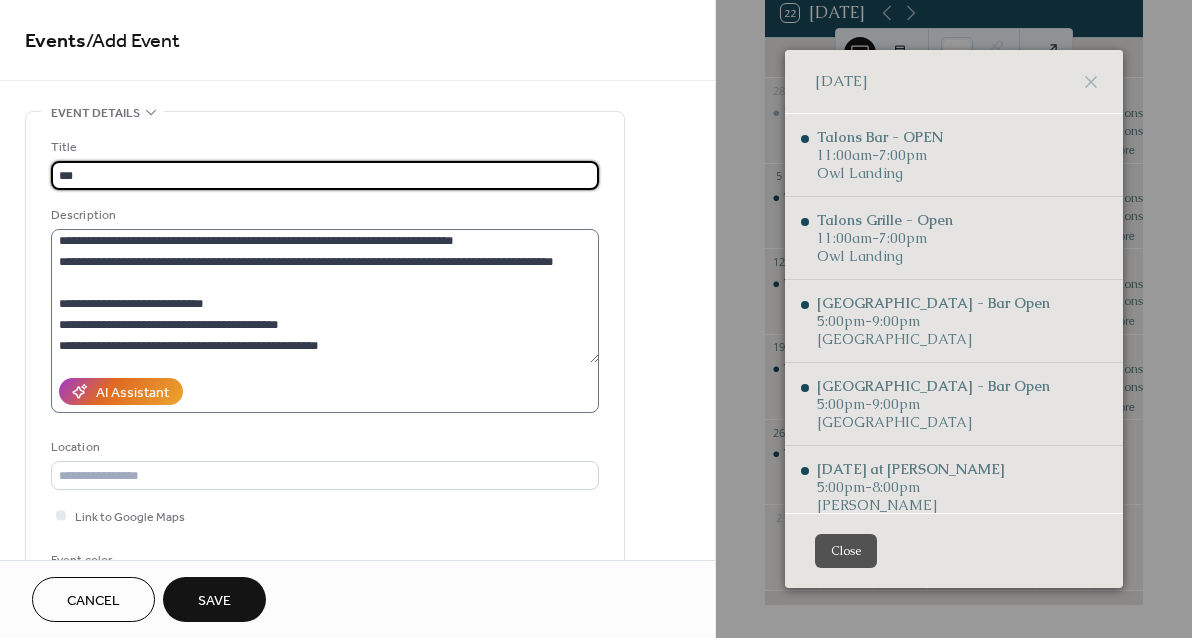 type on "***" 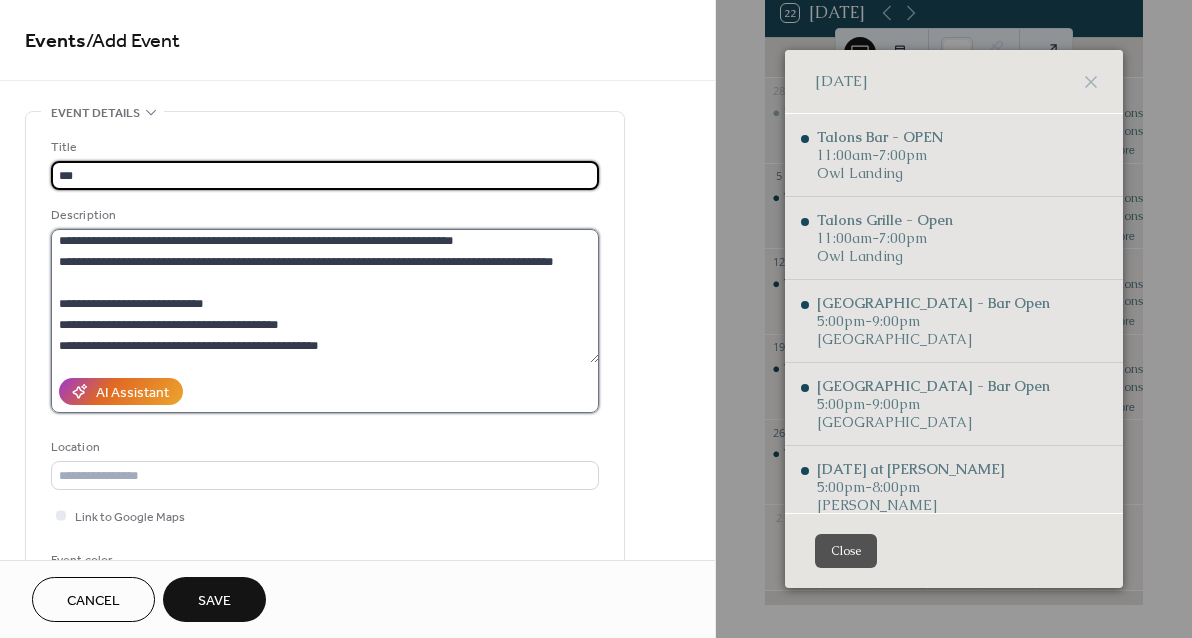 click on "**********" at bounding box center [325, 296] 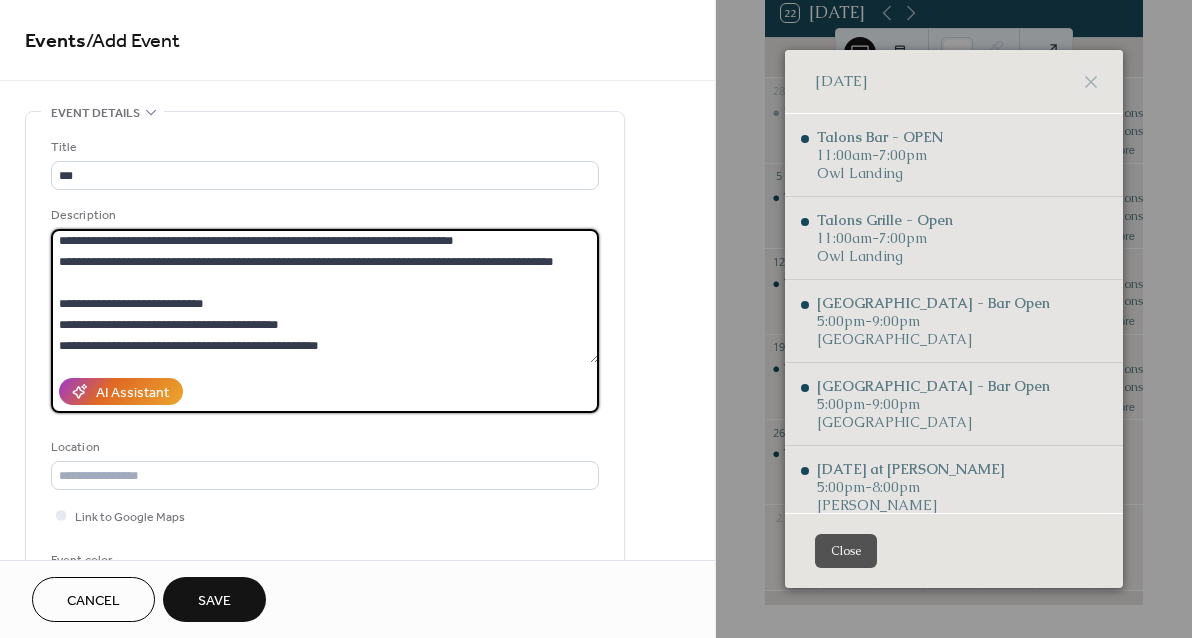click on "**********" at bounding box center [325, 296] 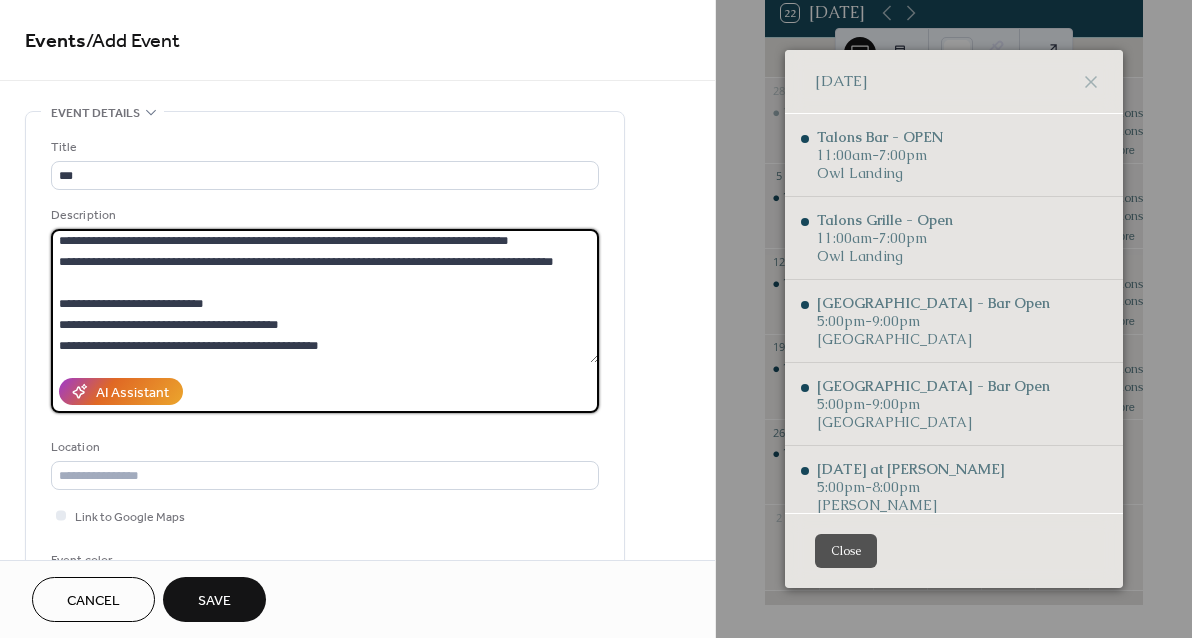 click on "**********" at bounding box center [325, 296] 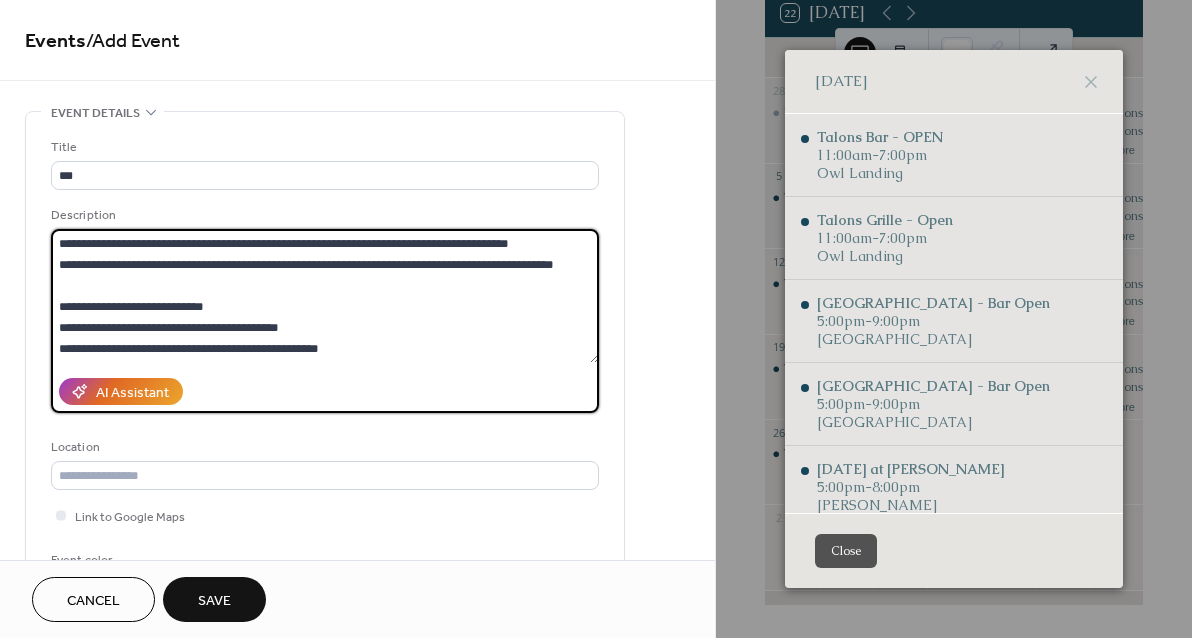 scroll, scrollTop: 0, scrollLeft: 0, axis: both 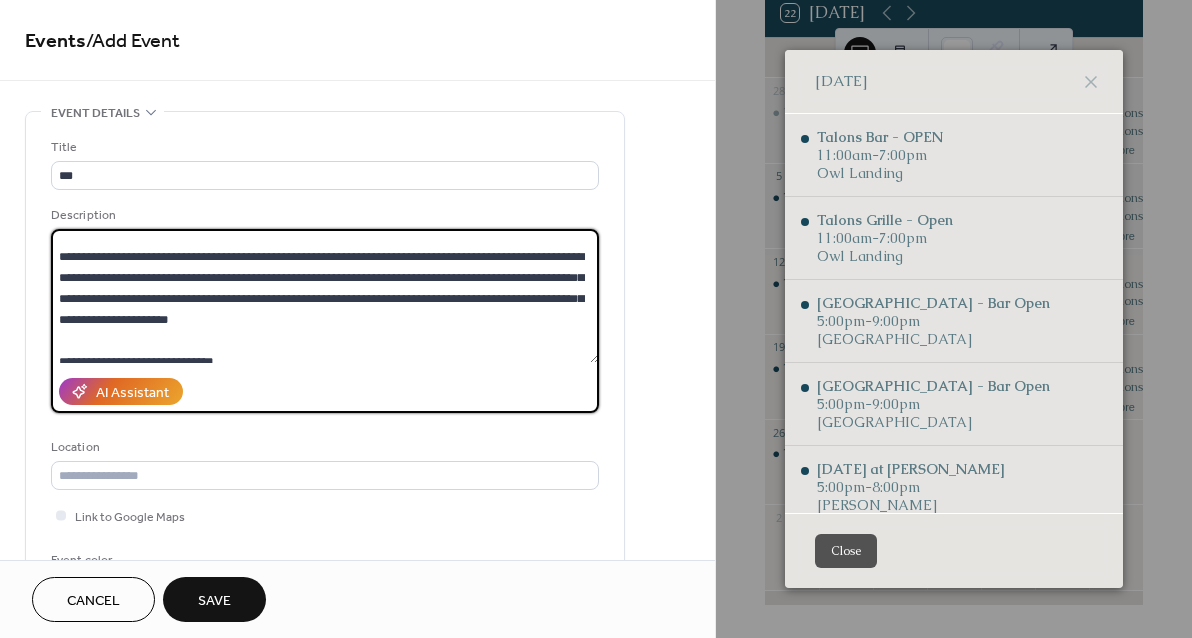 drag, startPoint x: 344, startPoint y: 274, endPoint x: 129, endPoint y: 276, distance: 215.00931 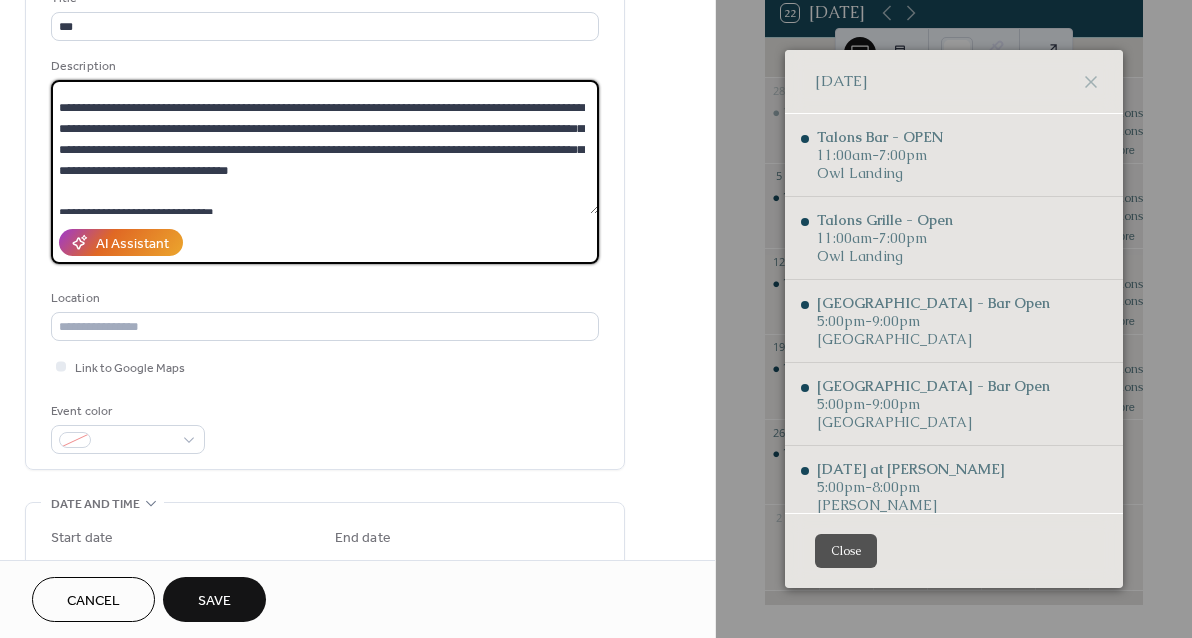 scroll, scrollTop: 174, scrollLeft: 0, axis: vertical 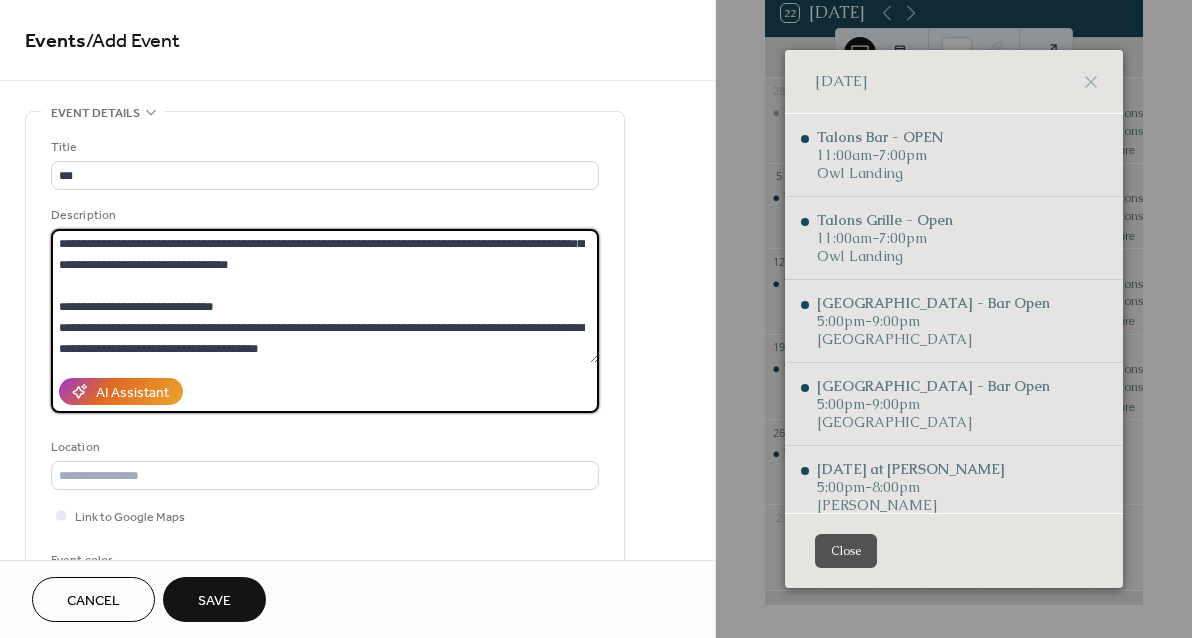 click on "**********" at bounding box center (325, 296) 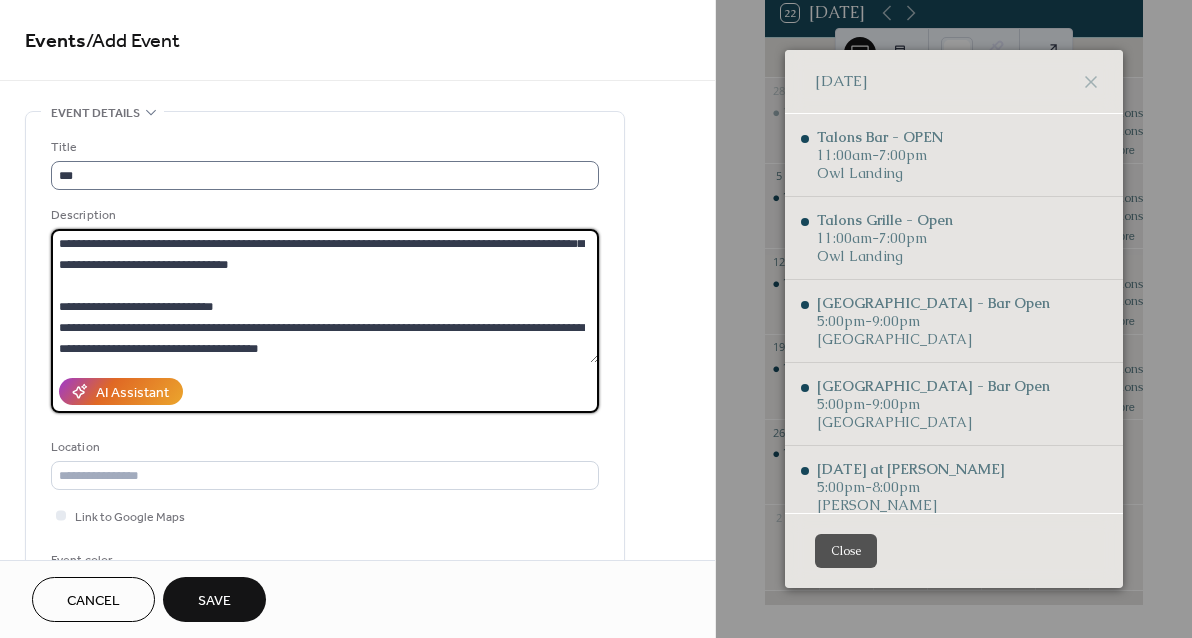 type on "**********" 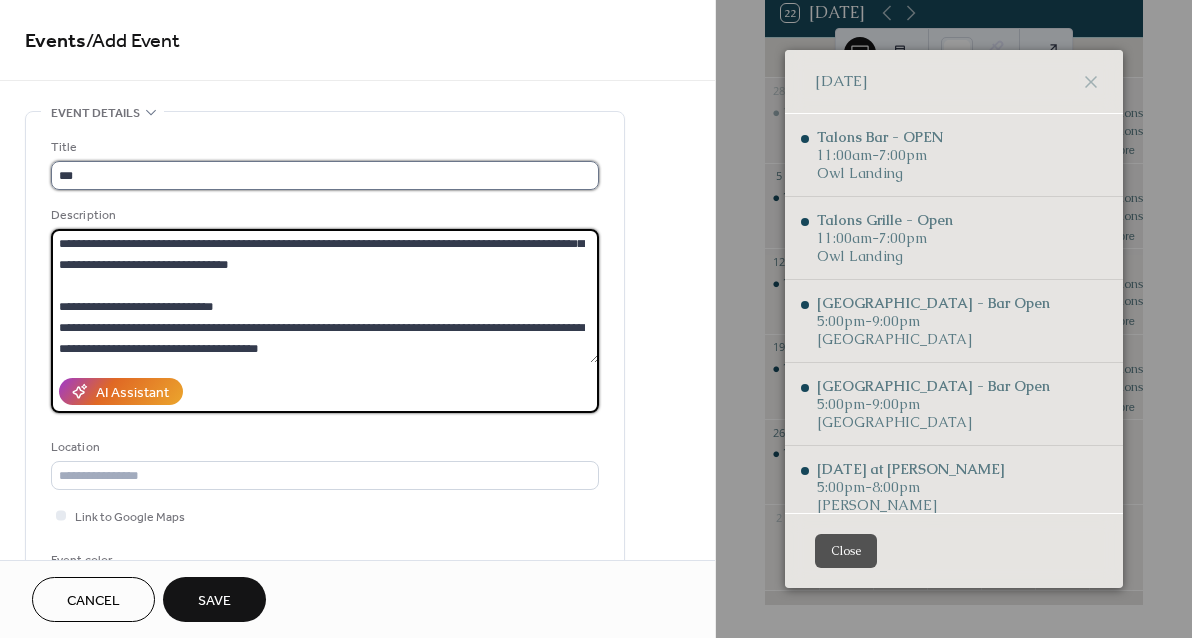 click on "***" at bounding box center [325, 175] 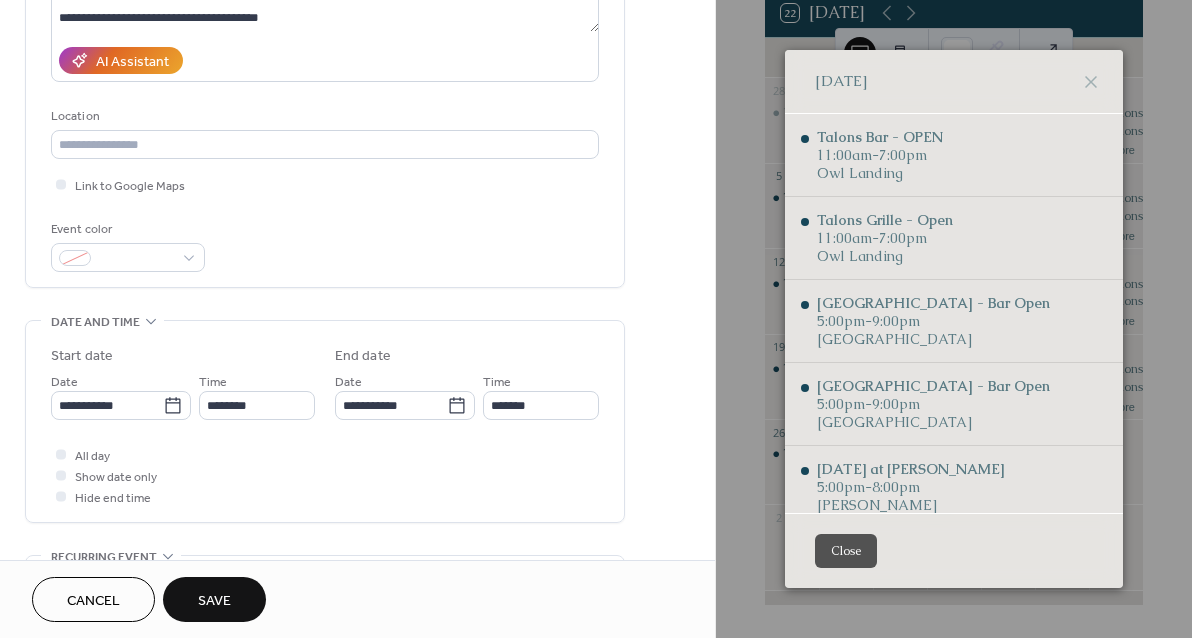 scroll, scrollTop: 612, scrollLeft: 0, axis: vertical 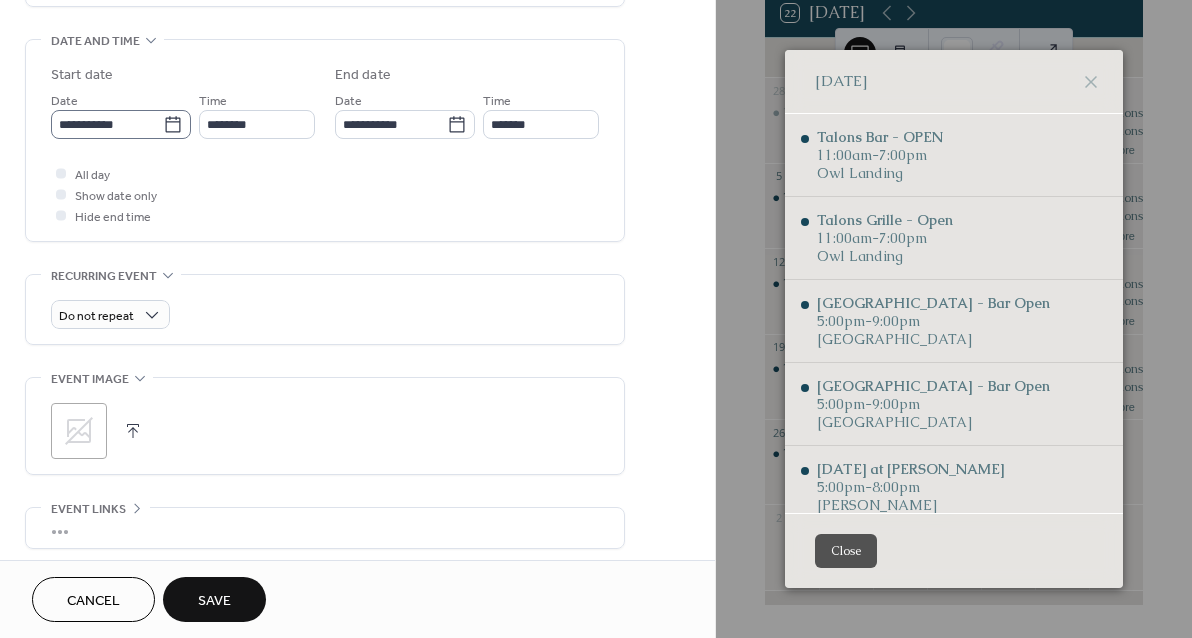 type on "**********" 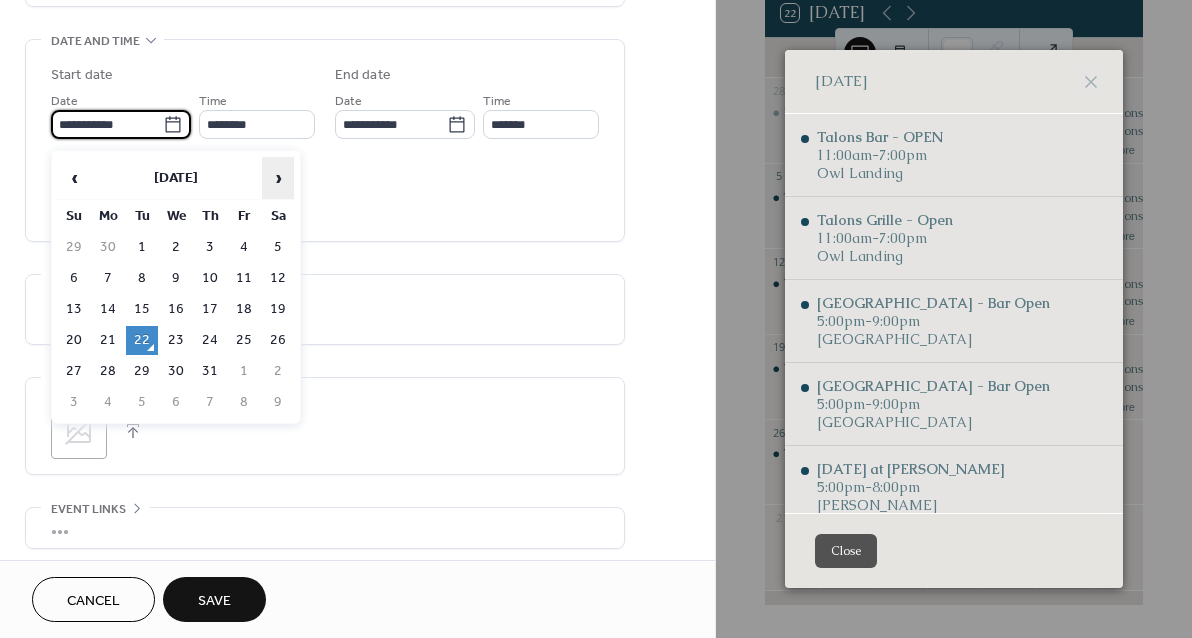 click on "›" at bounding box center [278, 178] 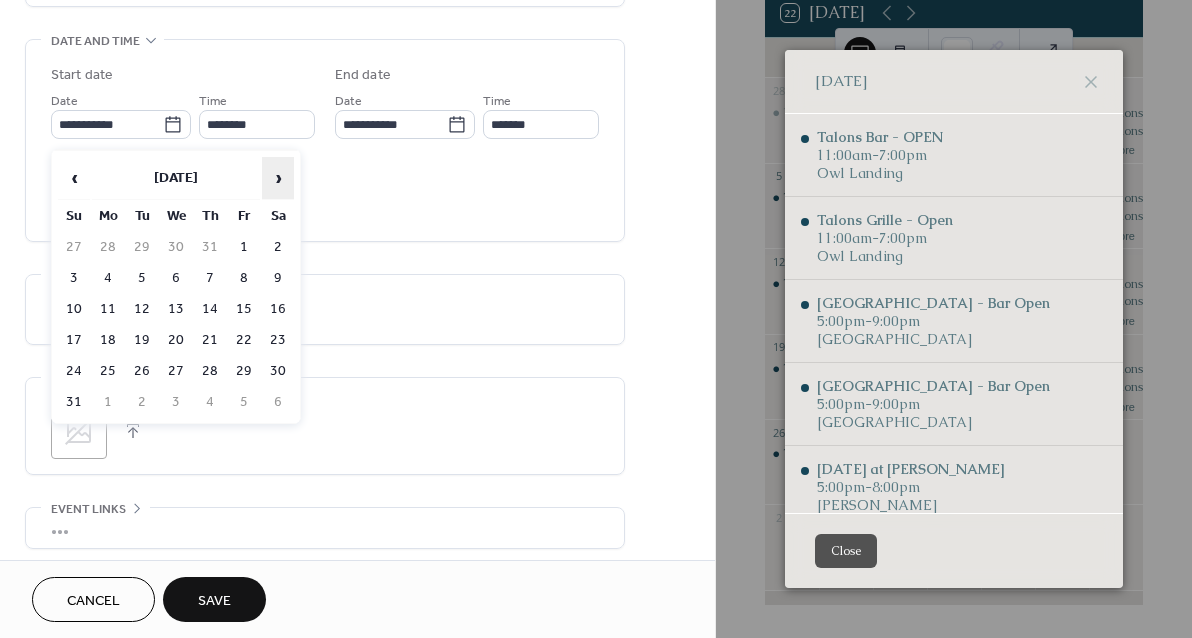 click on "›" at bounding box center (278, 178) 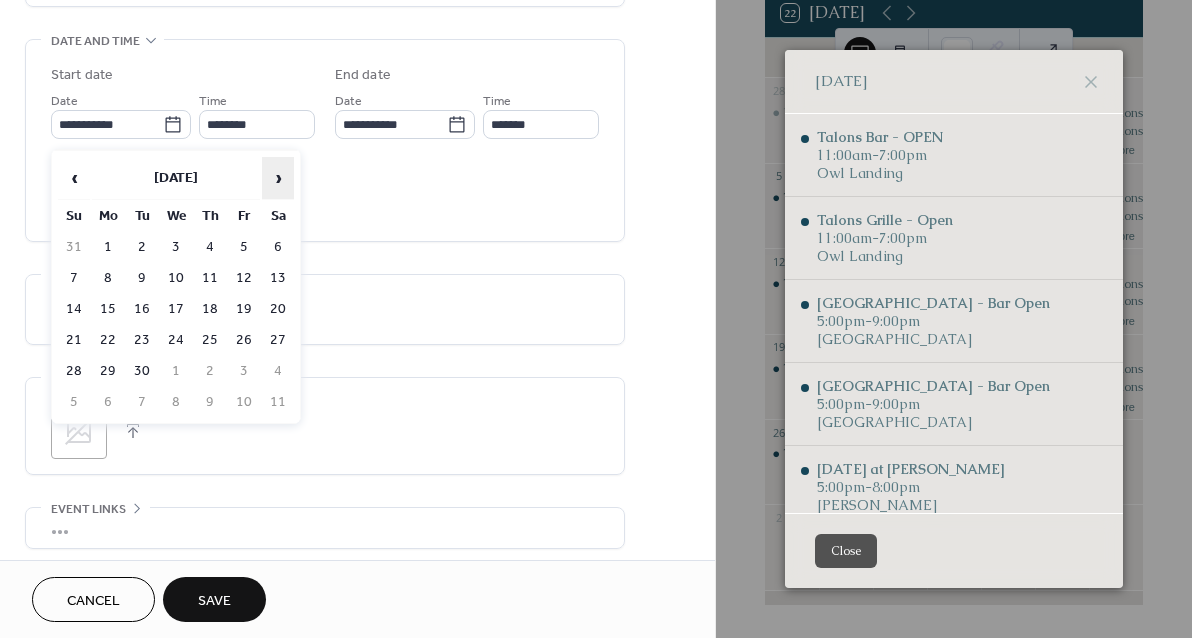 click on "›" at bounding box center (278, 178) 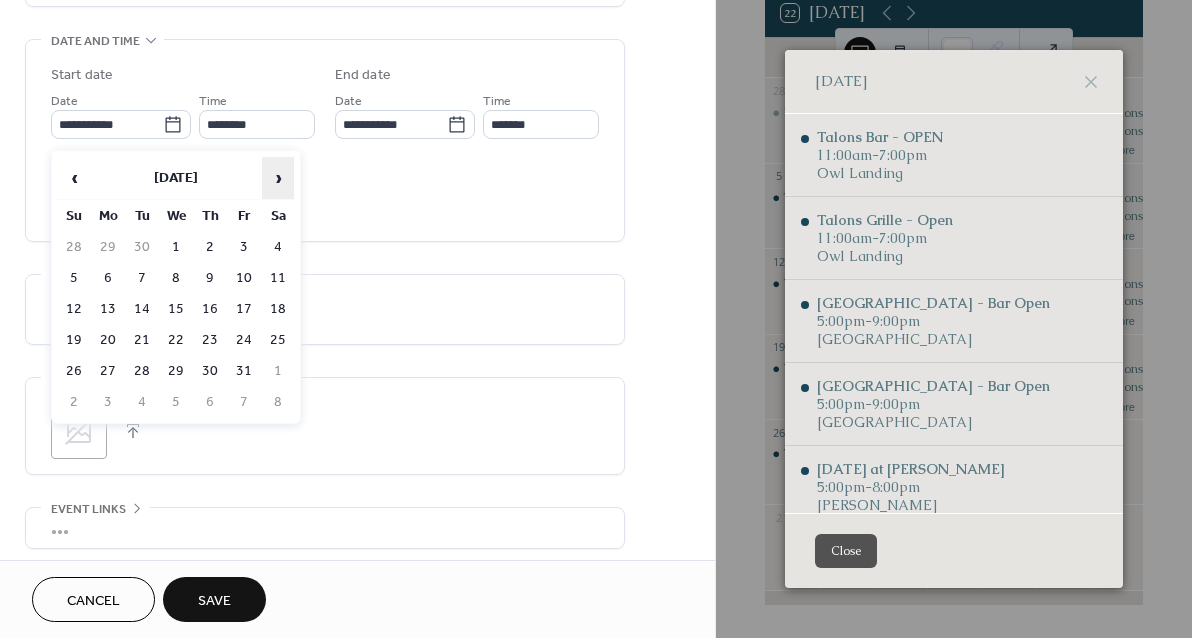 click on "›" at bounding box center (278, 178) 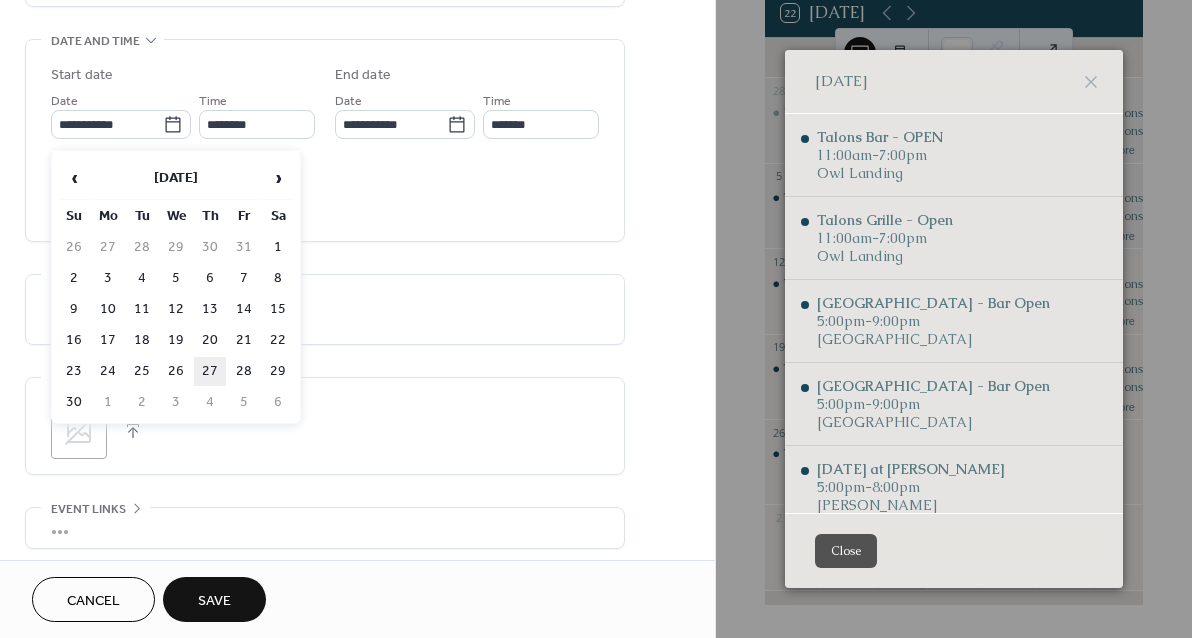 click on "27" at bounding box center (210, 371) 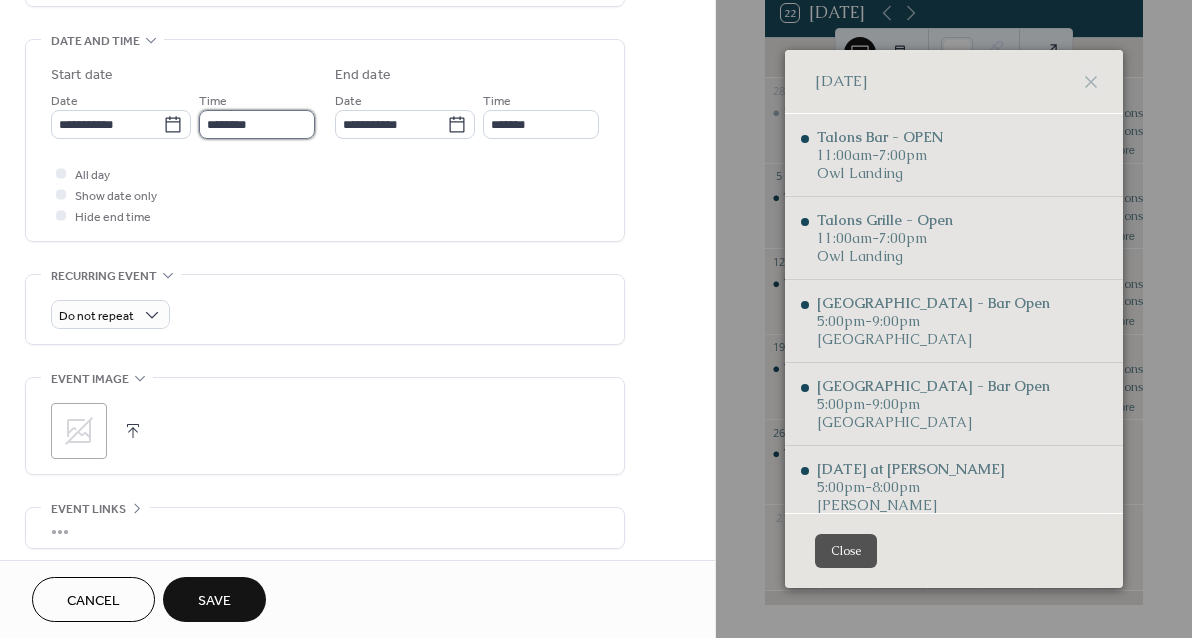 click on "********" at bounding box center (257, 124) 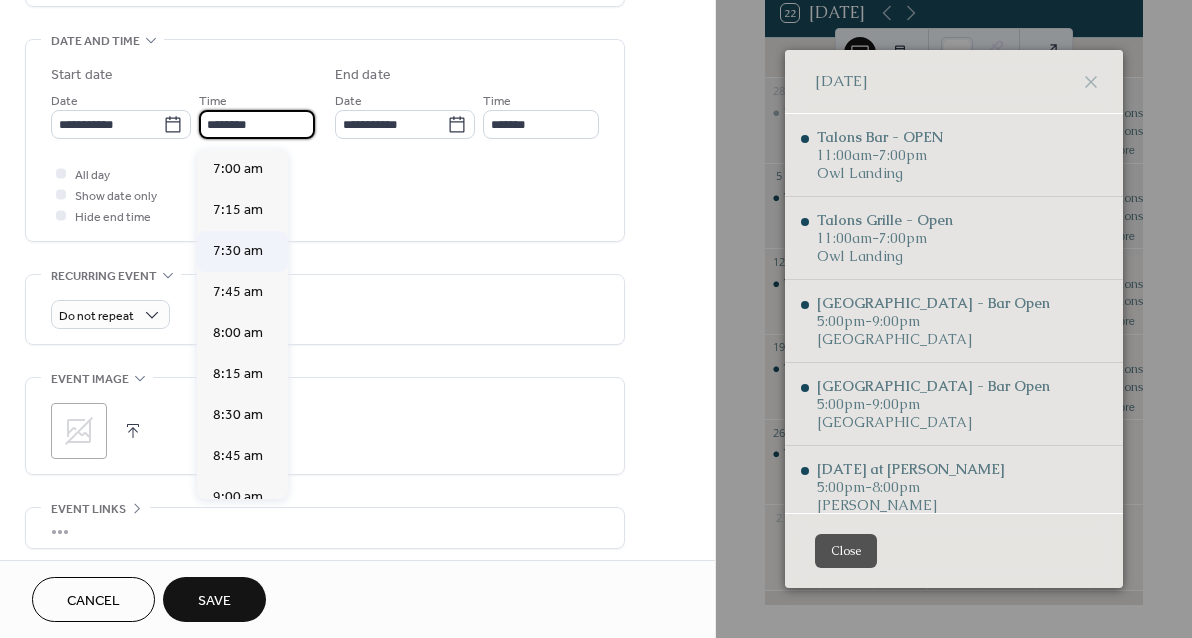 scroll, scrollTop: 1113, scrollLeft: 0, axis: vertical 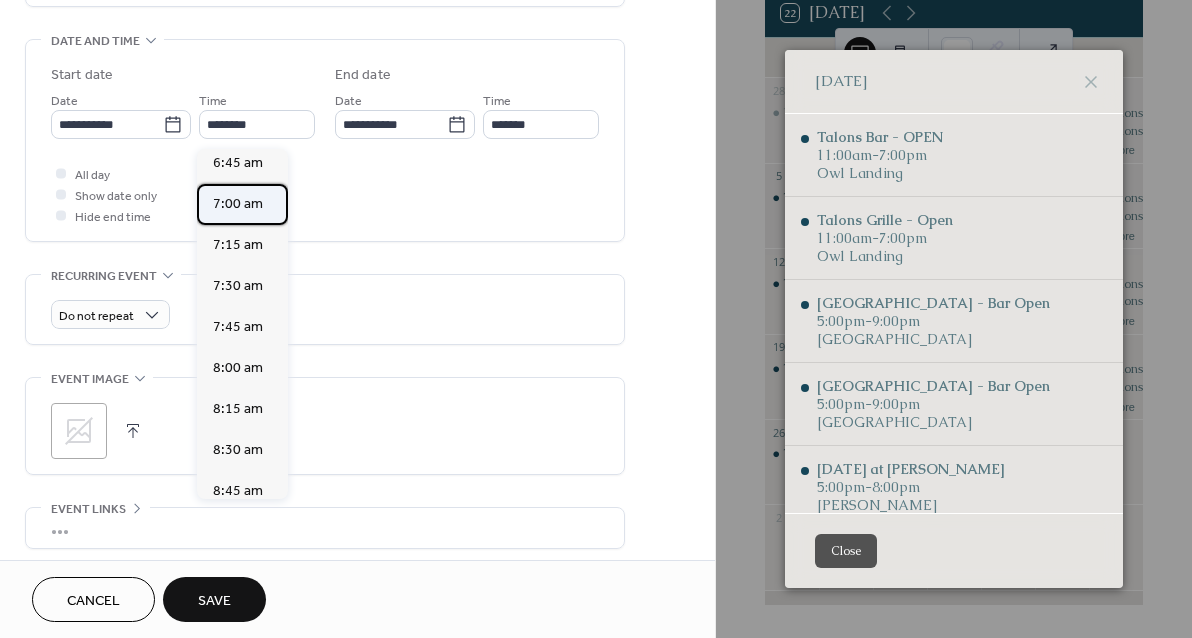 click on "7:00 am" at bounding box center (242, 204) 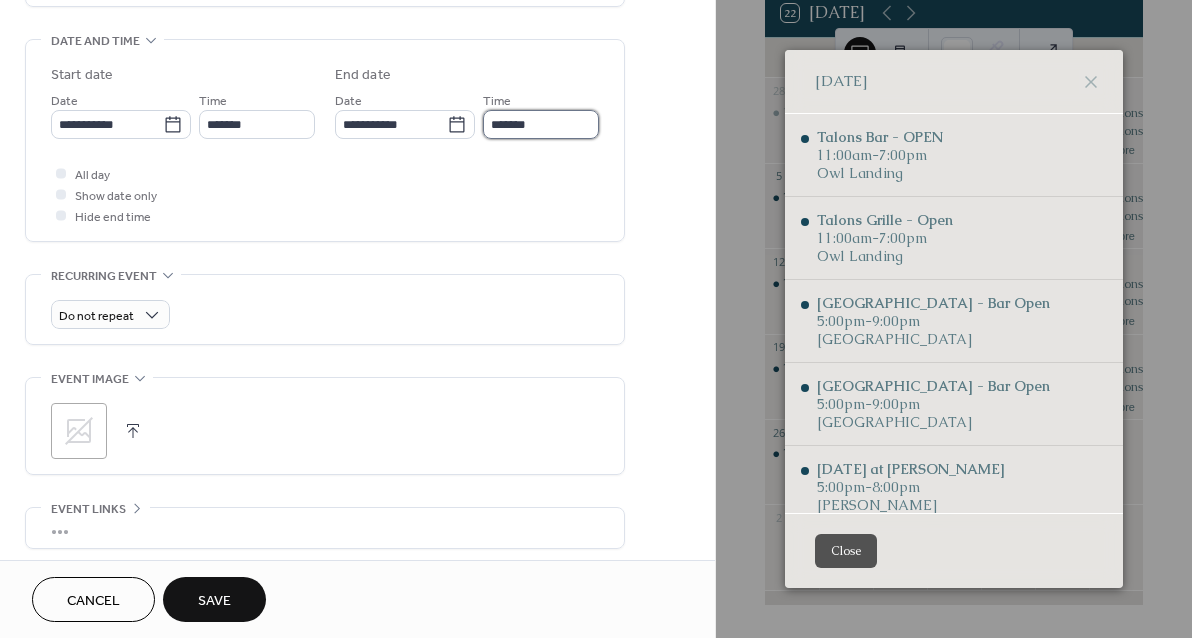click on "*******" at bounding box center (541, 124) 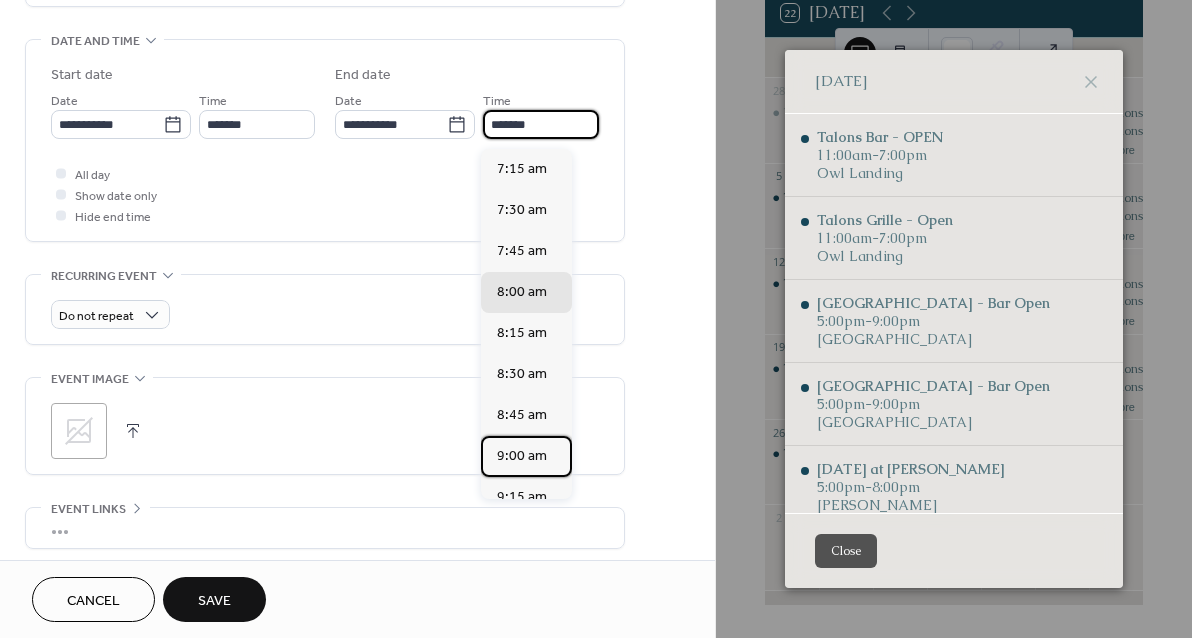 click on "9:00 am" at bounding box center [522, 456] 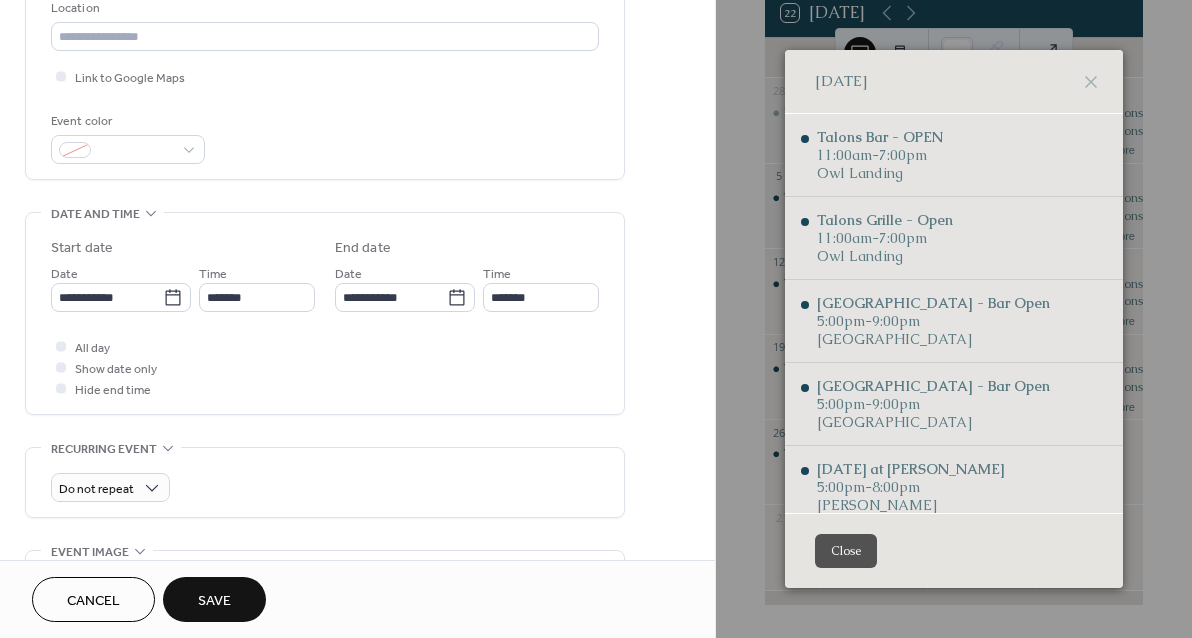 scroll, scrollTop: 382, scrollLeft: 0, axis: vertical 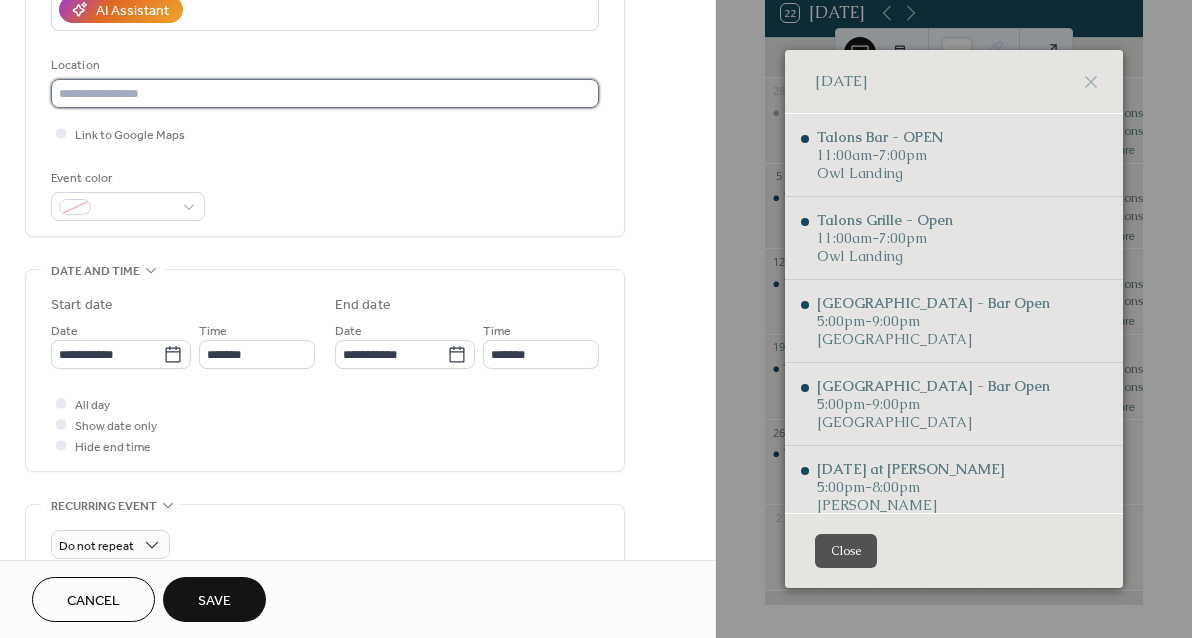click at bounding box center [325, 93] 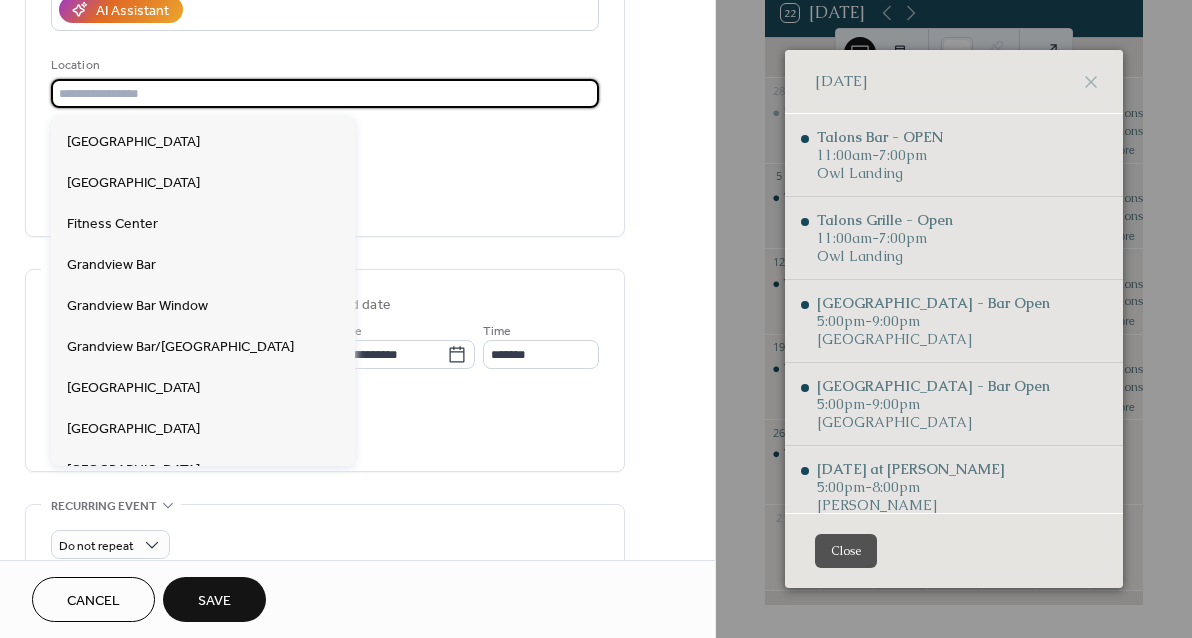 scroll, scrollTop: 407, scrollLeft: 0, axis: vertical 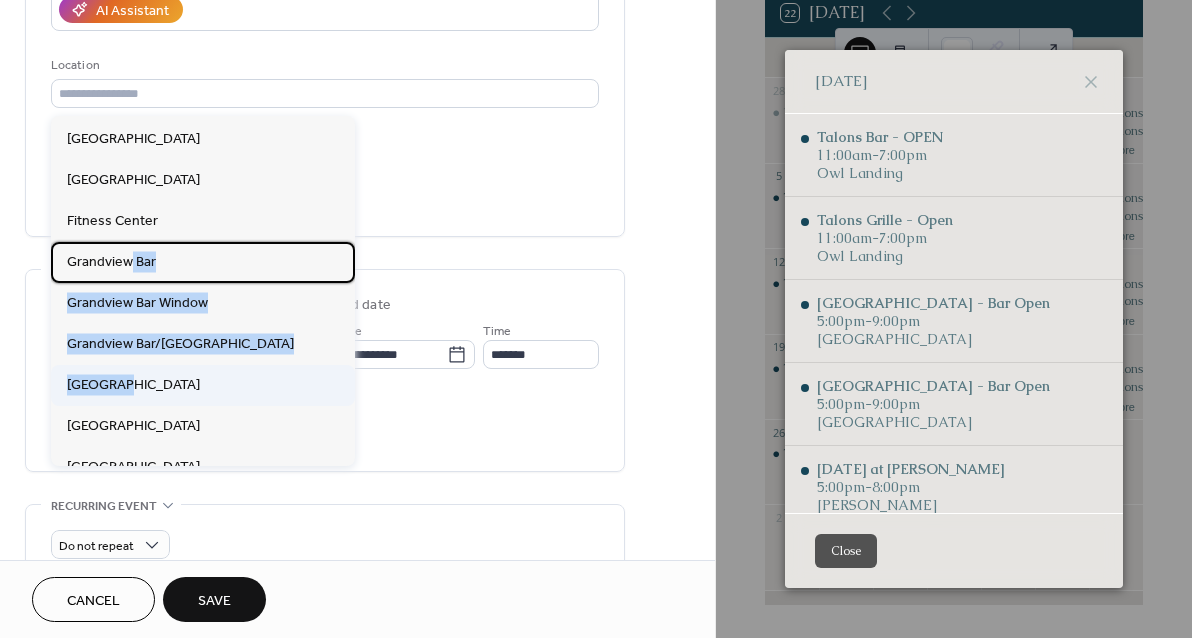 drag, startPoint x: 131, startPoint y: 265, endPoint x: 120, endPoint y: 387, distance: 122.494896 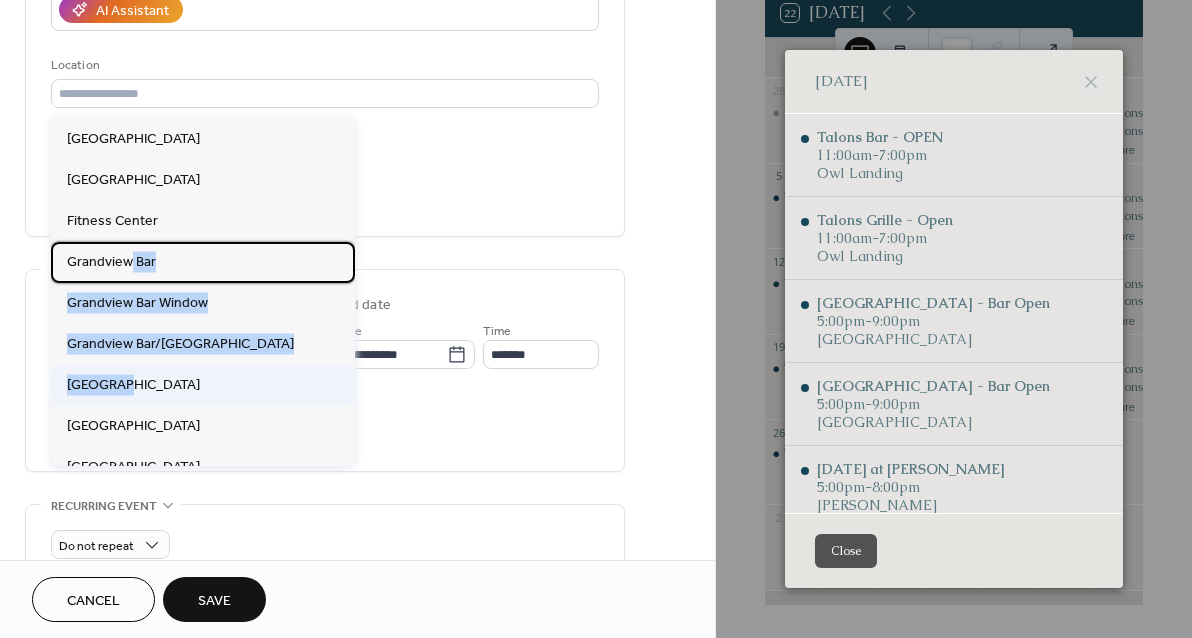 click on "Poolside Bar 8795 Hwy 53 East Jasper, GA 30143 Bar Window Dog Park Downtown Ellijay Eagle Crest Eagle Crest & Falcon Ridge Eagle Crest Event Terrace Eagle Crest Food Truck Pads Ellijay Lions Club Falcon Ridge Falcon Ridge Pole Barn Fitness Center Grandview Bar Grandview Bar Window Grandview Bar/Pole Barn Grandview Hall Grandview Hall  Grandview Hall & Pole Barn Grandview Hall Bar Grandview Hall or Grass beside Grandview Hall parking lot Grandview Hall Parking Lot Grandview Hall Side Bar Window Grandview Hall/Pole Barn Grandview Terrace Hawk Valley Outside Grandview Hall Owl Landing Owl's Landing Pickle Ball Courts Pickleball Courts Pickleball Pavilion Pole barn Pole Barn Pole Barn  Pole Barn Area Pole Barn/Terrace Pool Pool & Hot Tub Resort Talona Ridge Terrace" at bounding box center (203, 291) 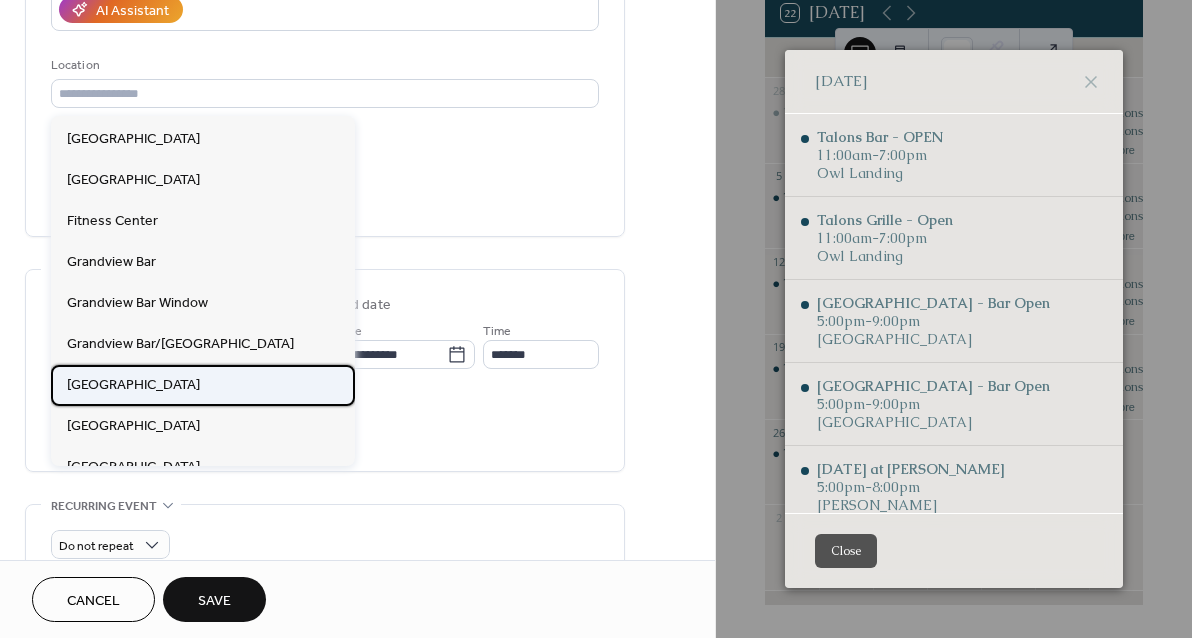 click on "[GEOGRAPHIC_DATA]" at bounding box center [133, 385] 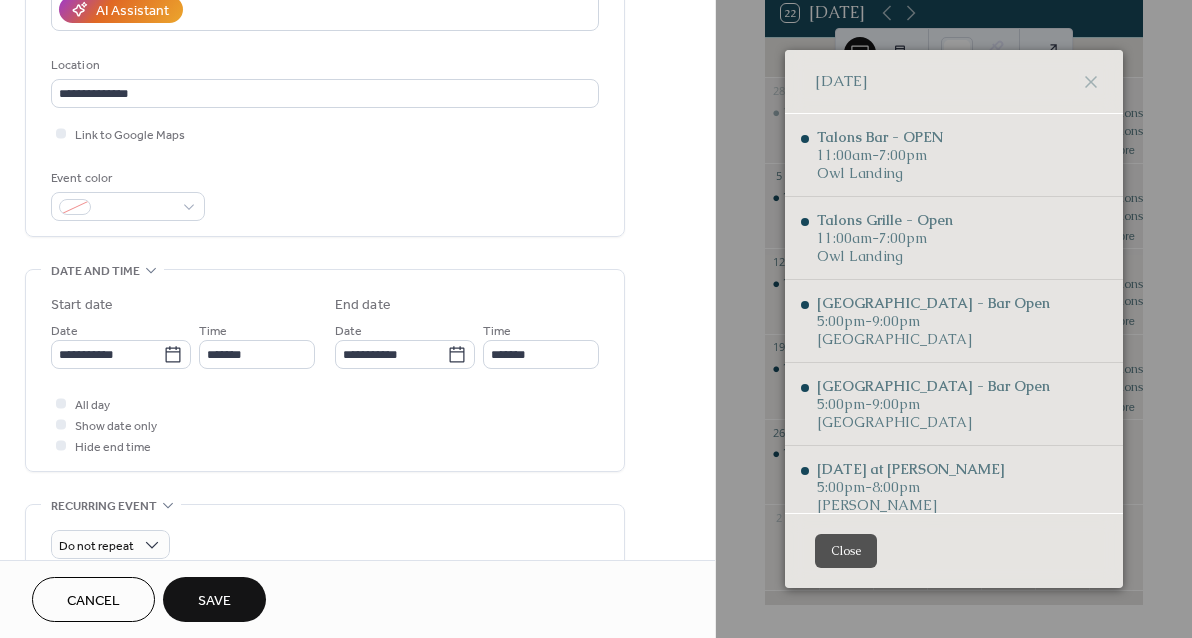type on "**********" 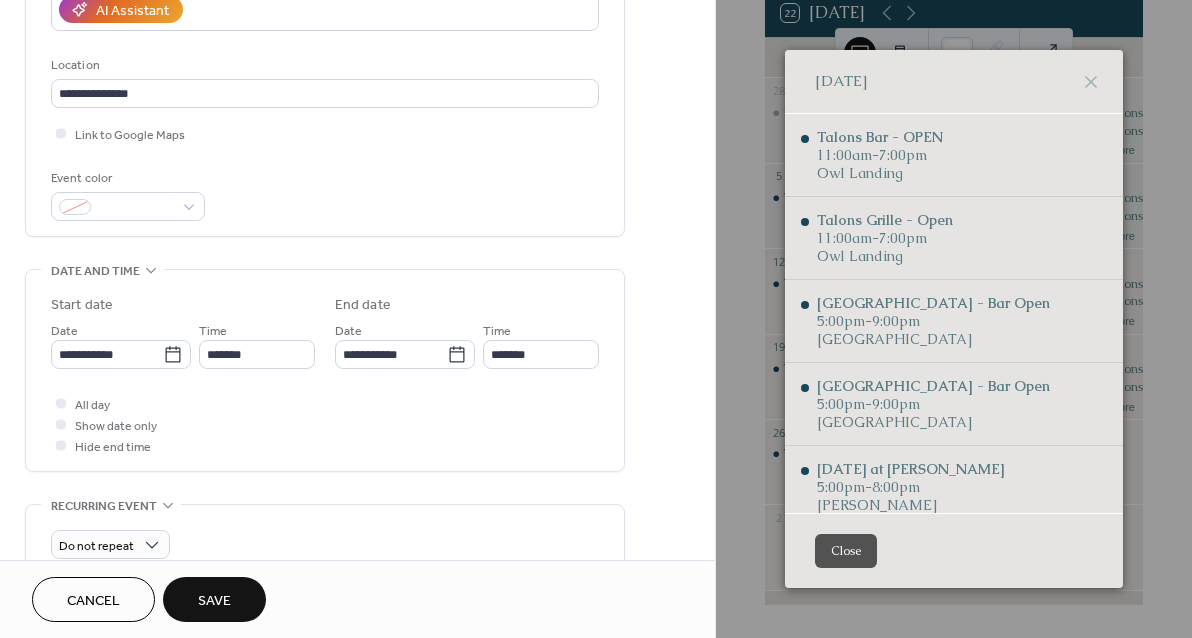 click on "Save" at bounding box center [214, 601] 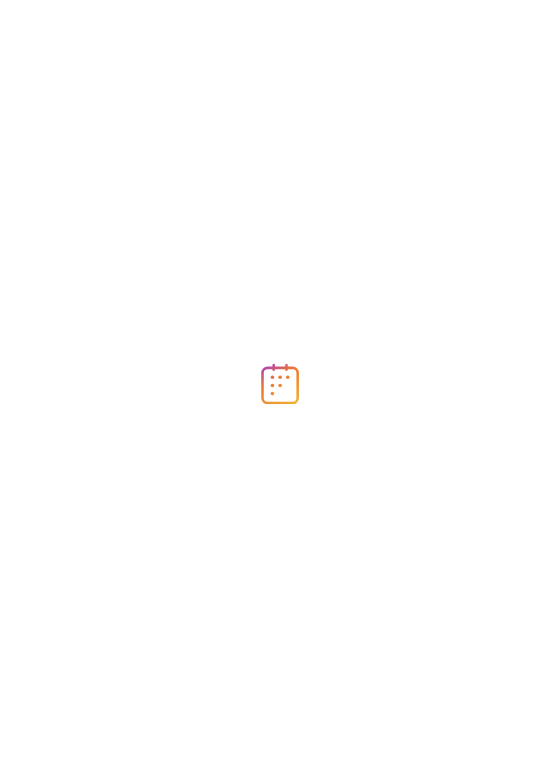 scroll, scrollTop: 0, scrollLeft: 0, axis: both 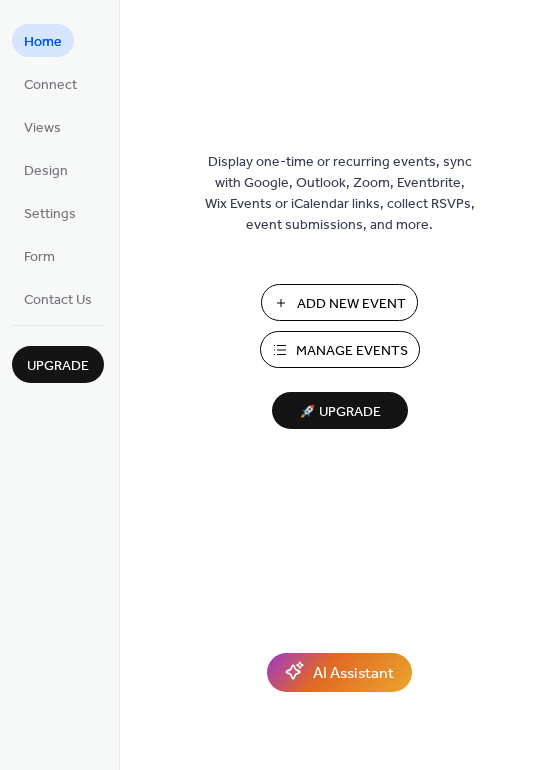 click on "Manage Events" at bounding box center [352, 351] 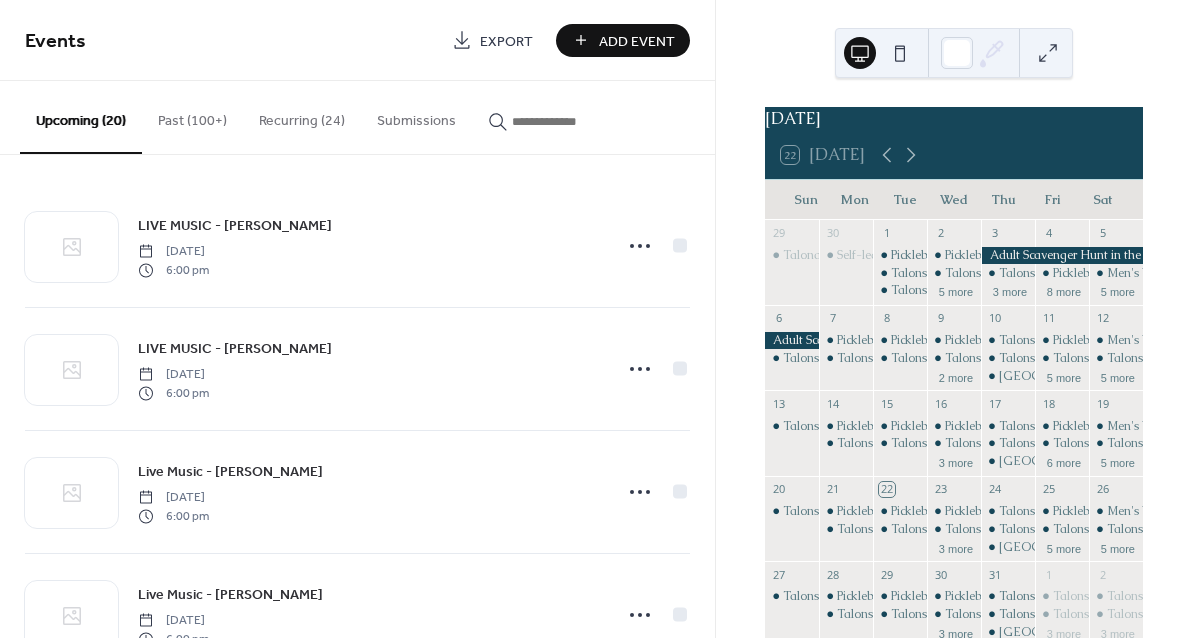 scroll, scrollTop: 0, scrollLeft: 0, axis: both 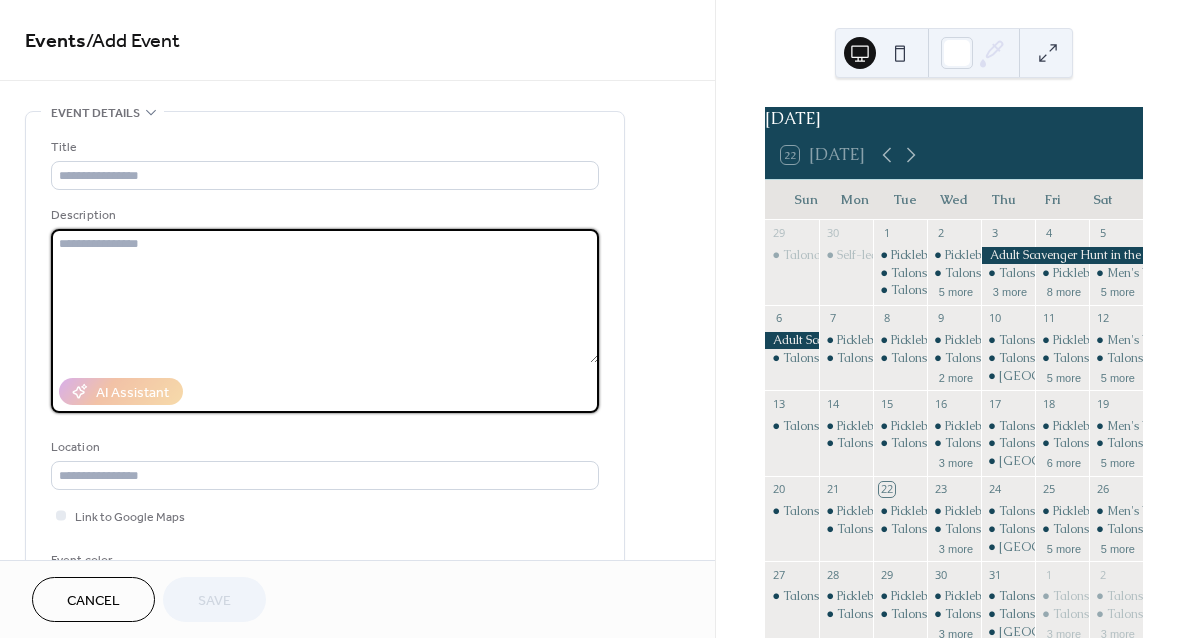 click at bounding box center [325, 296] 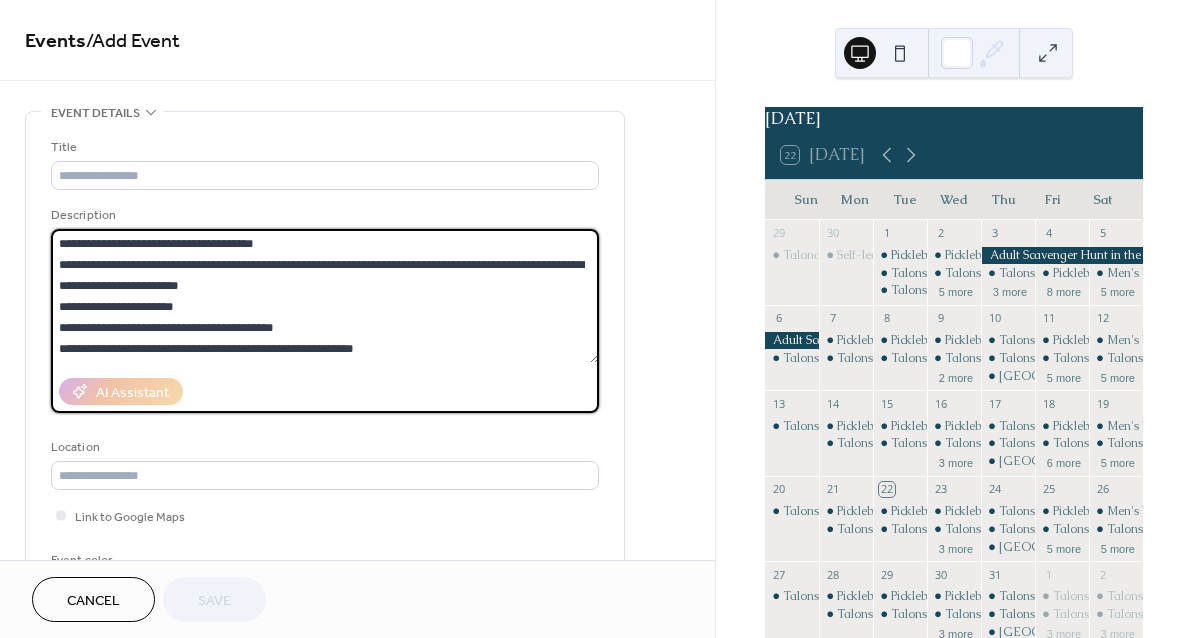 scroll, scrollTop: 105, scrollLeft: 0, axis: vertical 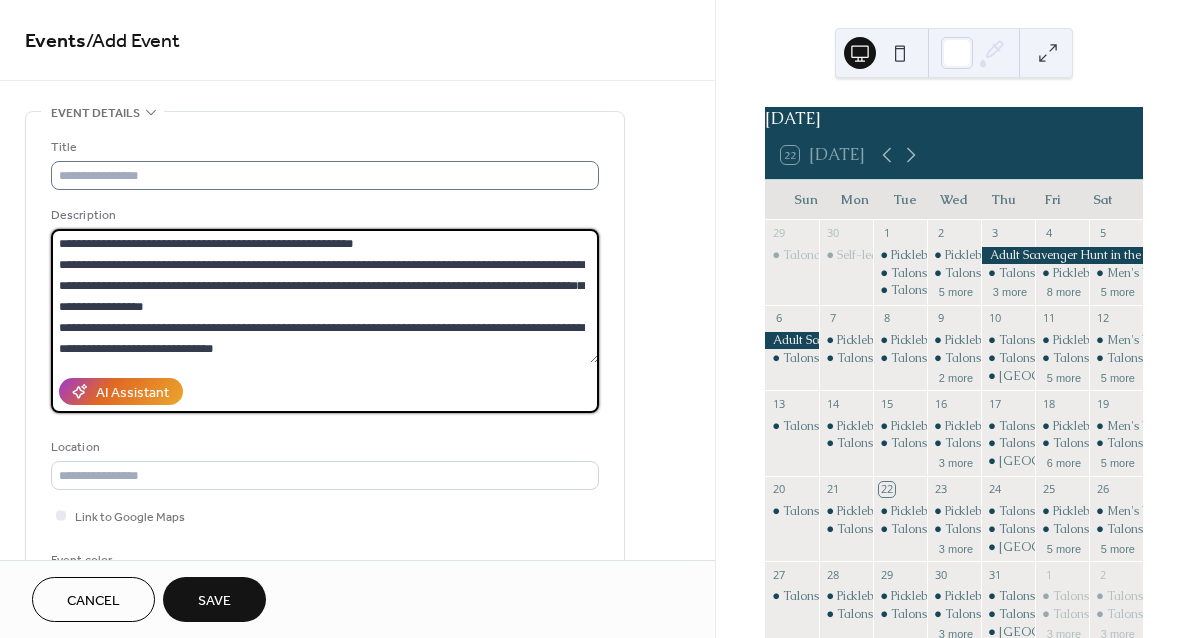 type on "**********" 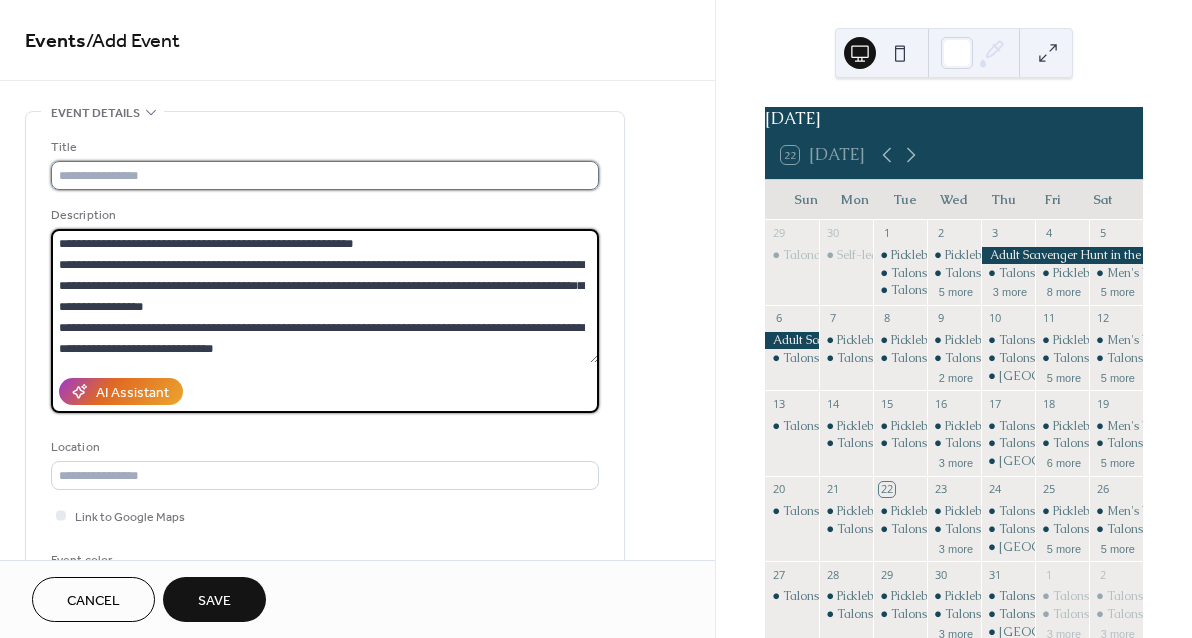 click at bounding box center [325, 175] 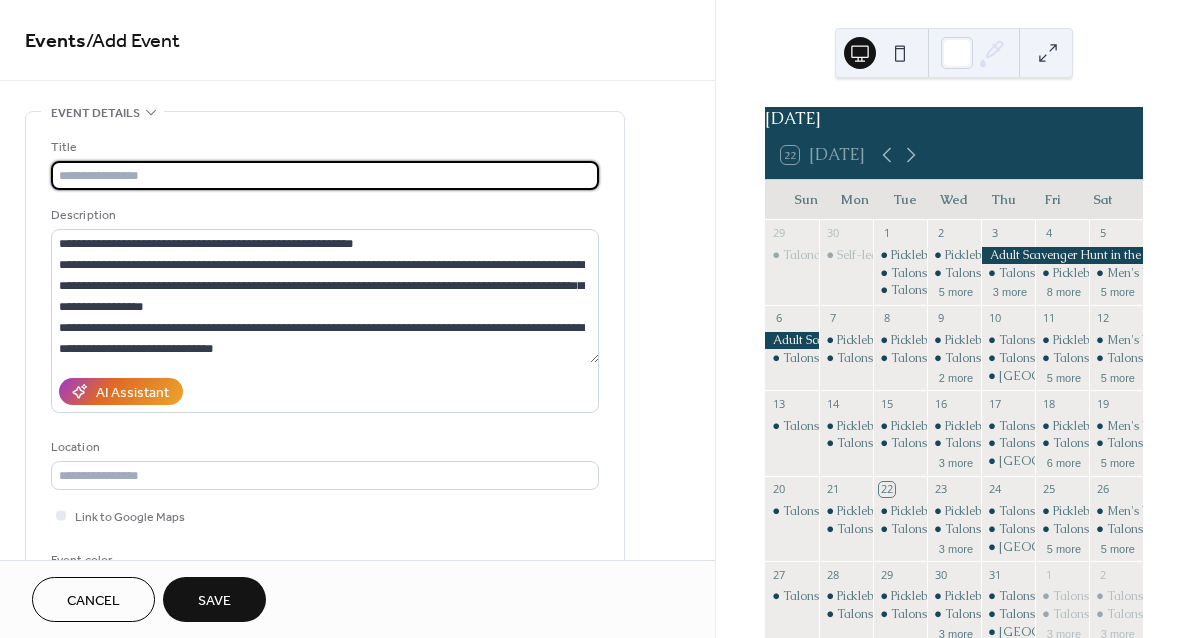 paste on "**********" 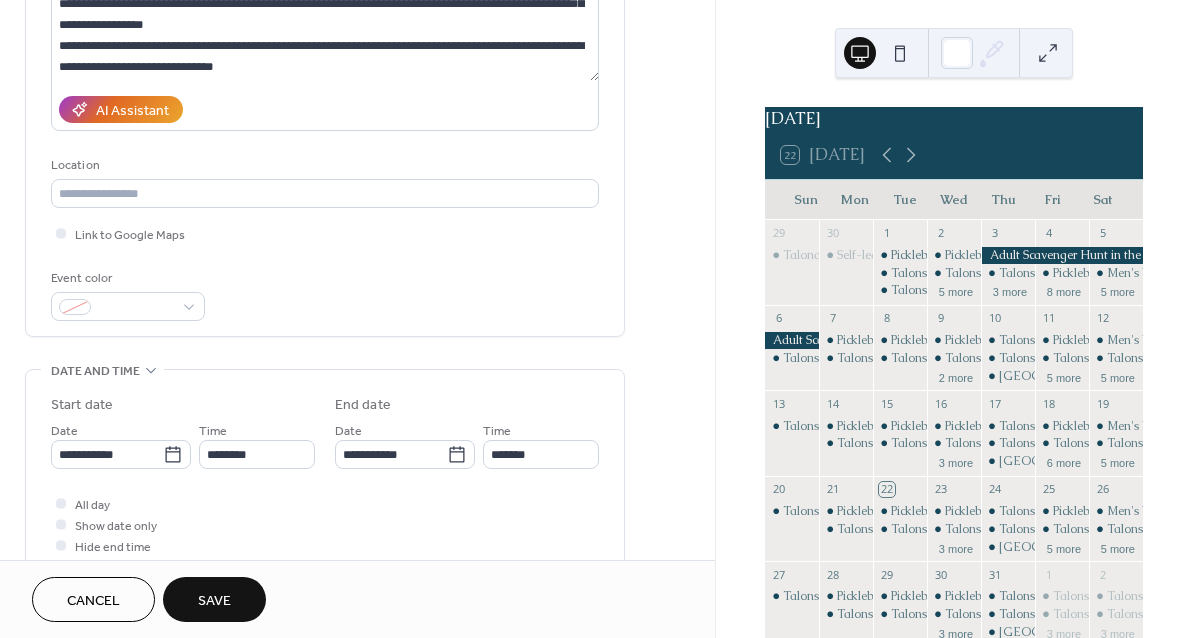 scroll, scrollTop: 389, scrollLeft: 0, axis: vertical 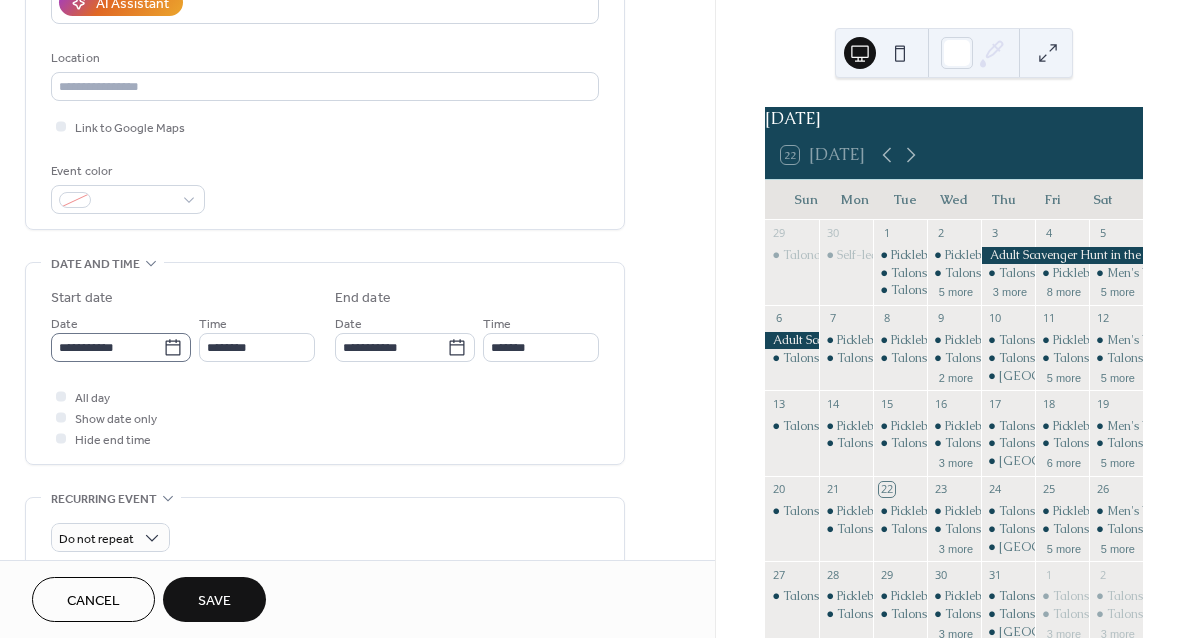 type on "**********" 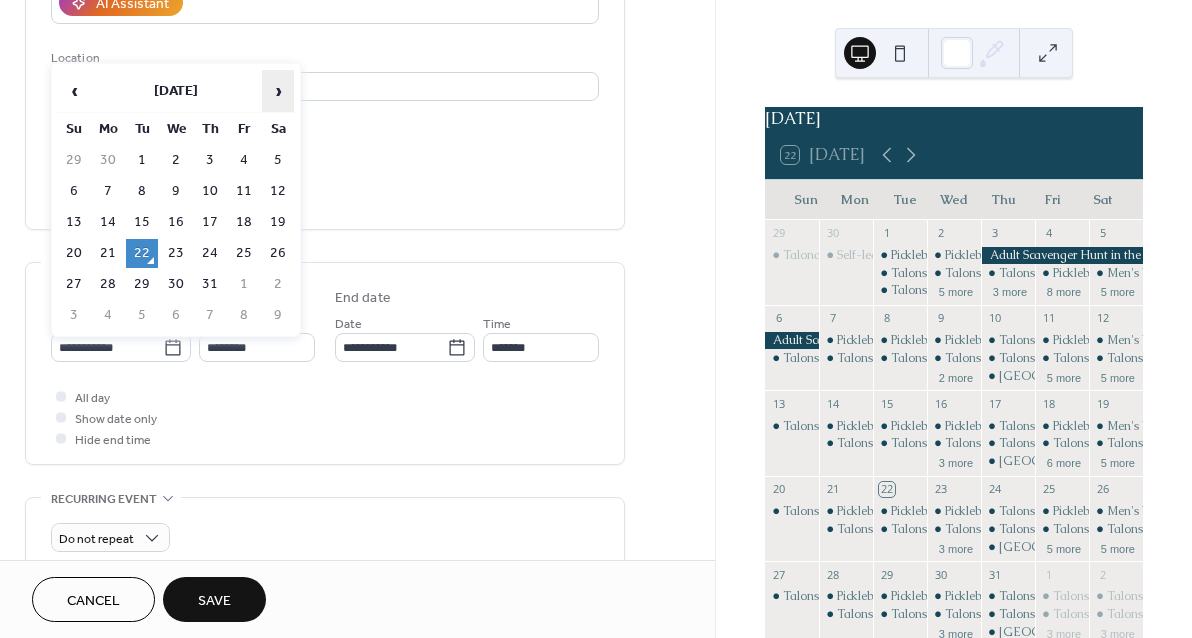 click on "›" at bounding box center [278, 91] 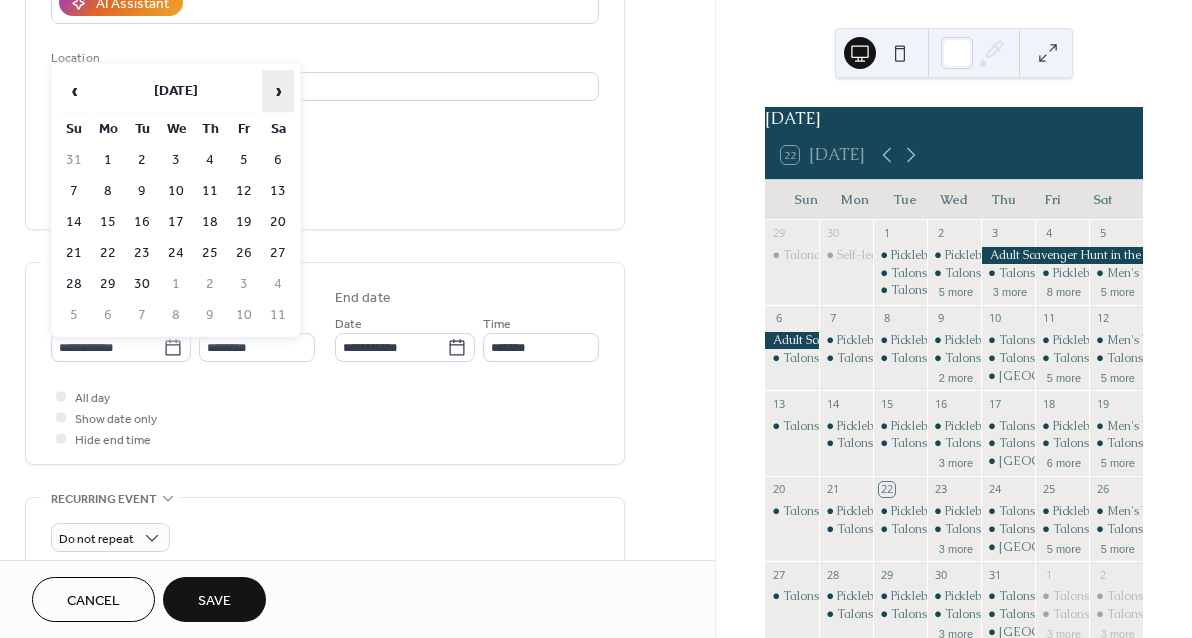 click on "›" at bounding box center [278, 91] 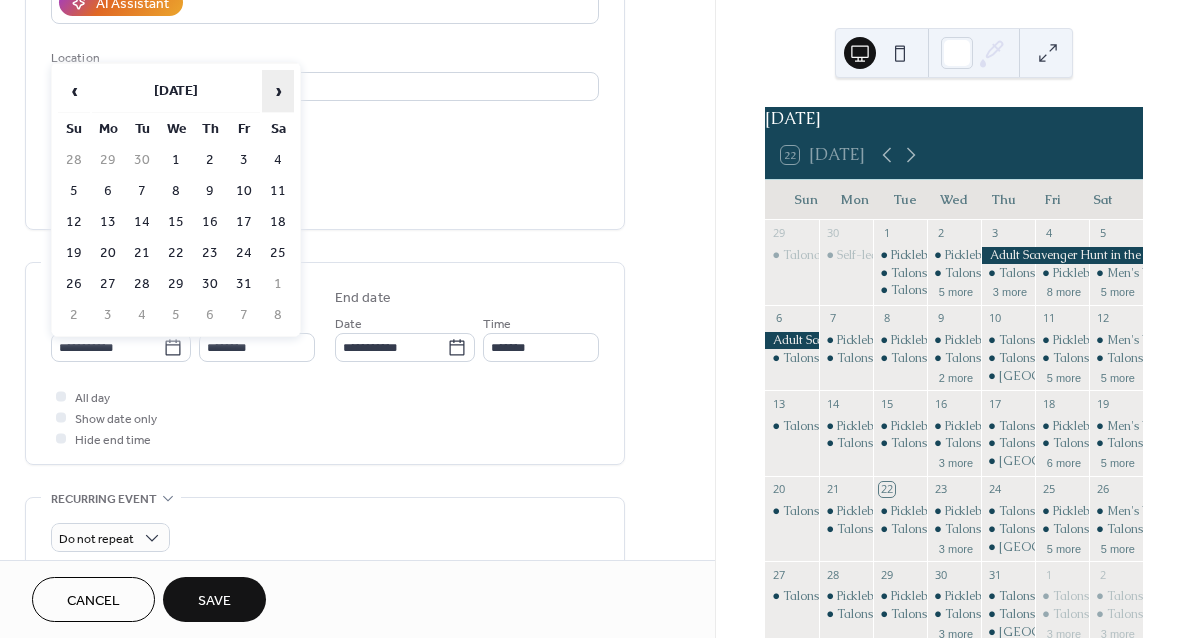 click on "›" at bounding box center [278, 91] 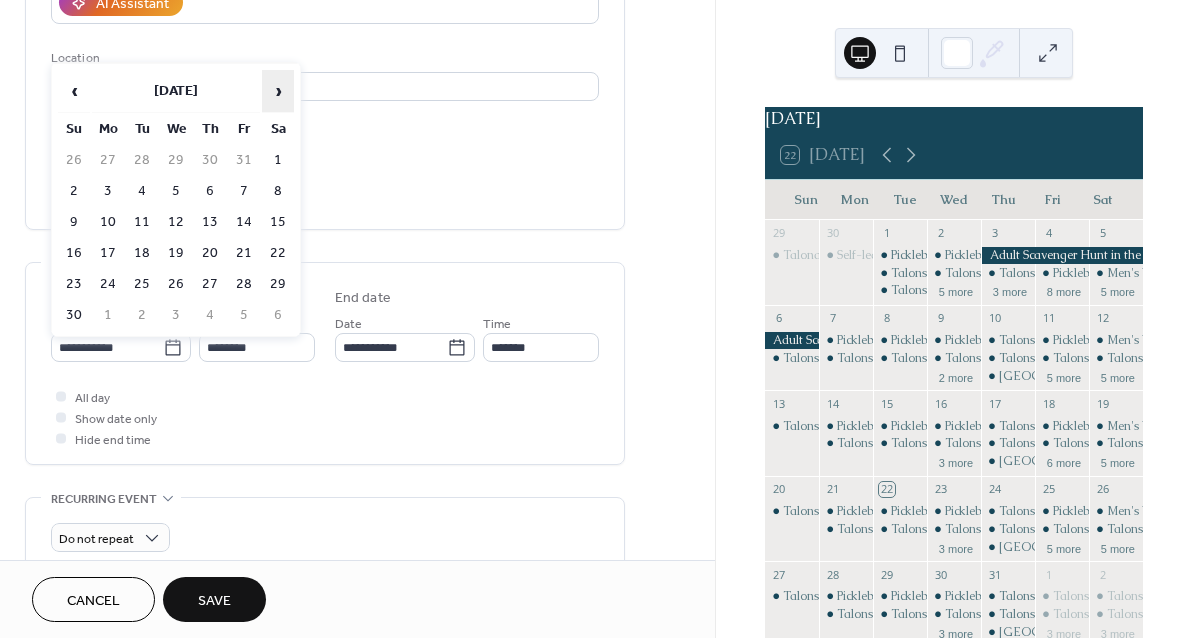 click on "›" at bounding box center (278, 91) 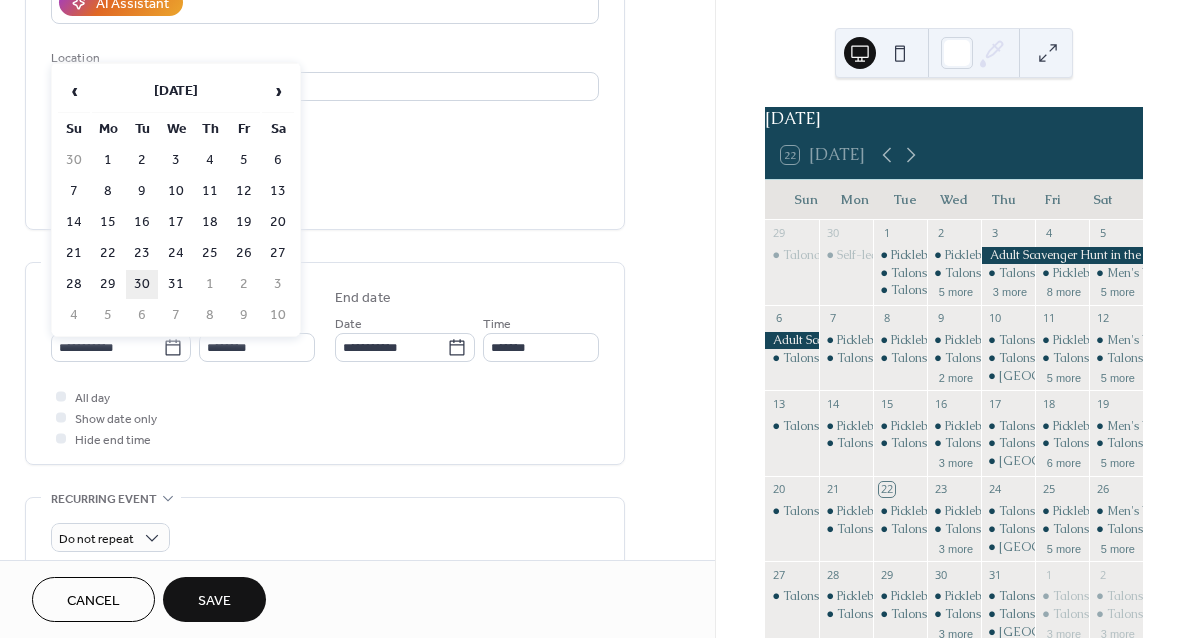 click on "30" at bounding box center (142, 284) 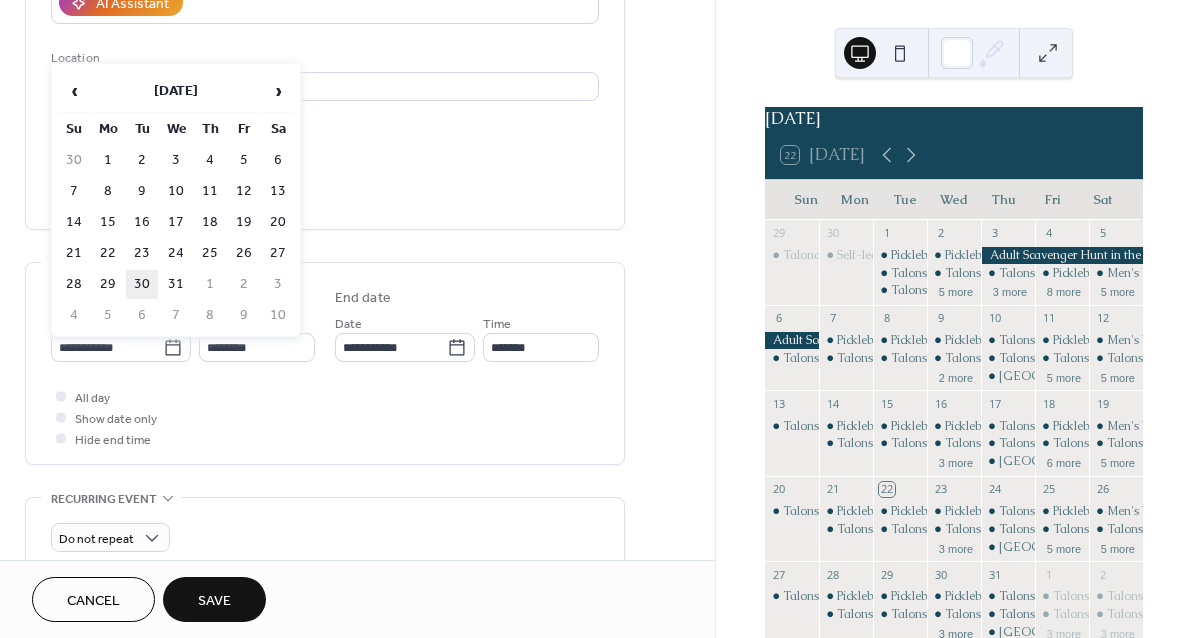 type on "**********" 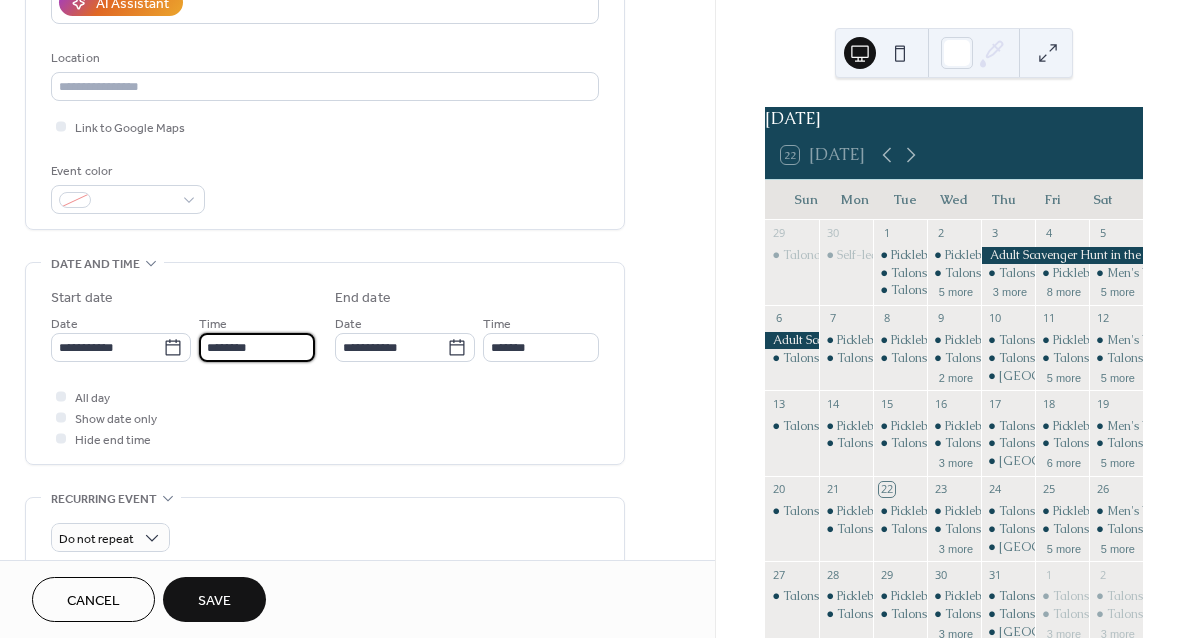 click on "********" at bounding box center (257, 347) 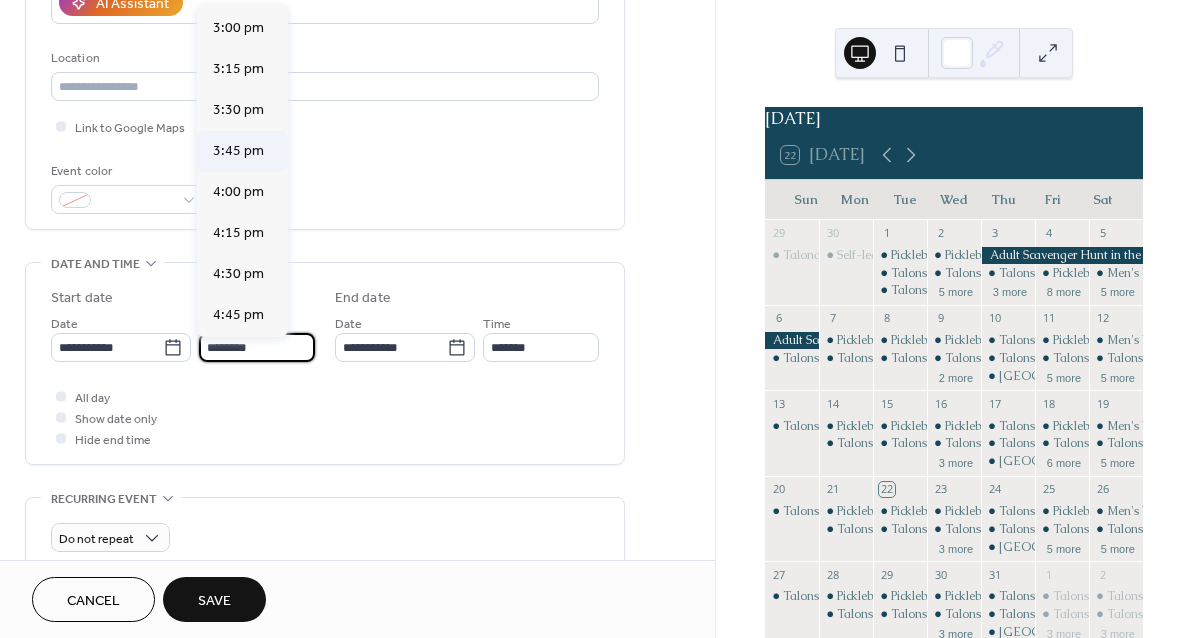 scroll, scrollTop: 2477, scrollLeft: 0, axis: vertical 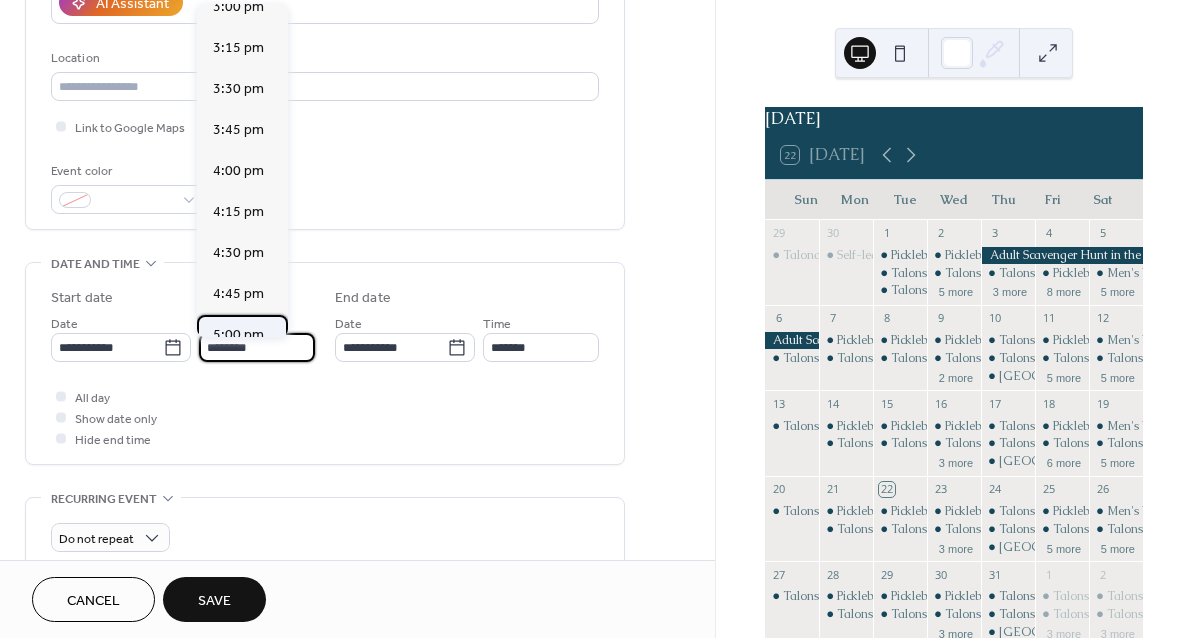 click on "5:00 pm" at bounding box center (238, 335) 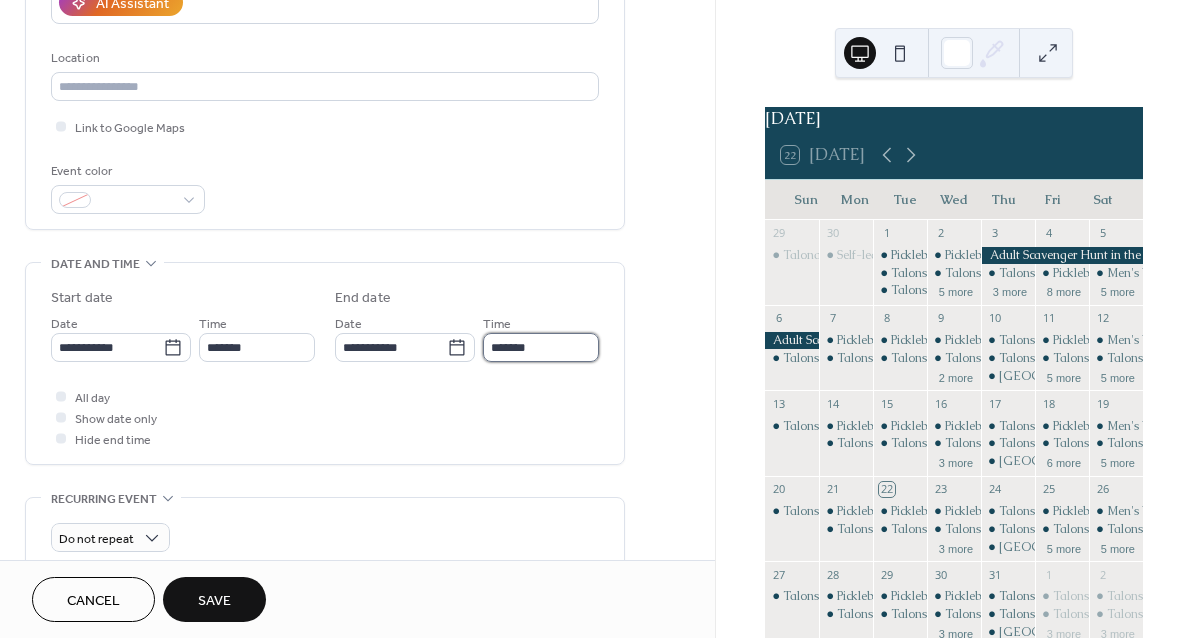 click on "*******" at bounding box center [541, 347] 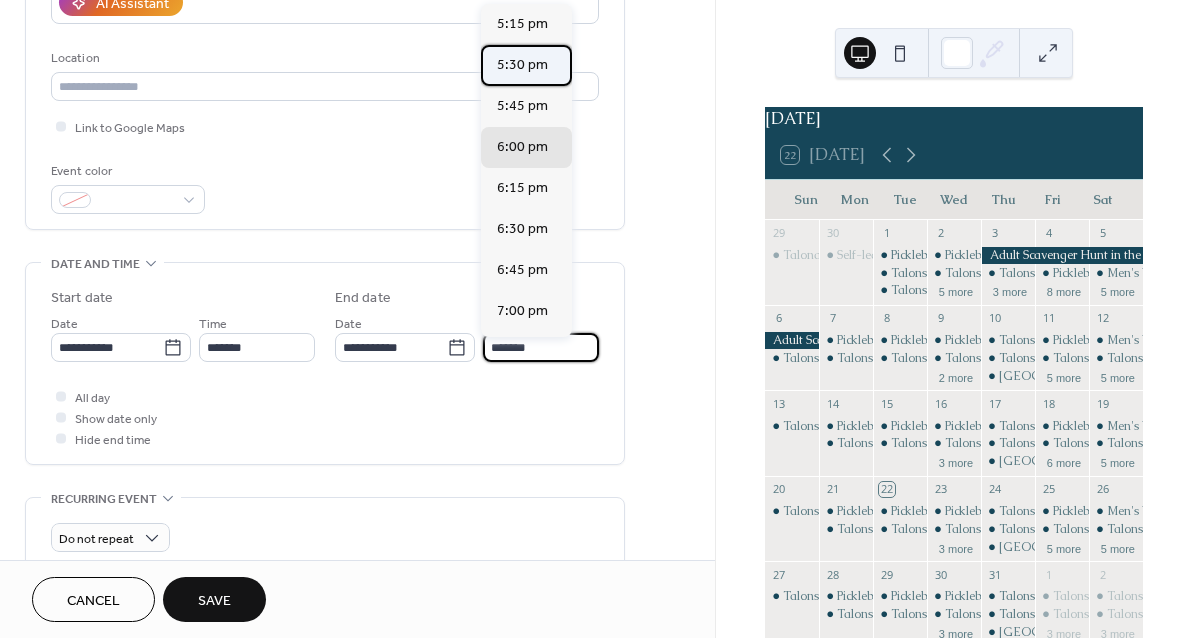 click on "5:30 pm" at bounding box center (526, 65) 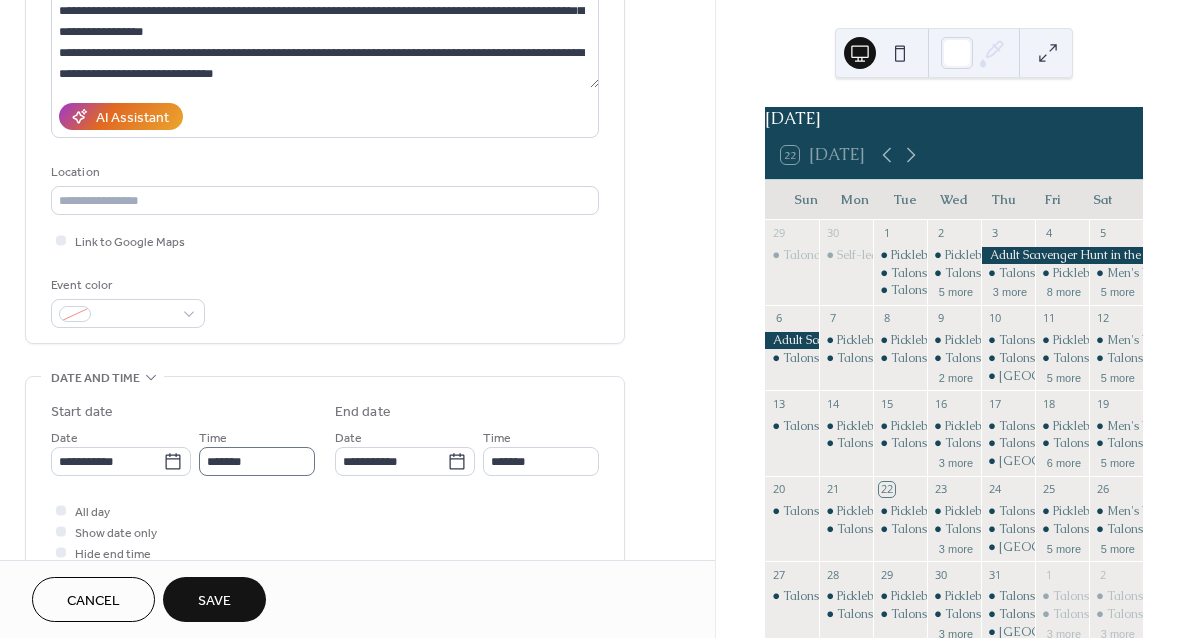 scroll, scrollTop: 204, scrollLeft: 0, axis: vertical 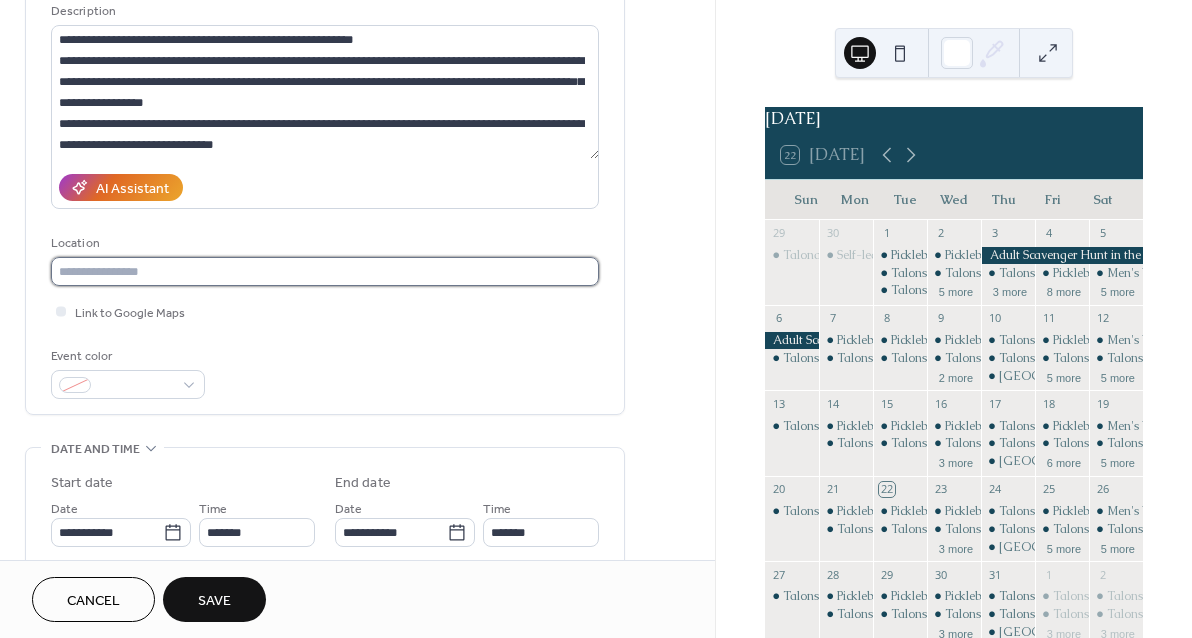 click at bounding box center (325, 271) 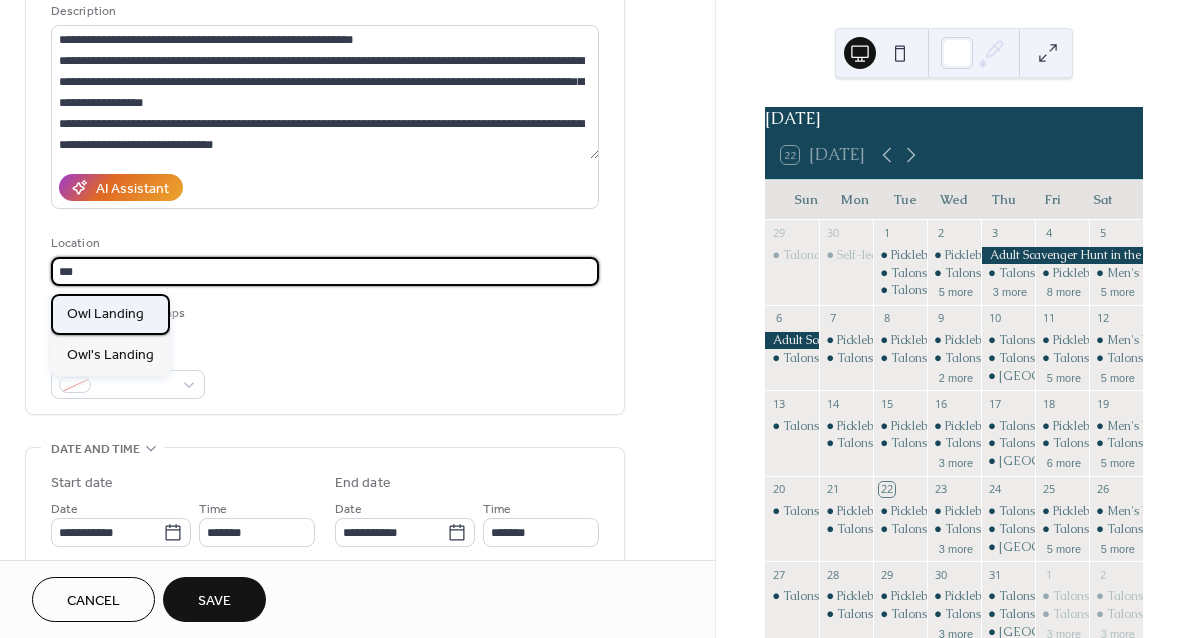 click on "Owl Landing" at bounding box center (110, 314) 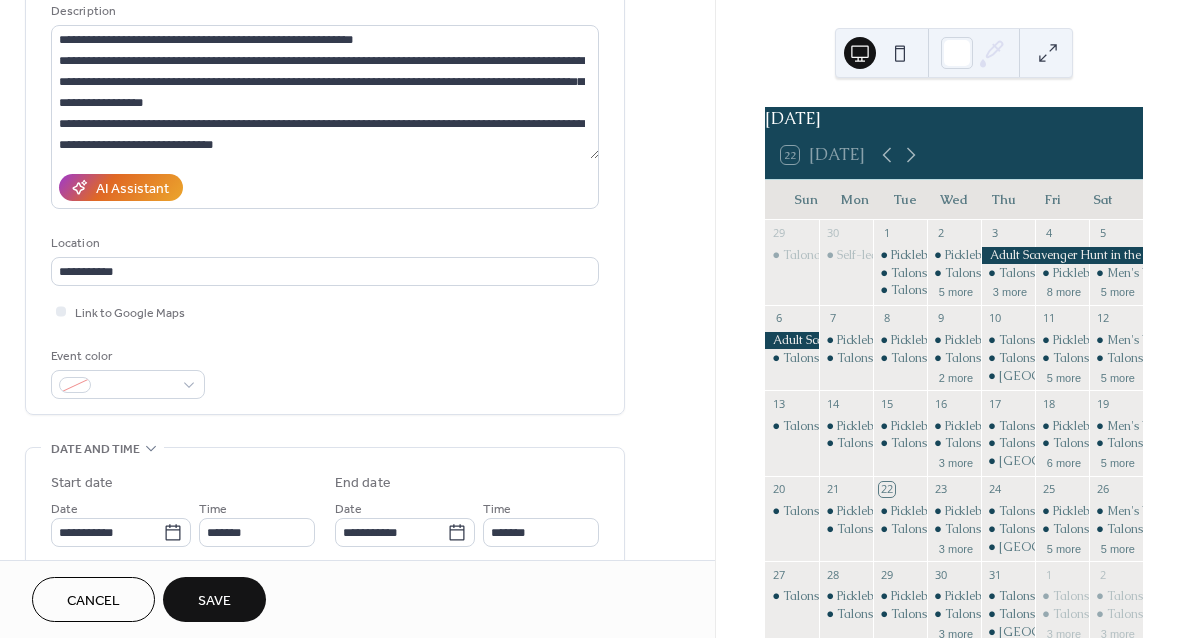 click on "Save" at bounding box center [214, 601] 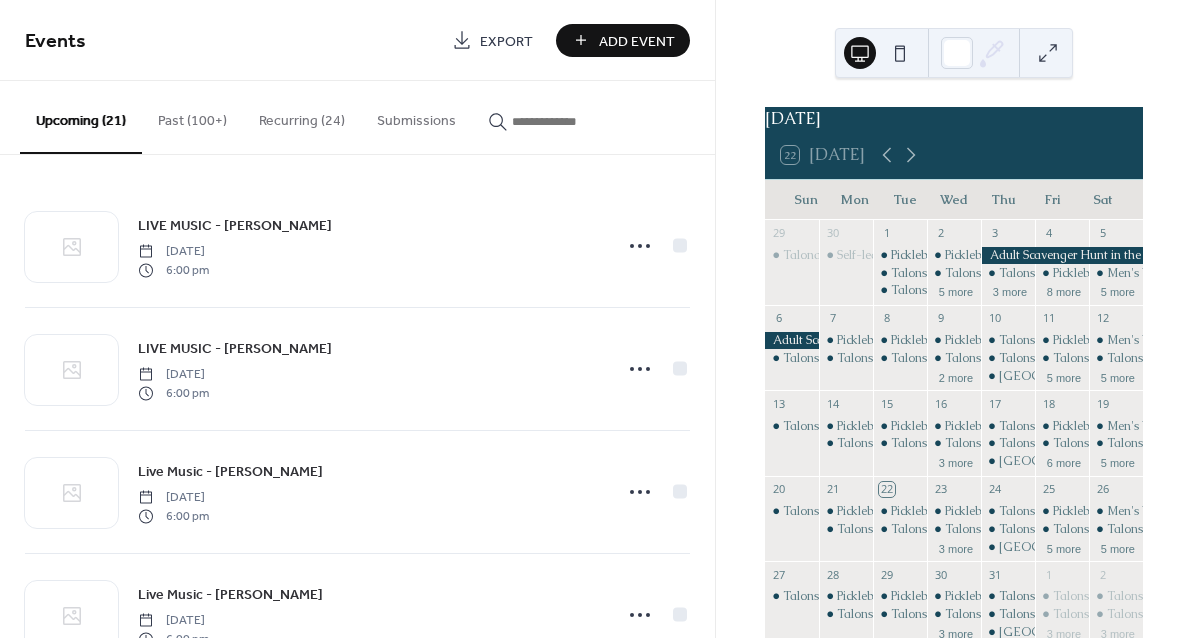 click on "22 [DATE]" at bounding box center (954, 155) 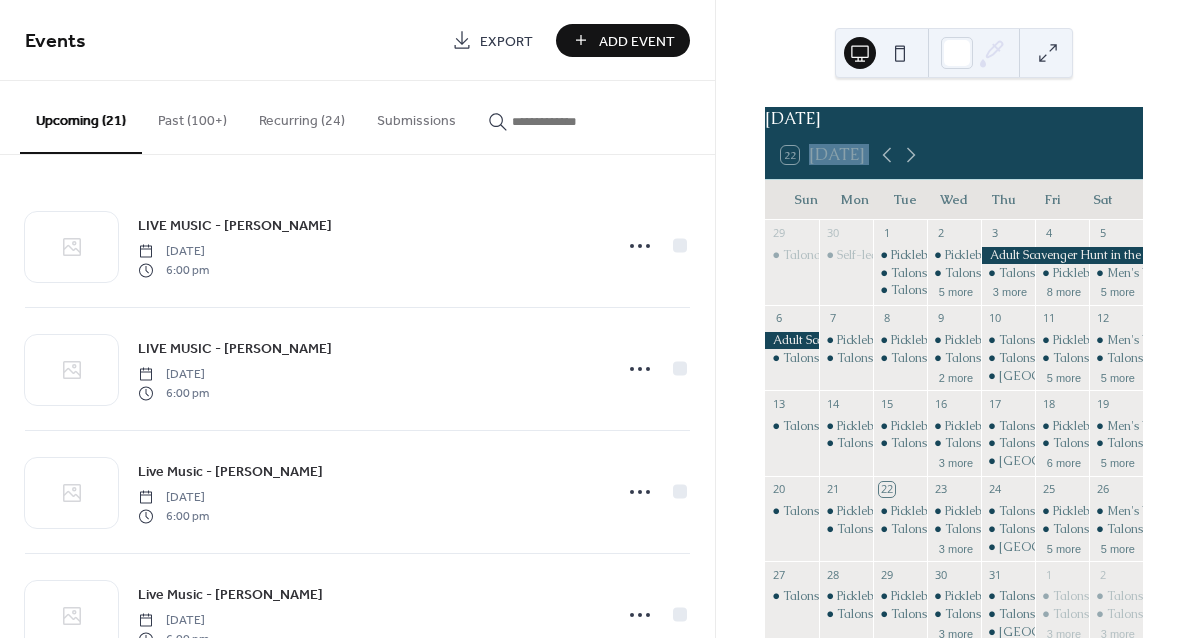 click on "22 [DATE]" at bounding box center (954, 155) 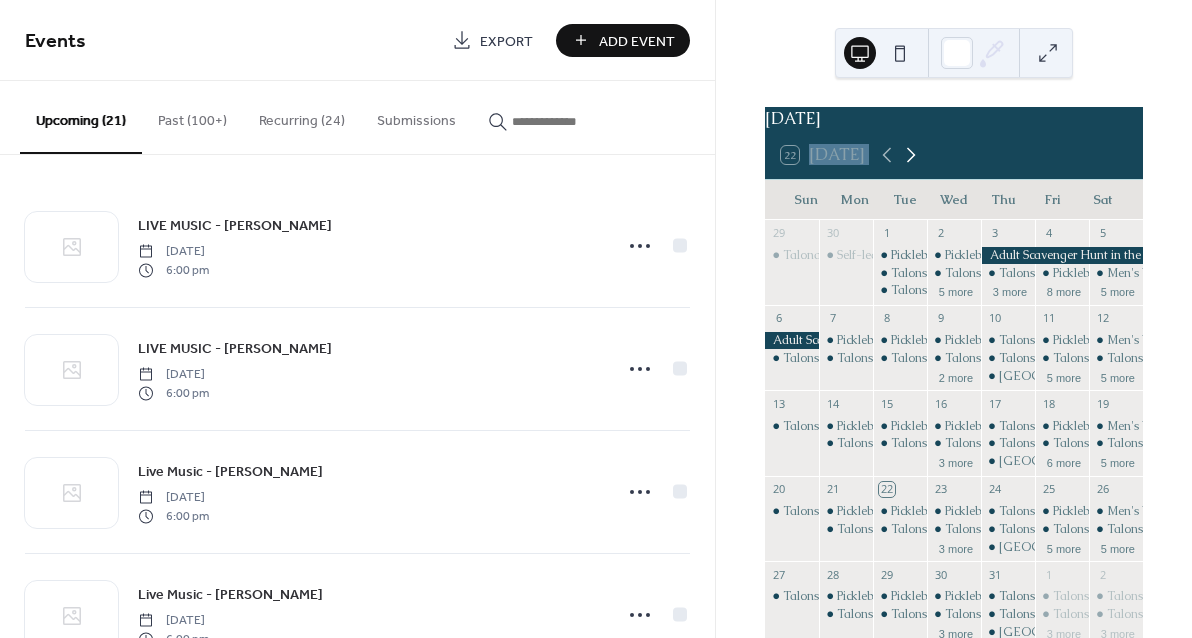 click 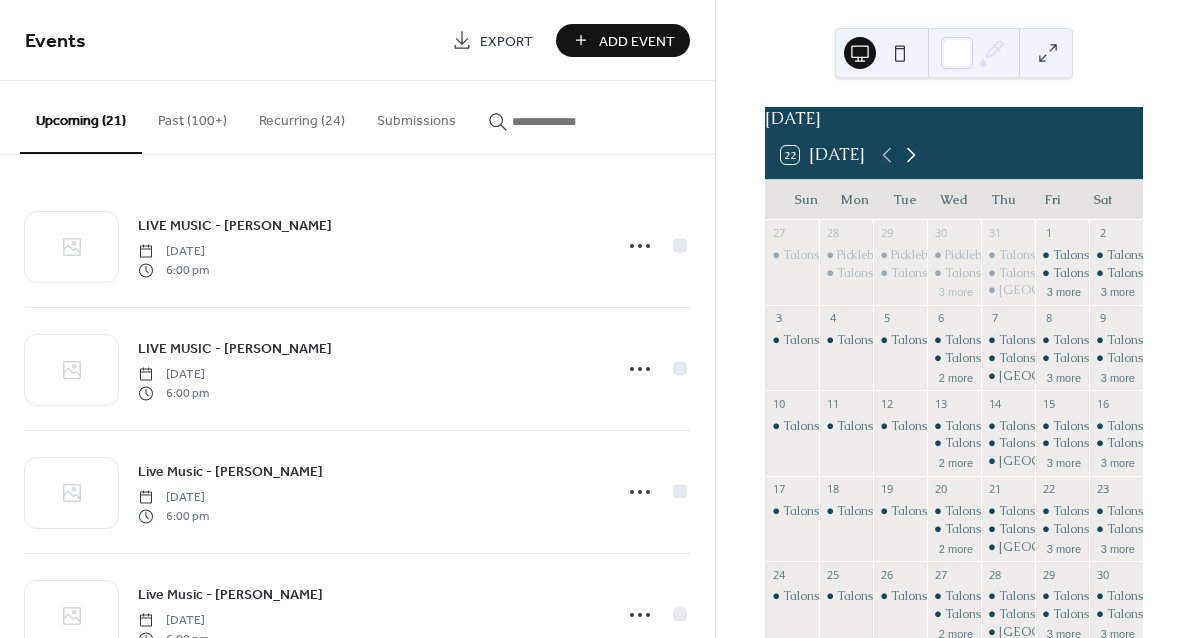click 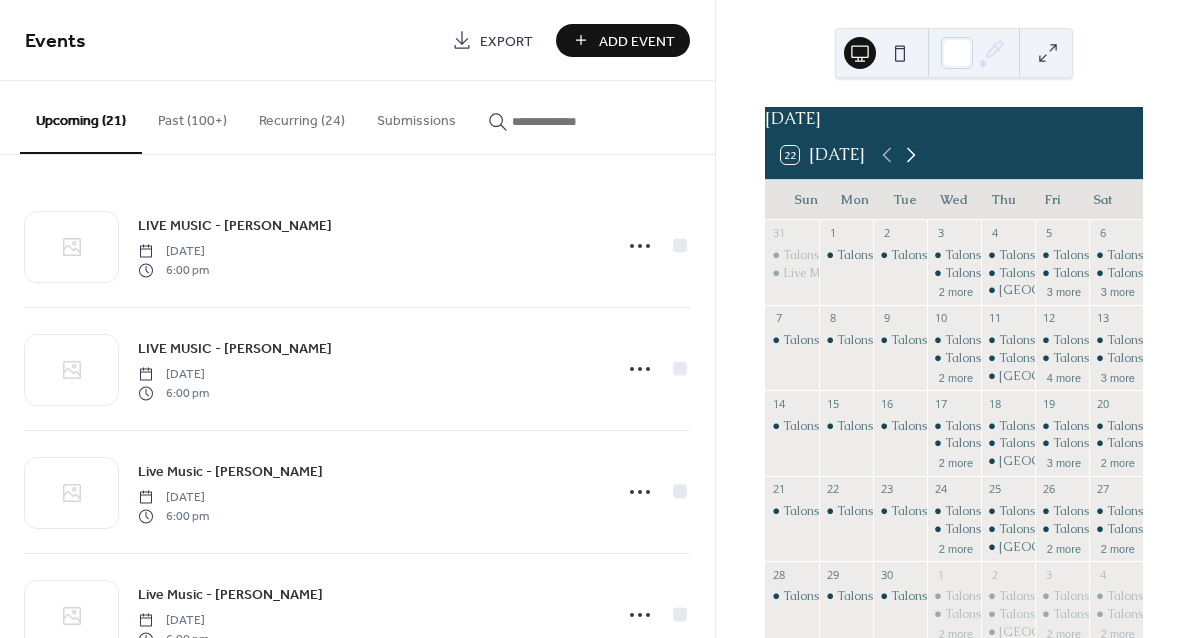 click 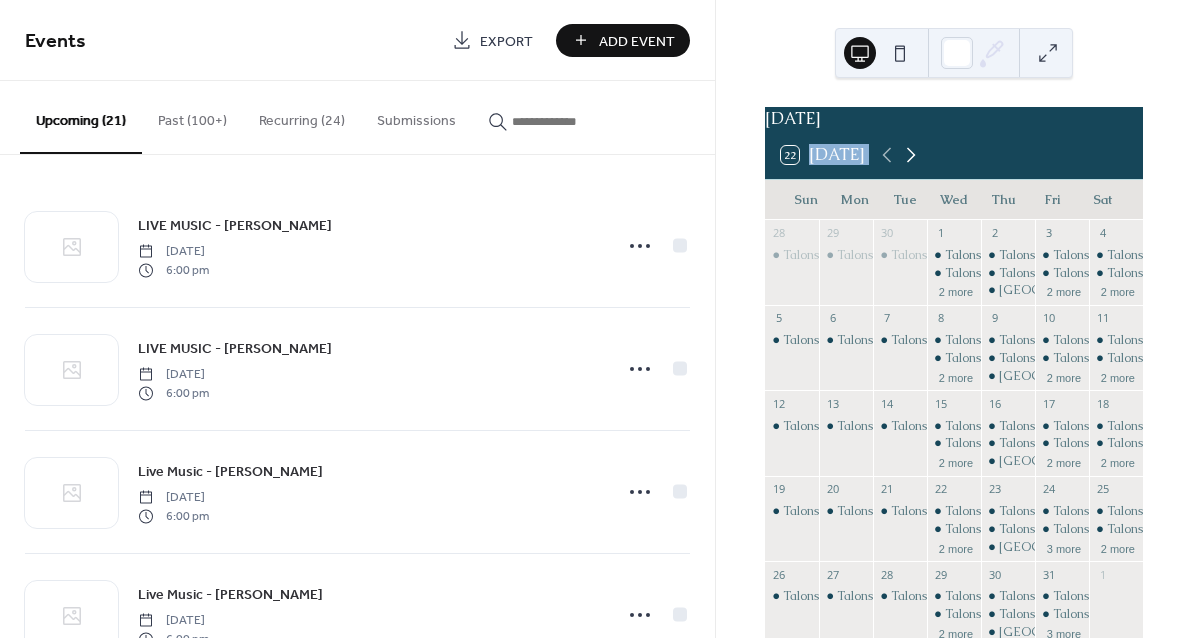 click 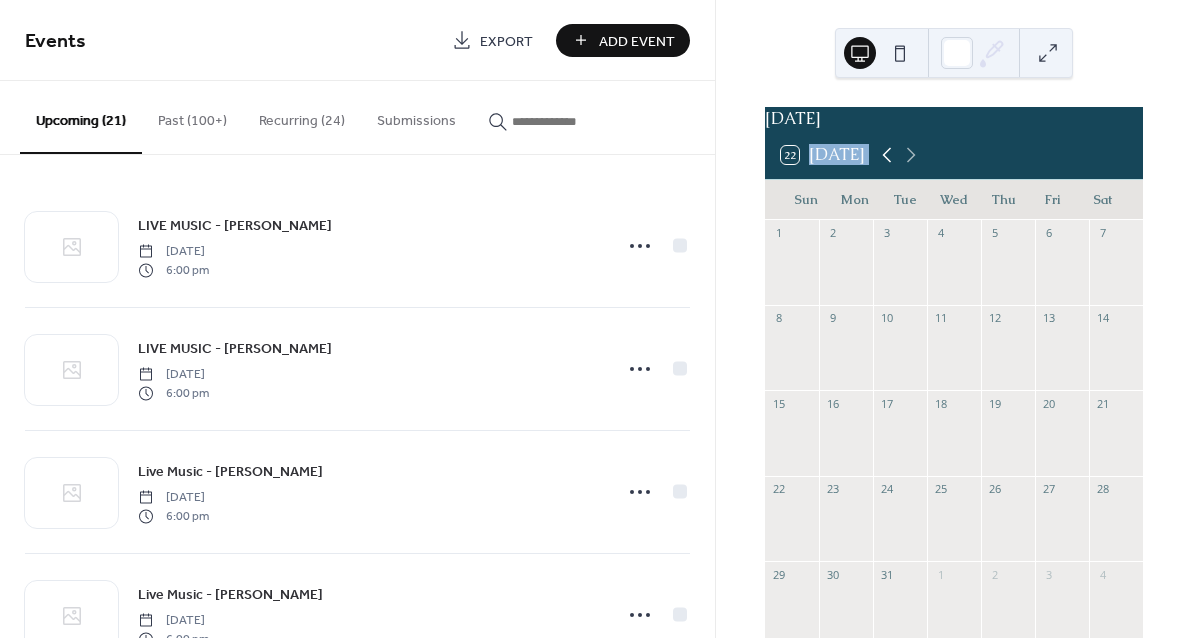 click 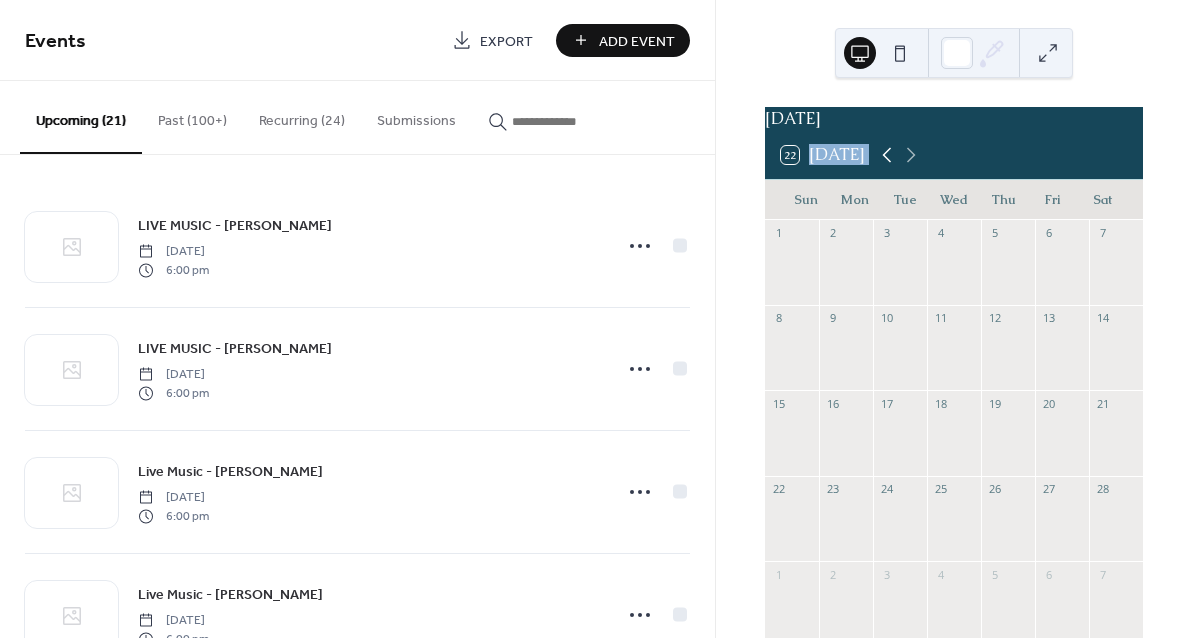 click 